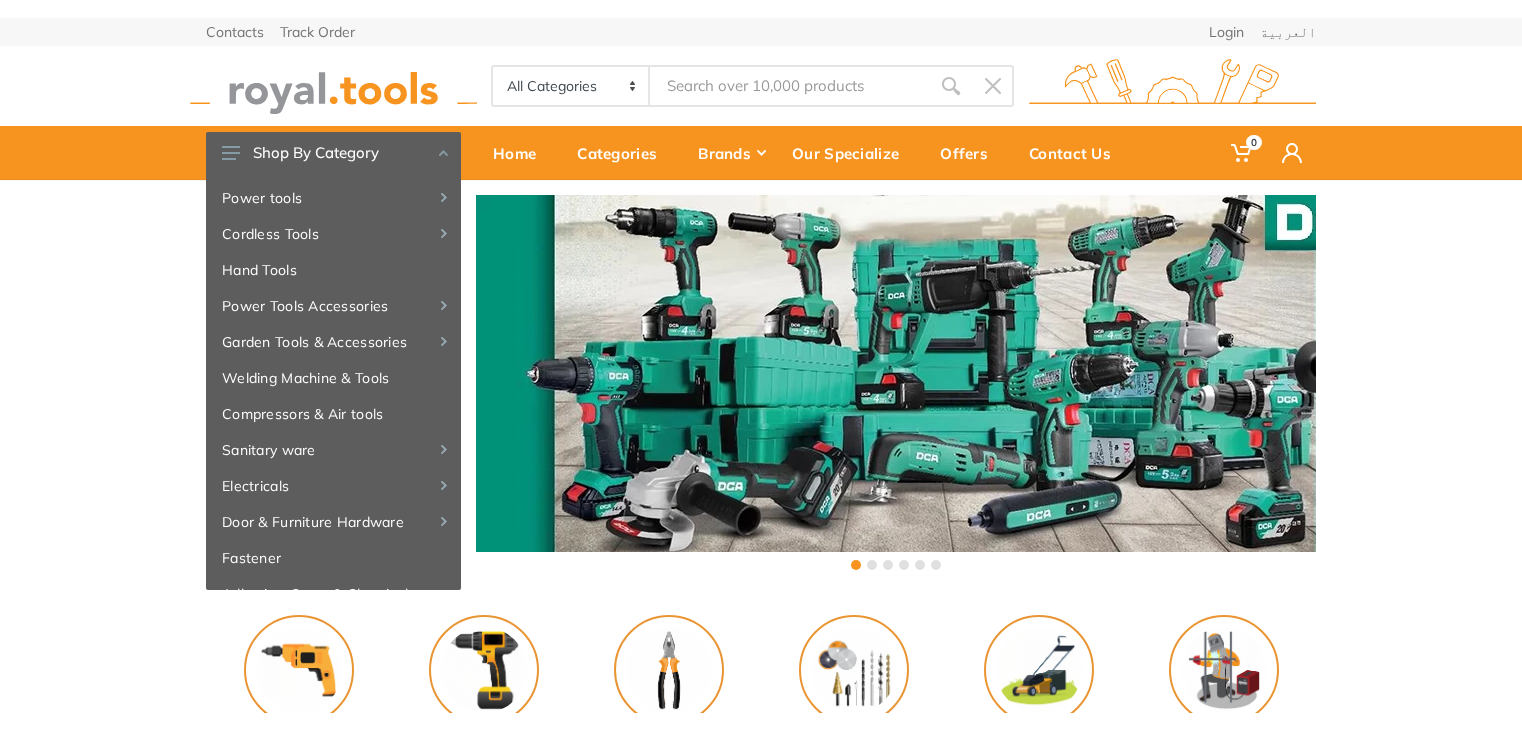 scroll, scrollTop: 0, scrollLeft: 0, axis: both 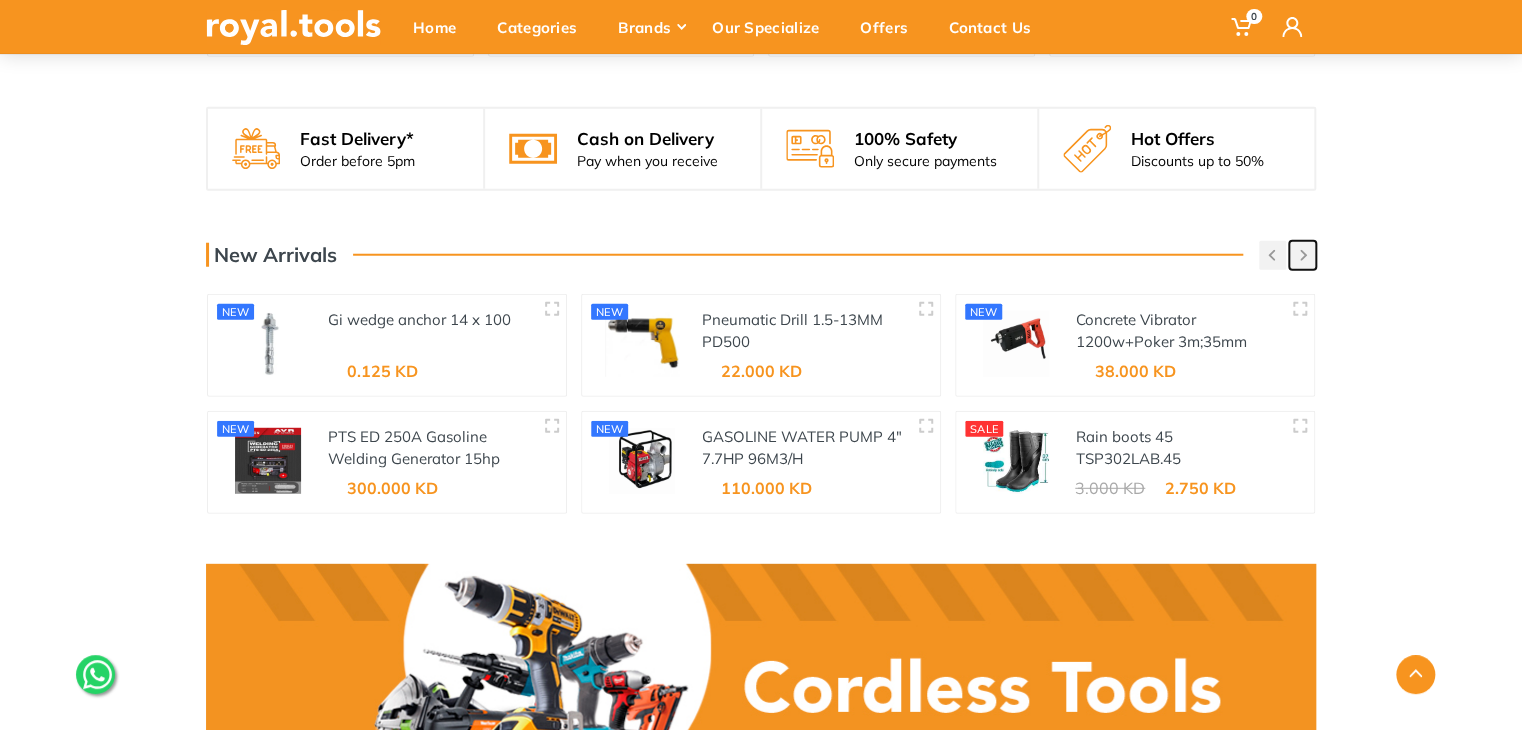 click at bounding box center [1302, 255] 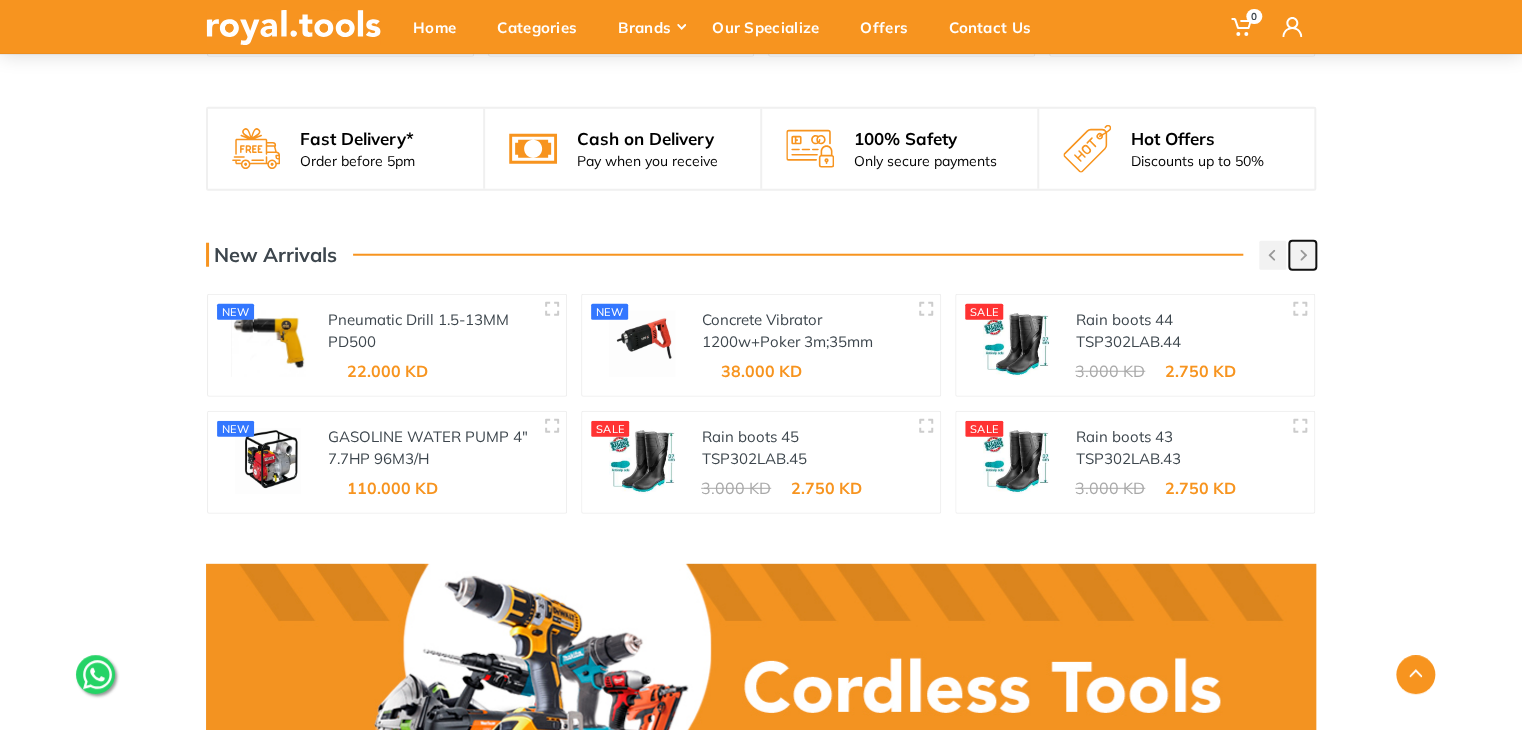 click at bounding box center (1302, 255) 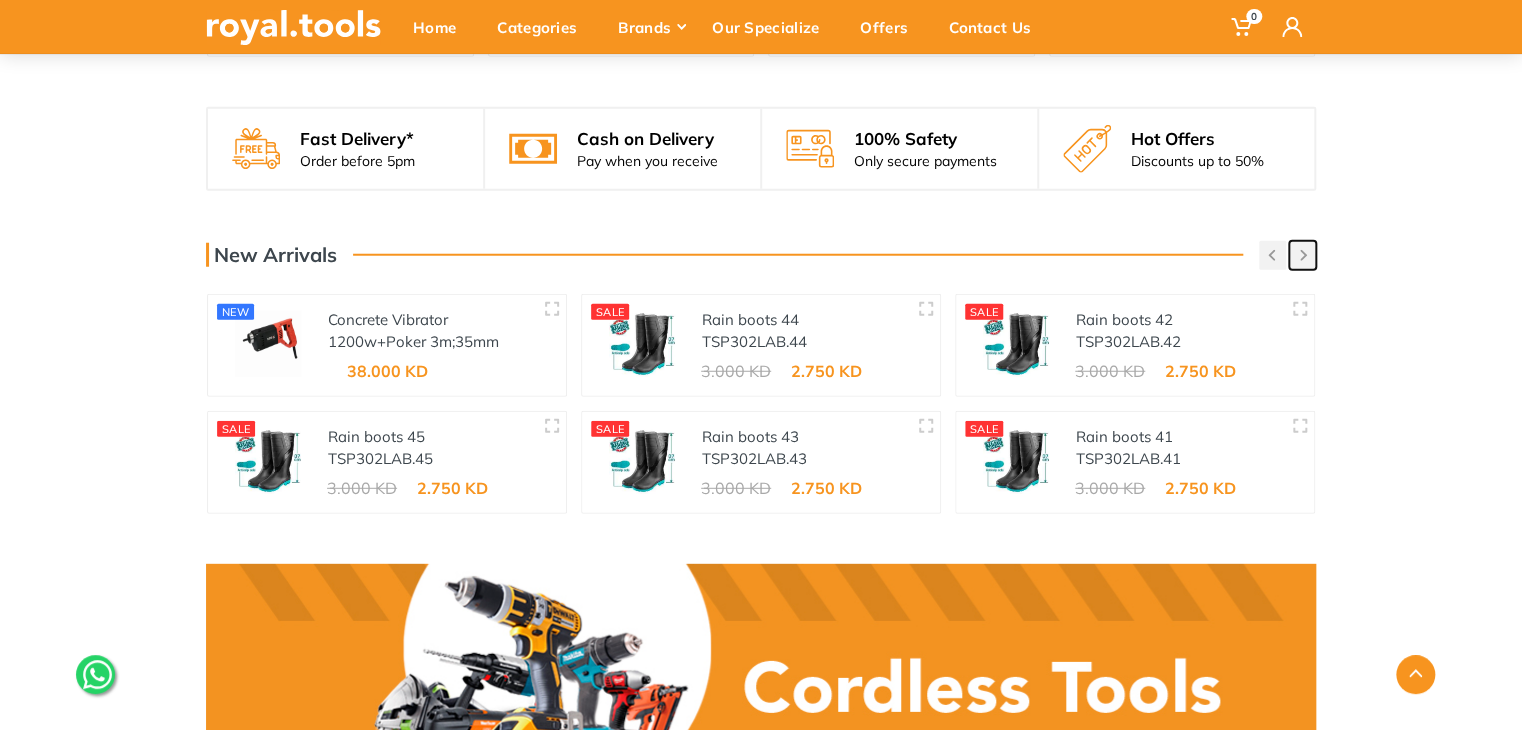 click at bounding box center (1302, 255) 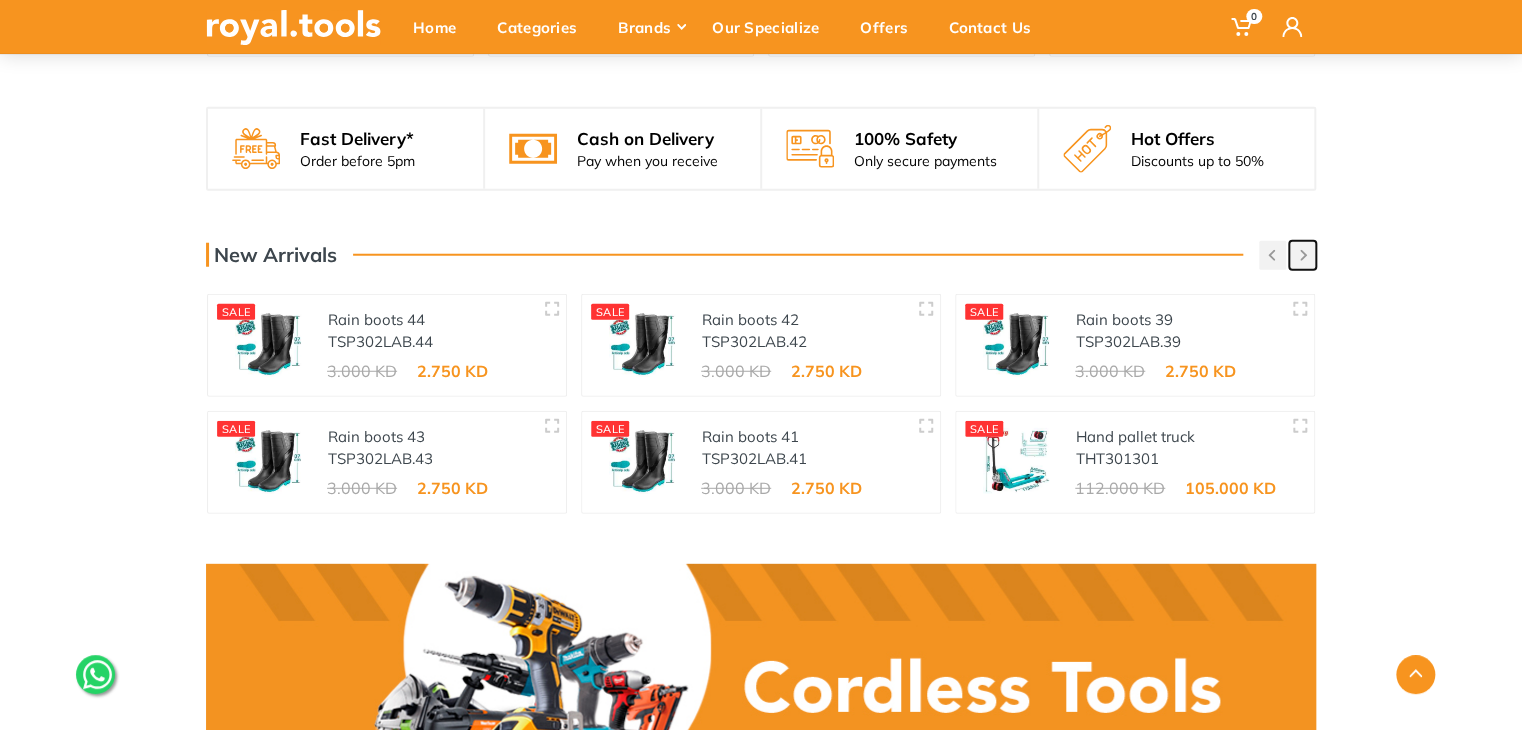 click at bounding box center [1302, 255] 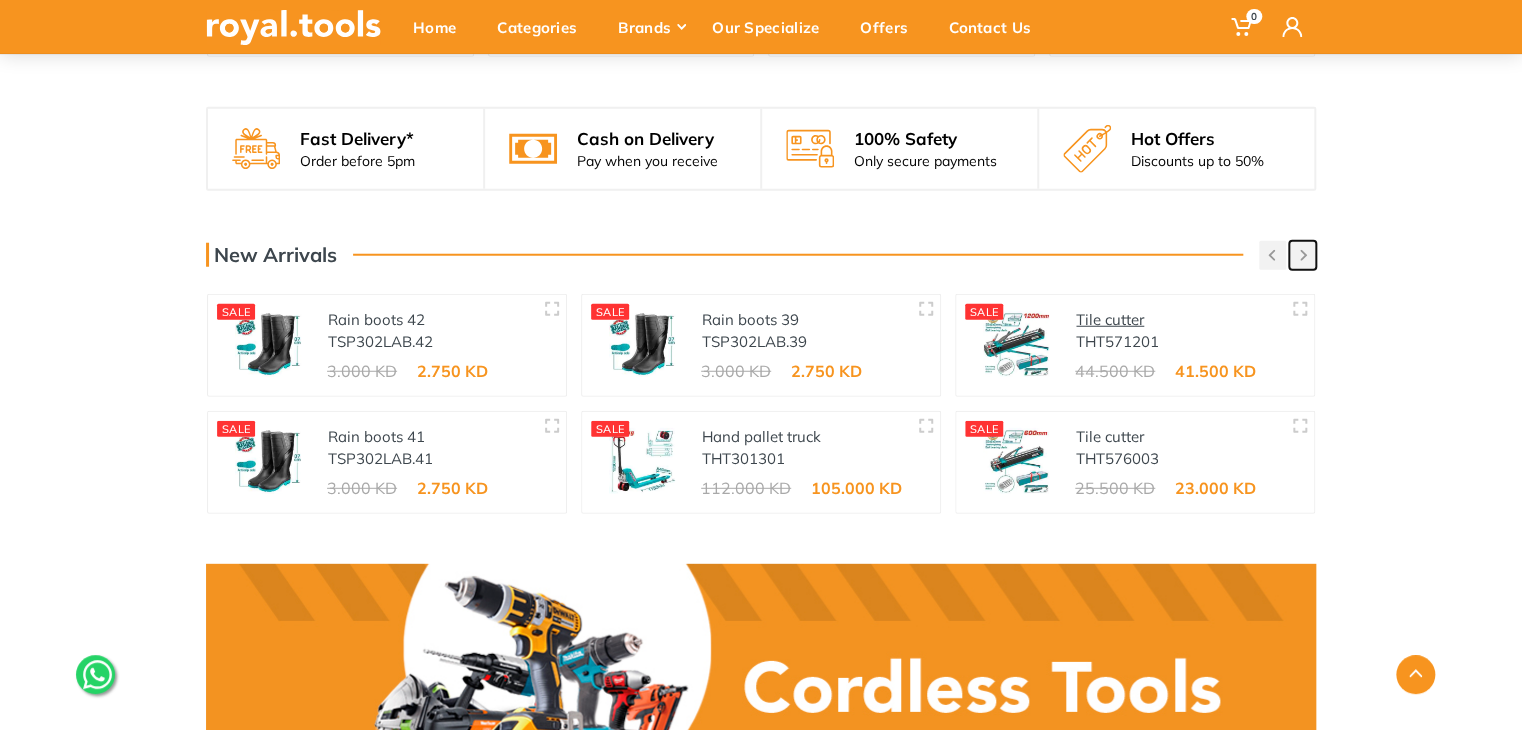 type 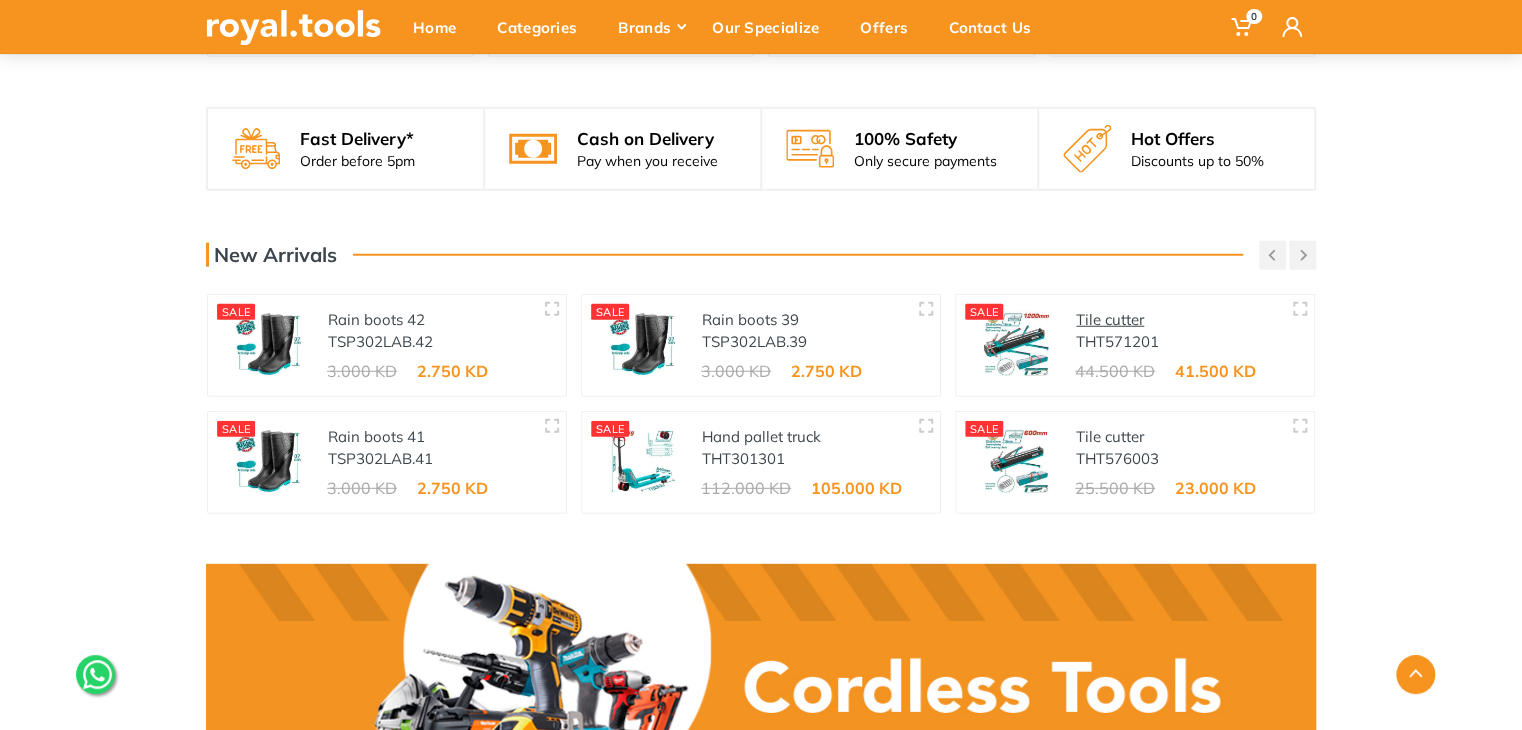 click on "Tile cutter" at bounding box center (1110, 319) 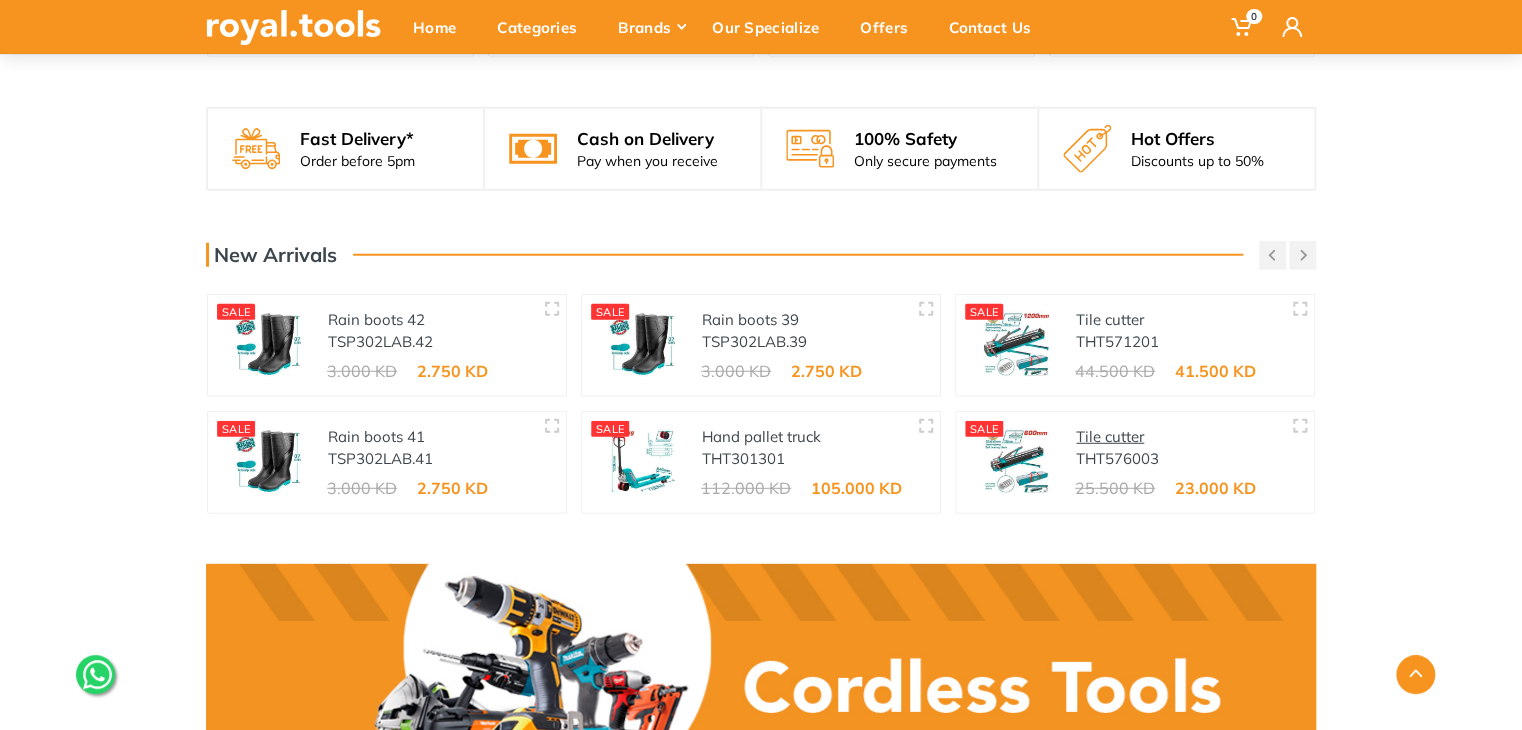 click on "Tile cutter" at bounding box center (1110, 436) 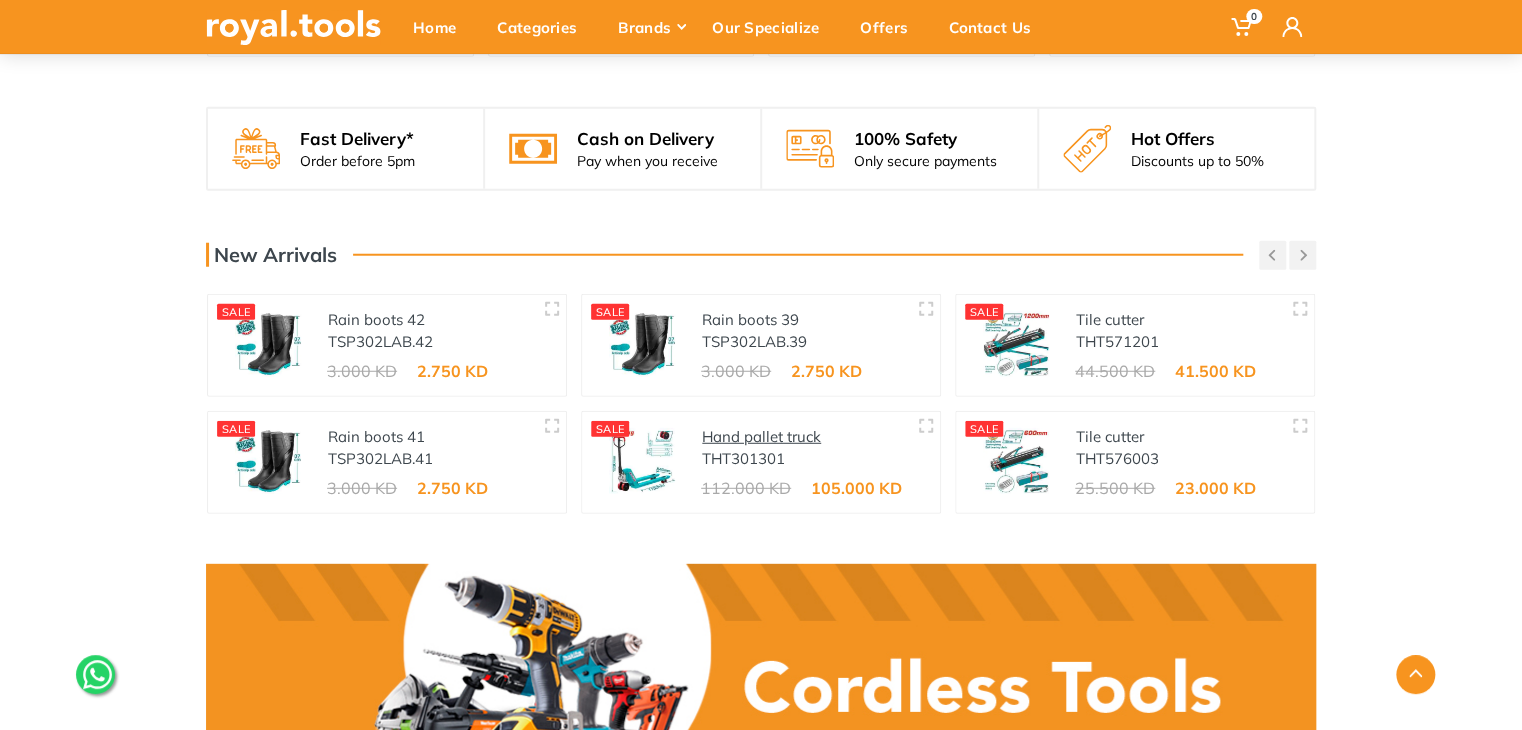 click on "Hand pallet truck" at bounding box center (761, 436) 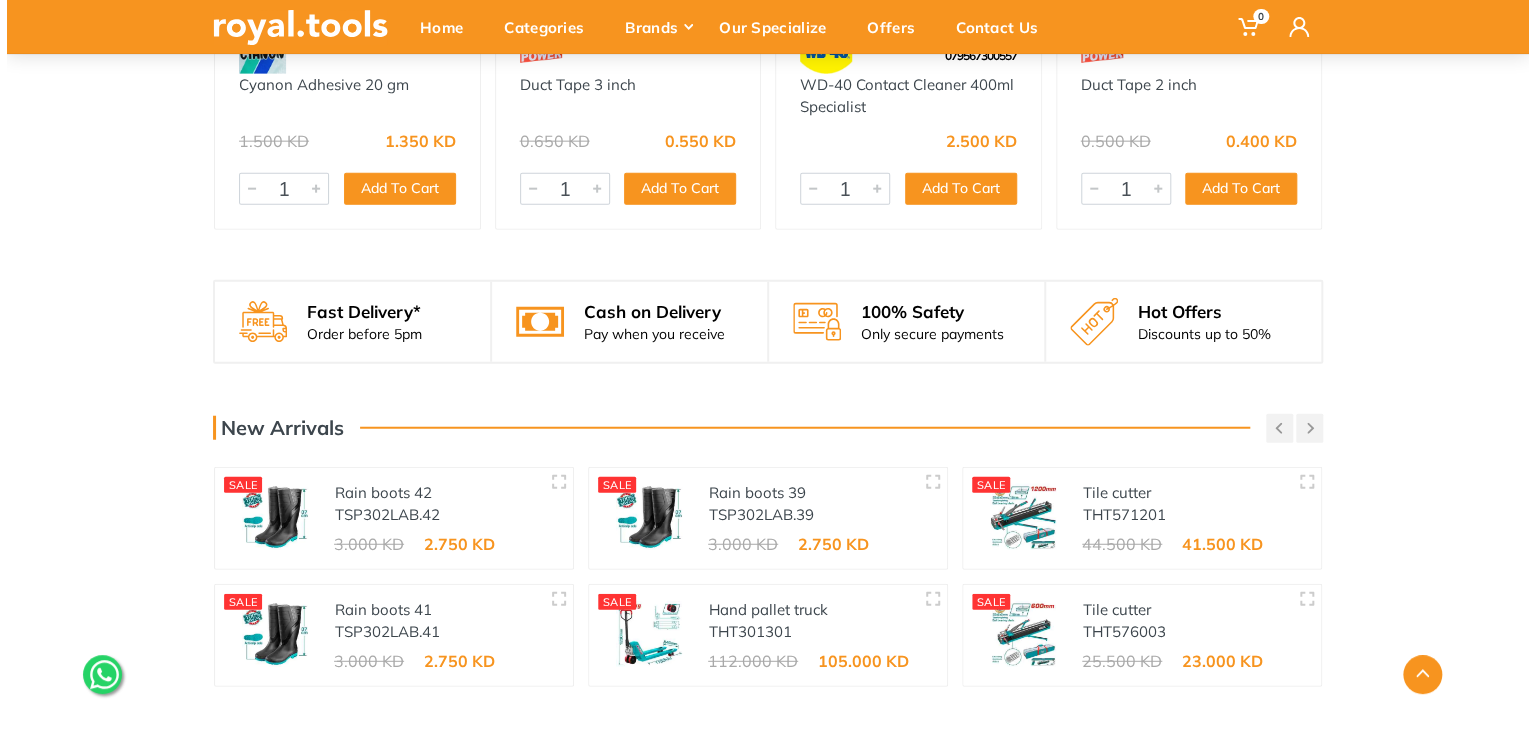 scroll, scrollTop: 0, scrollLeft: 0, axis: both 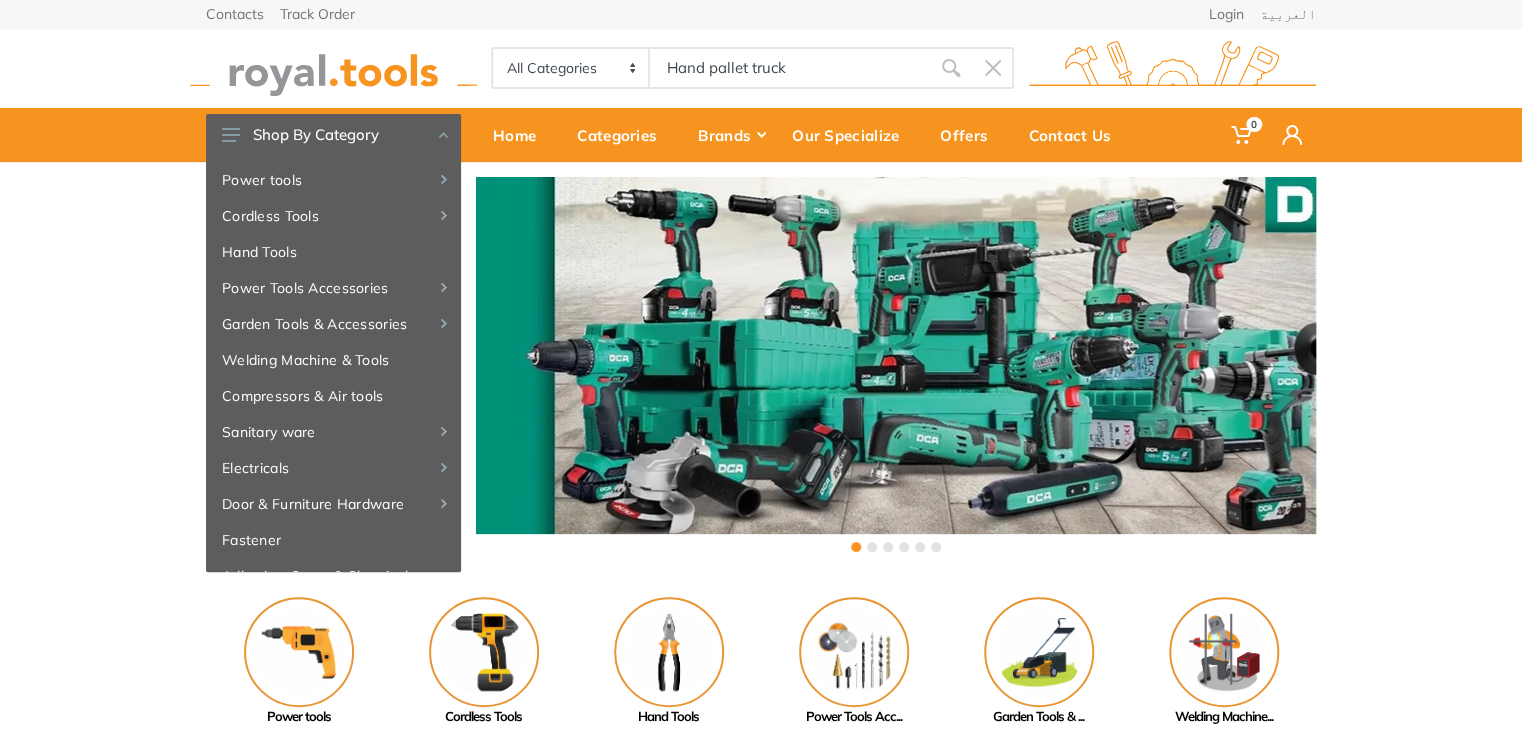 type on "Hand pallet truck" 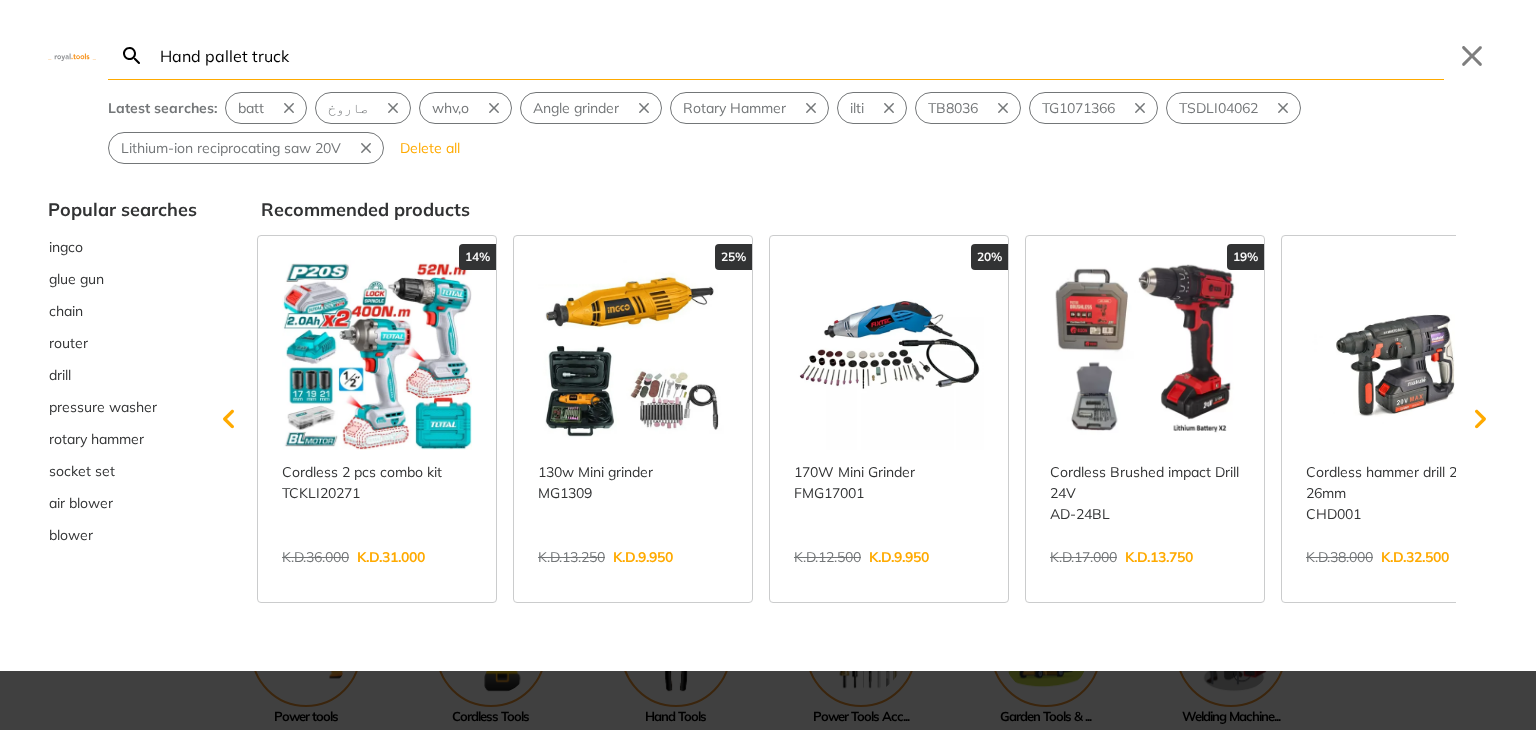 type on "Hand pallet truck" 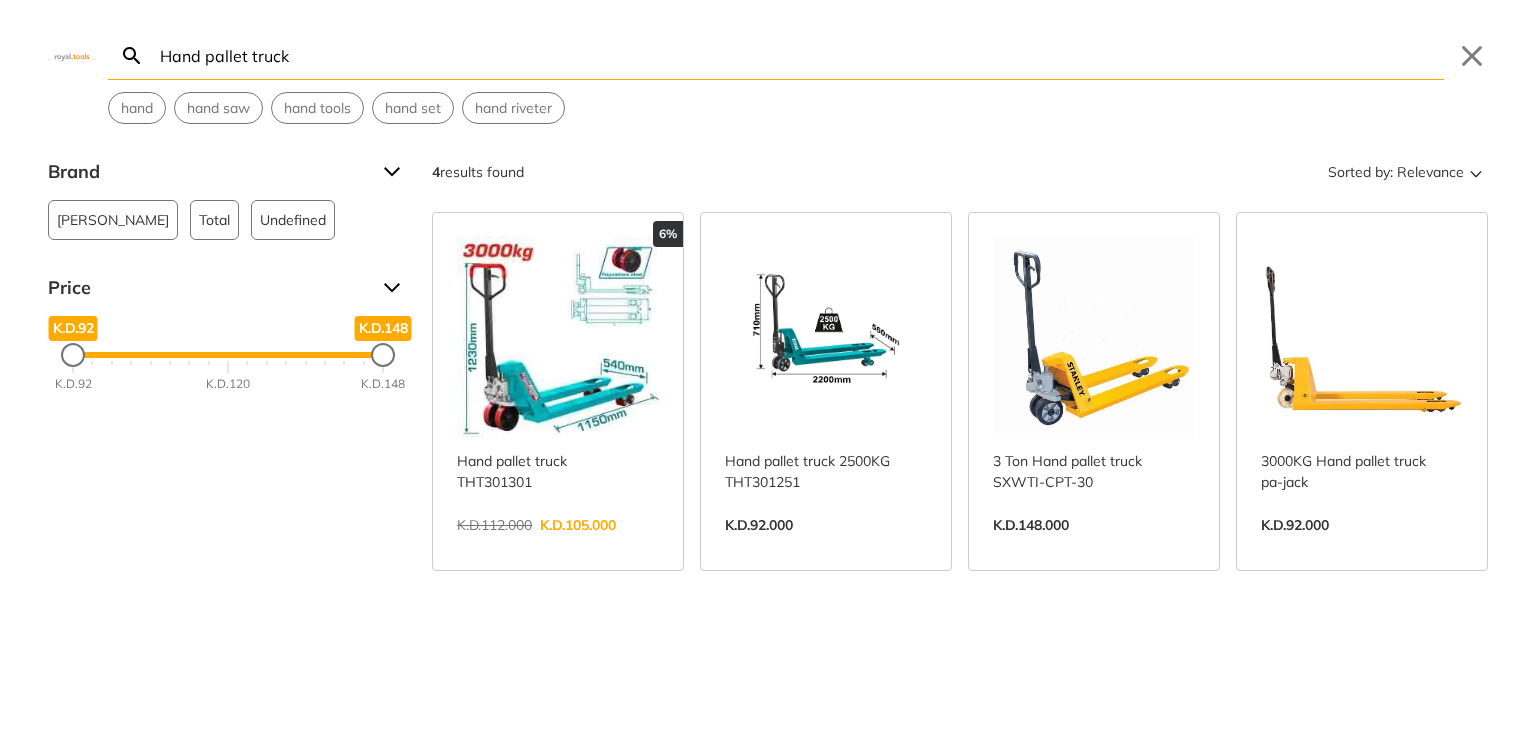 click on "View more →" at bounding box center [1094, 546] 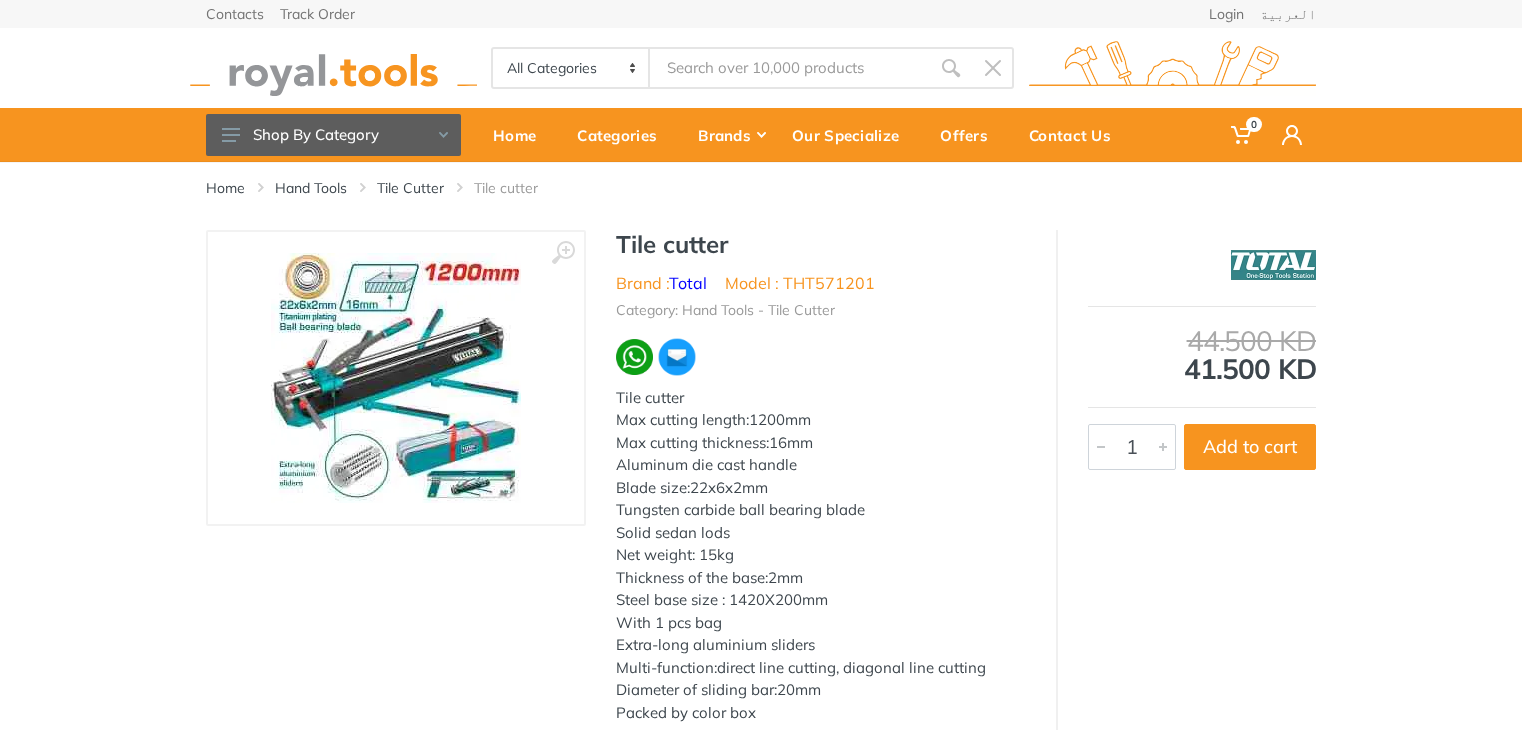 scroll, scrollTop: 0, scrollLeft: 0, axis: both 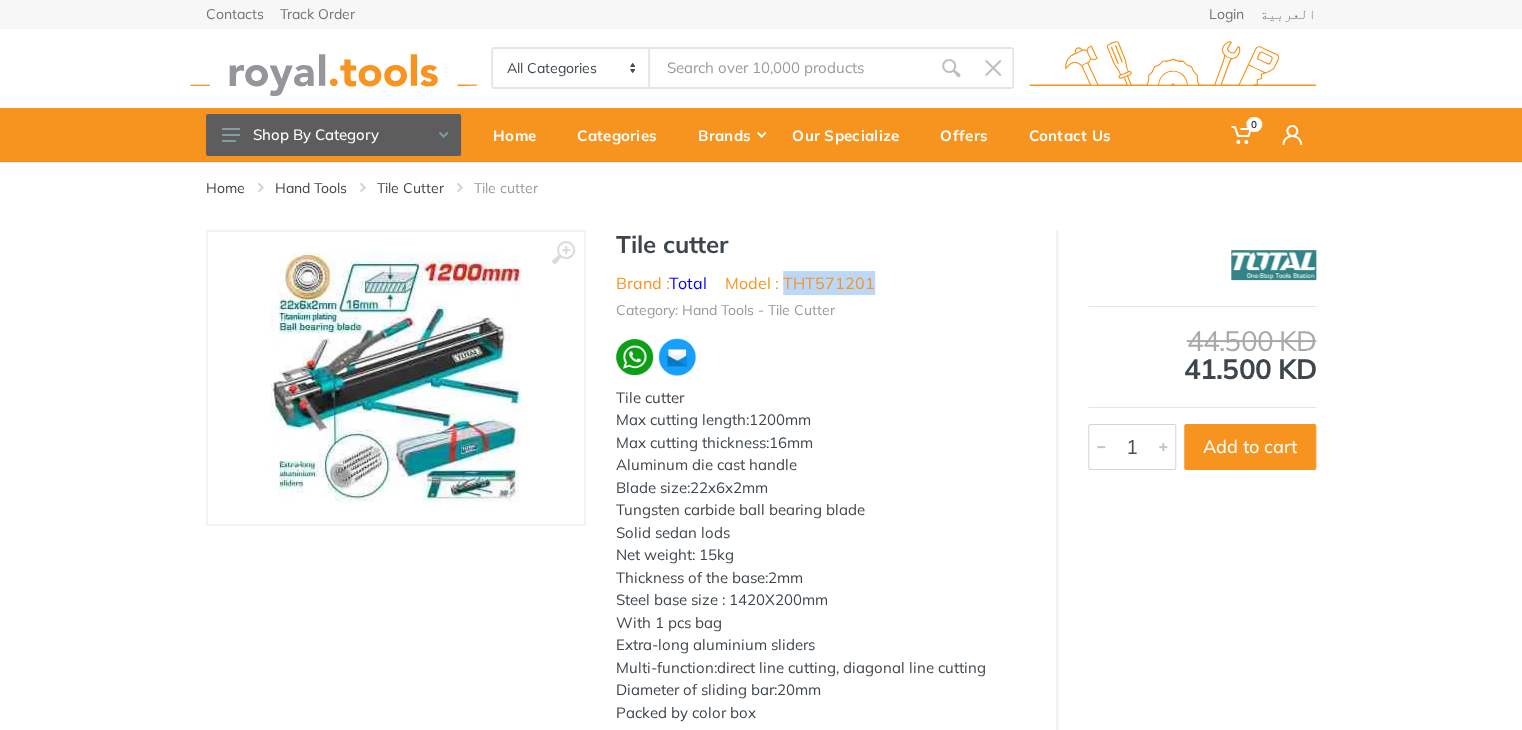 drag, startPoint x: 872, startPoint y: 281, endPoint x: 785, endPoint y: 289, distance: 87.36704 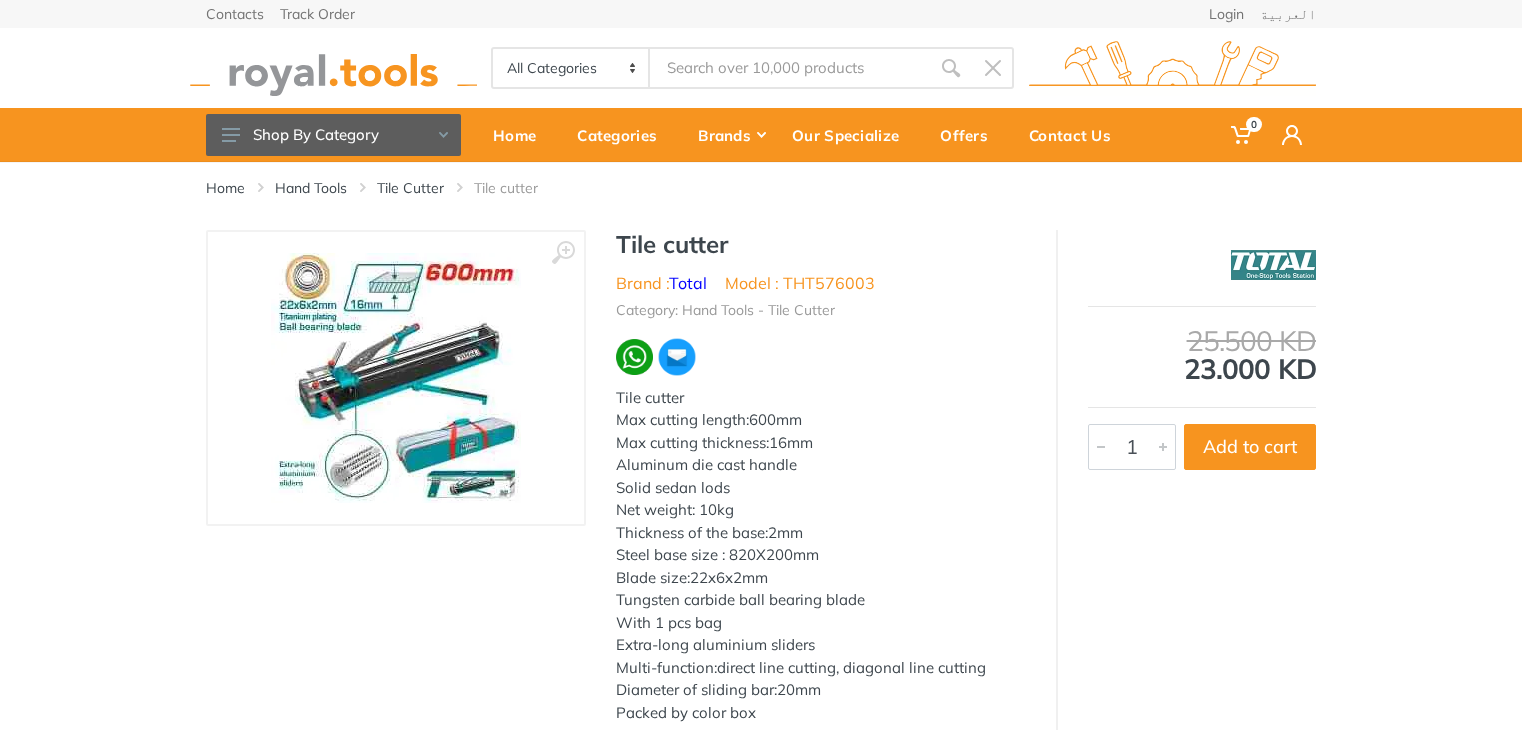 scroll, scrollTop: 0, scrollLeft: 0, axis: both 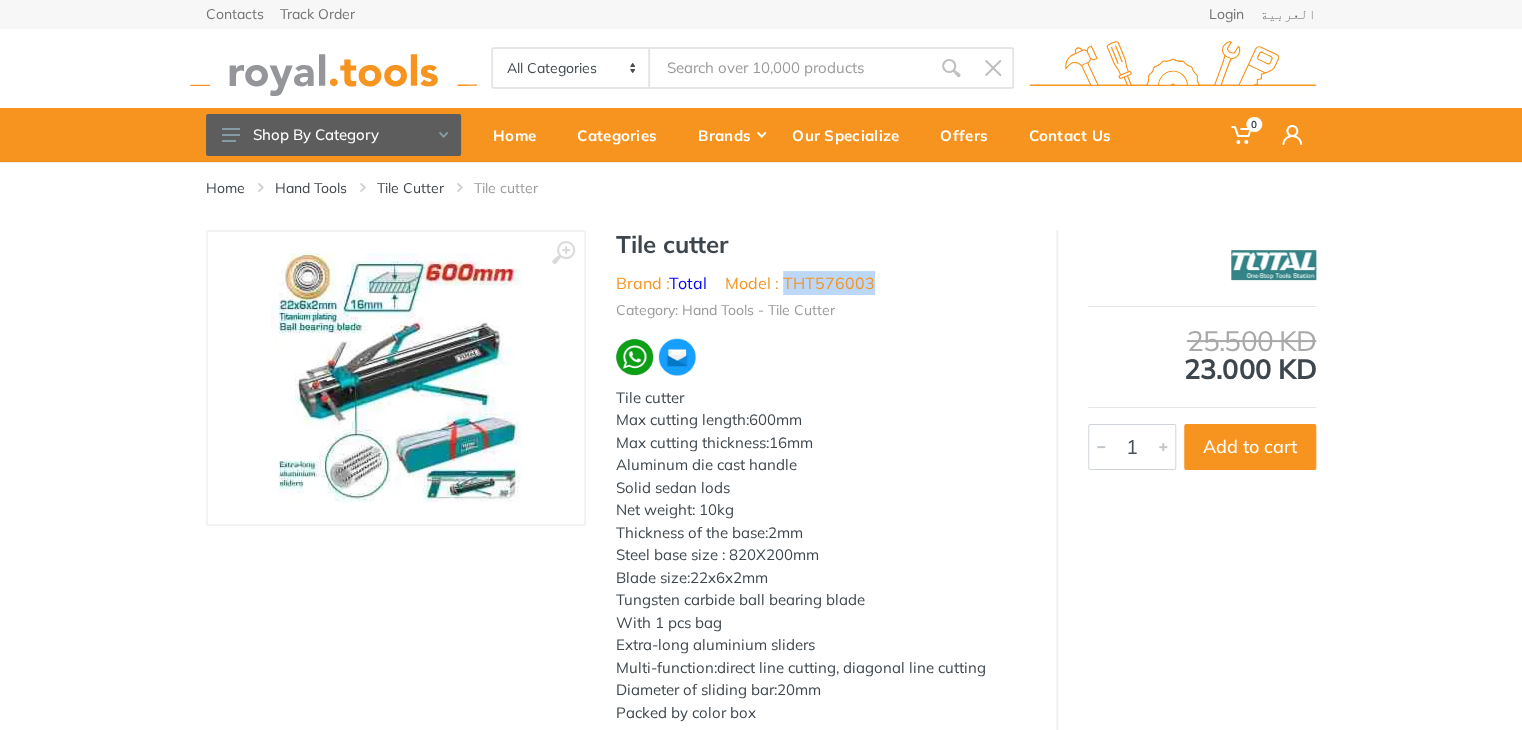 drag, startPoint x: 870, startPoint y: 281, endPoint x: 784, endPoint y: 293, distance: 86.833176 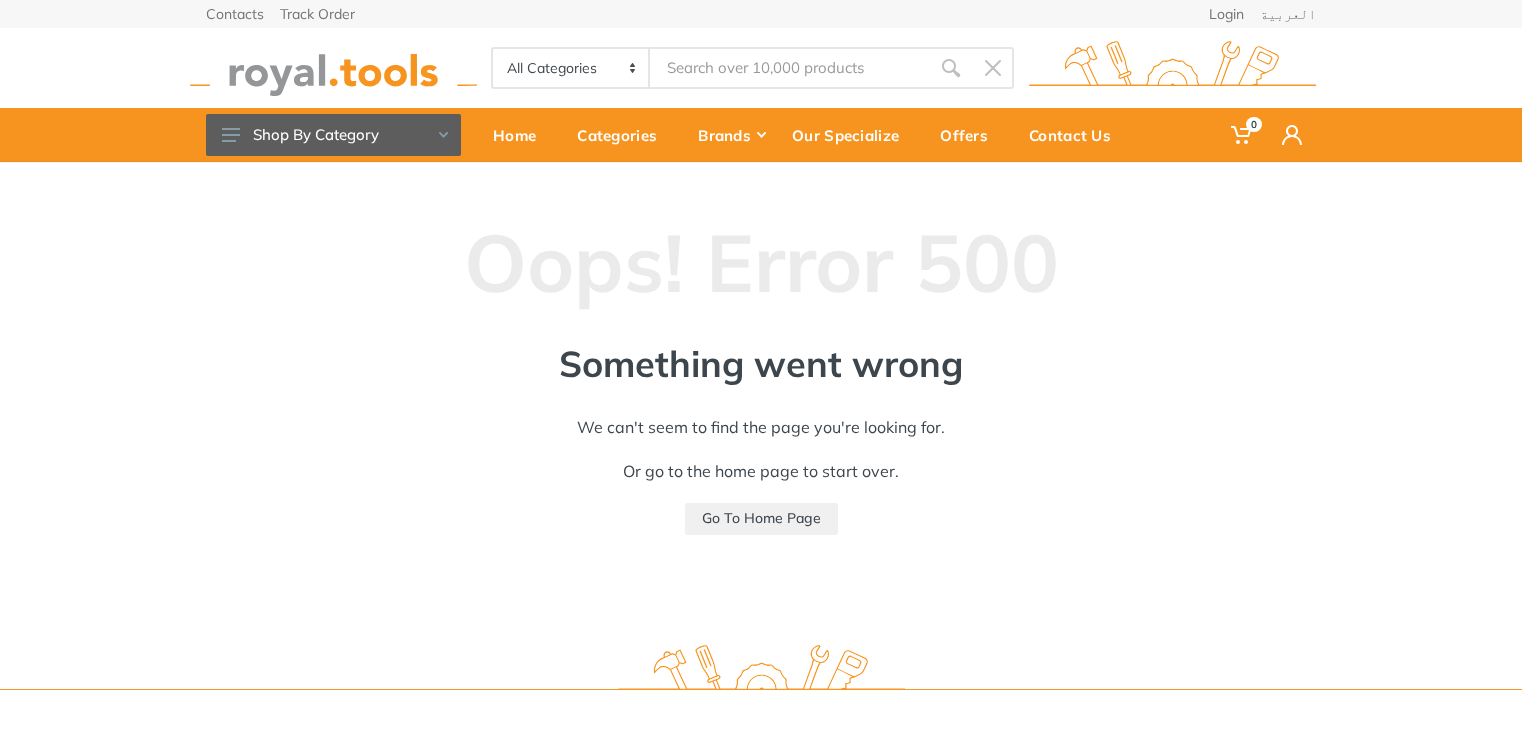 scroll, scrollTop: 0, scrollLeft: 0, axis: both 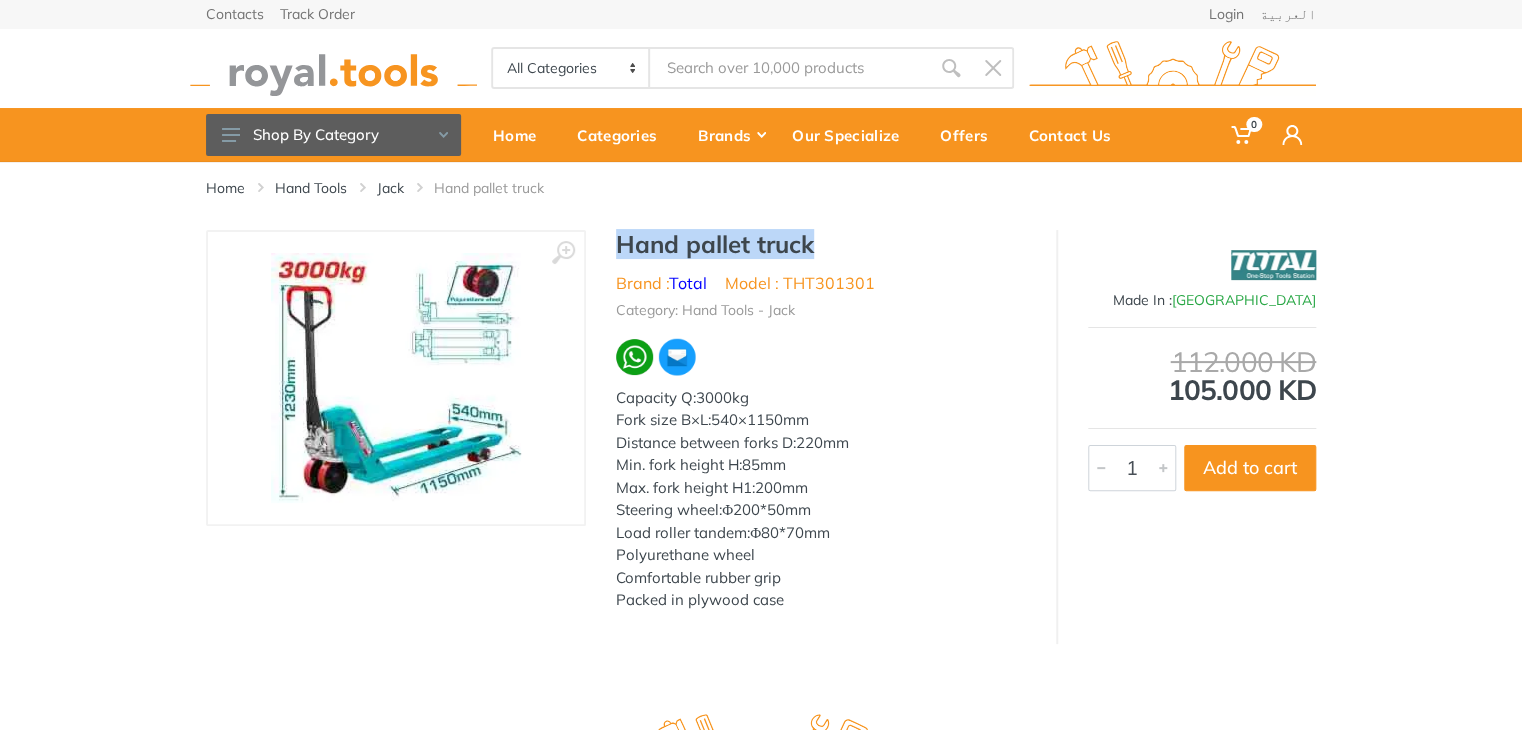 drag, startPoint x: 816, startPoint y: 249, endPoint x: 616, endPoint y: 242, distance: 200.12247 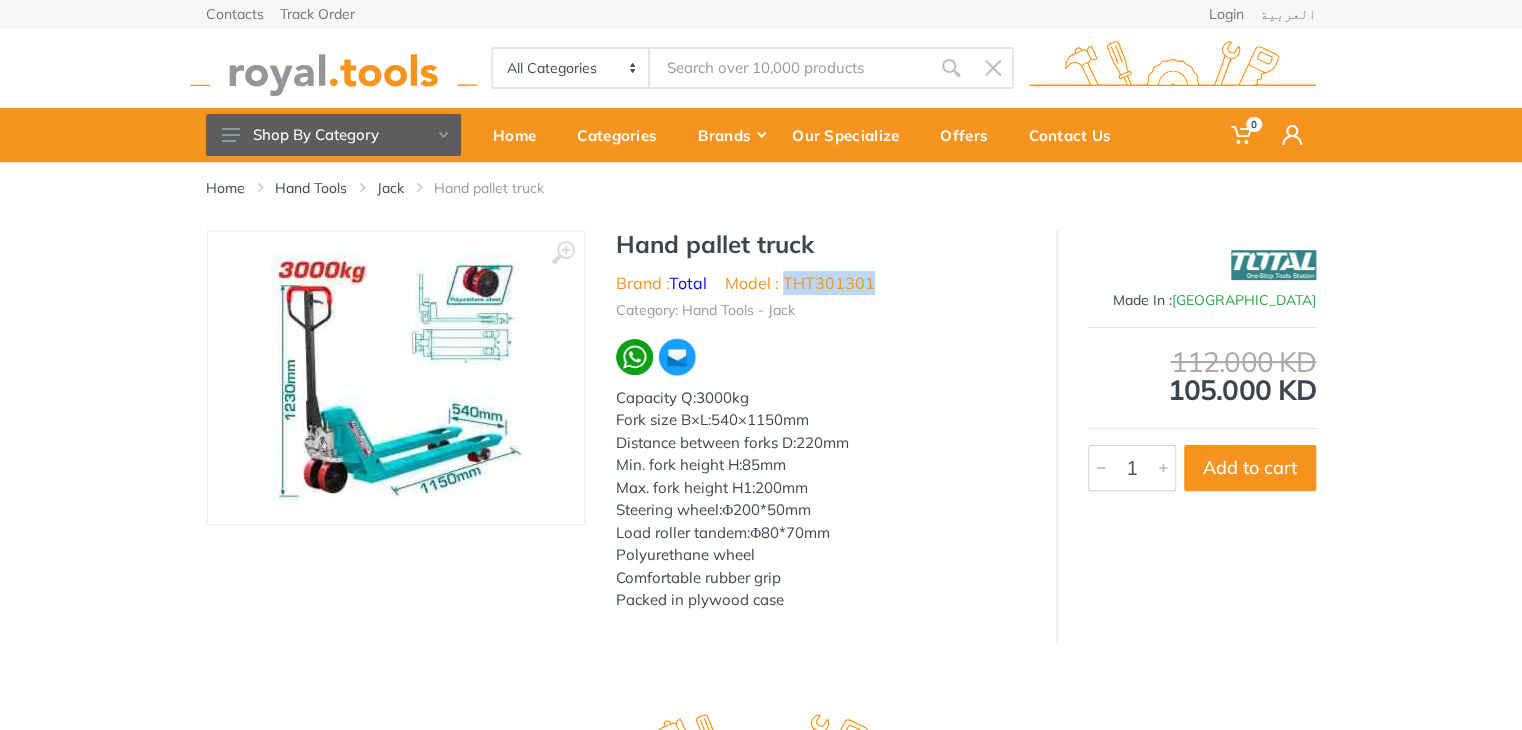 drag, startPoint x: 894, startPoint y: 290, endPoint x: 788, endPoint y: 290, distance: 106 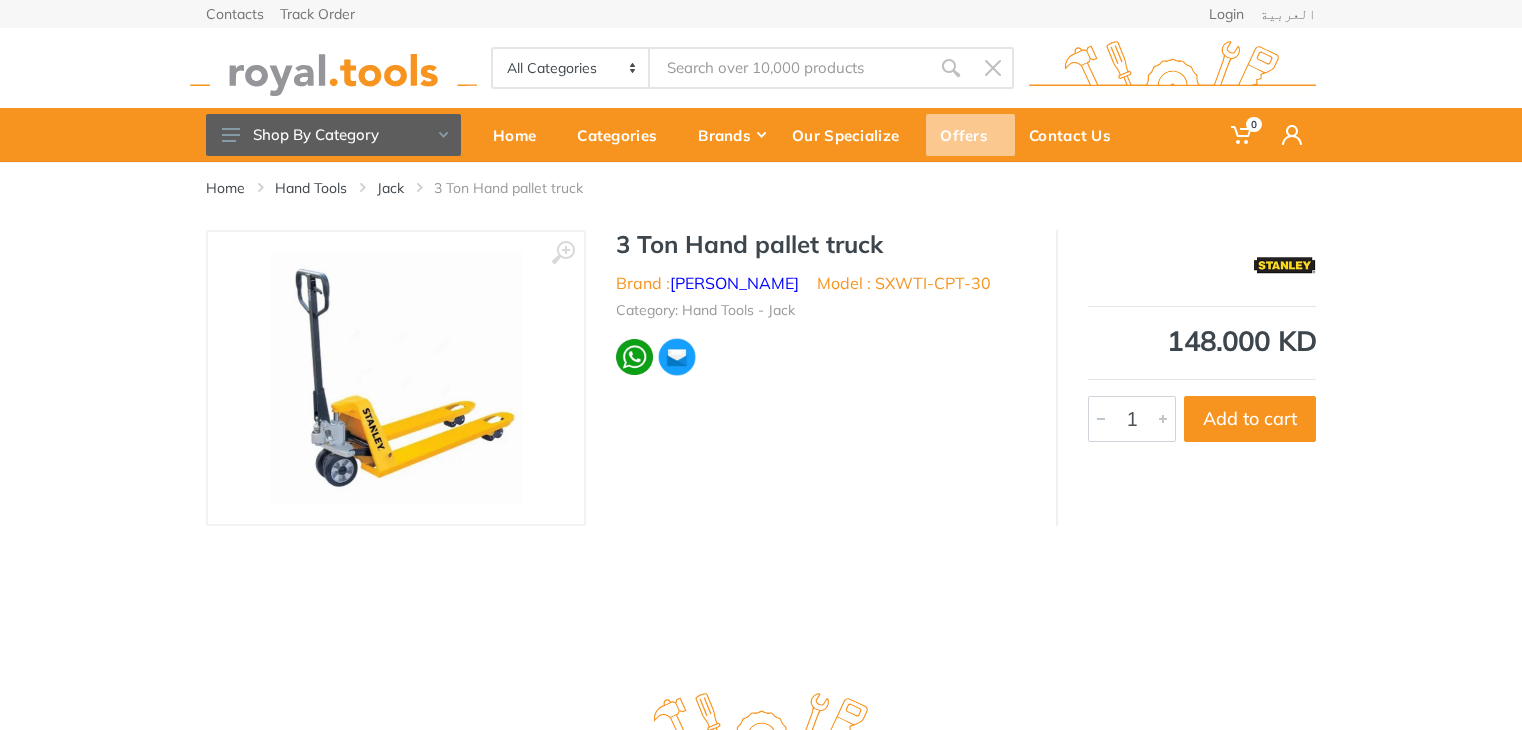scroll, scrollTop: 0, scrollLeft: 0, axis: both 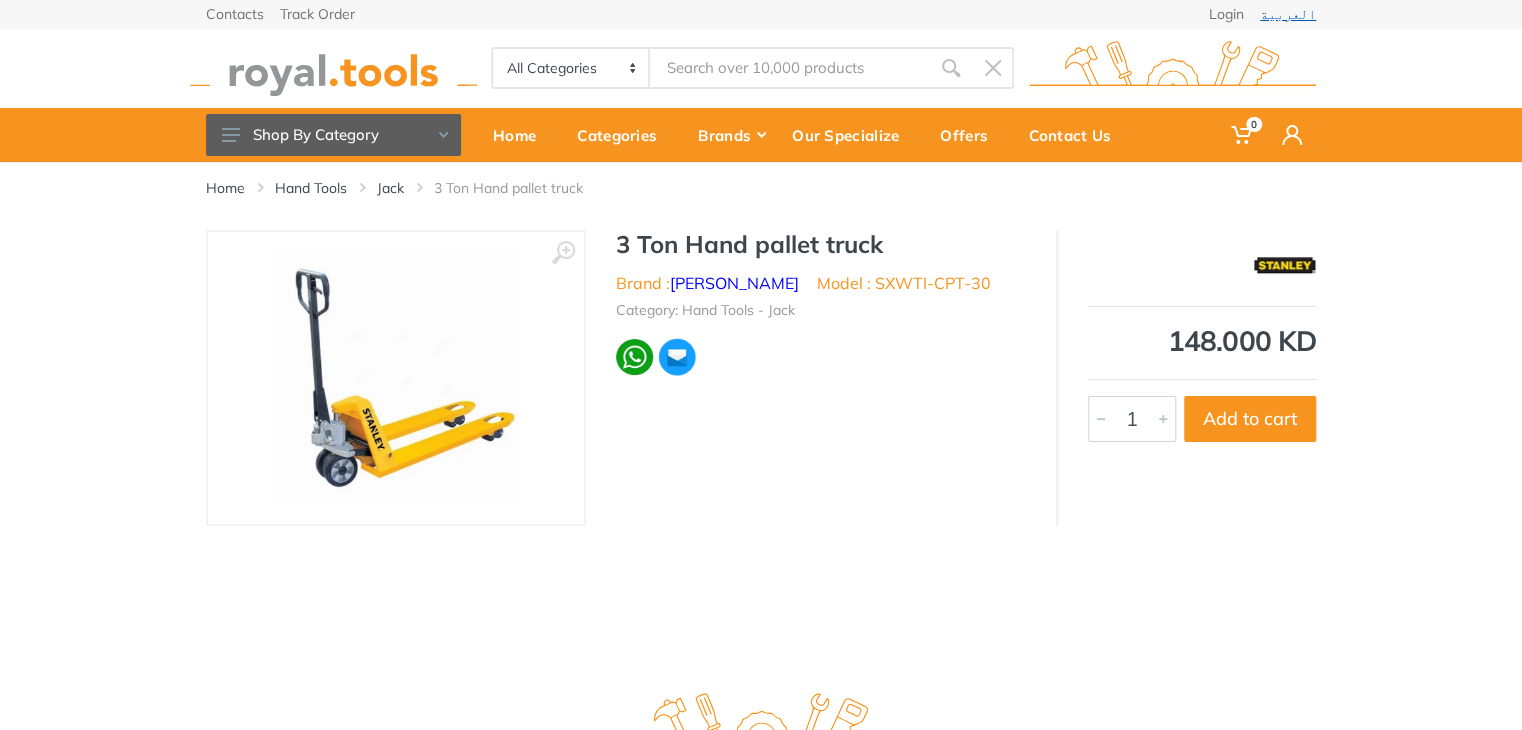 click on "العربية" at bounding box center (1288, 14) 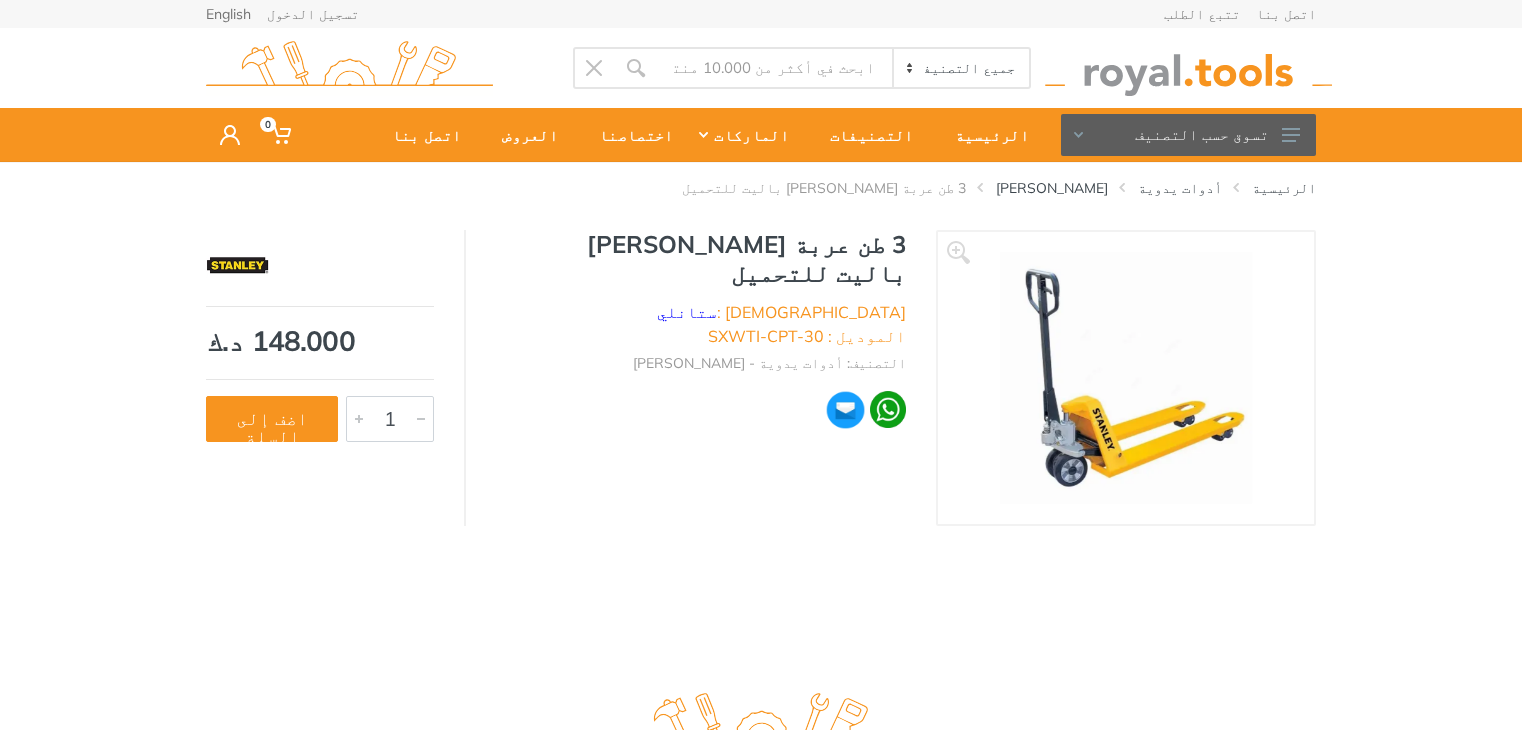 scroll, scrollTop: 0, scrollLeft: 0, axis: both 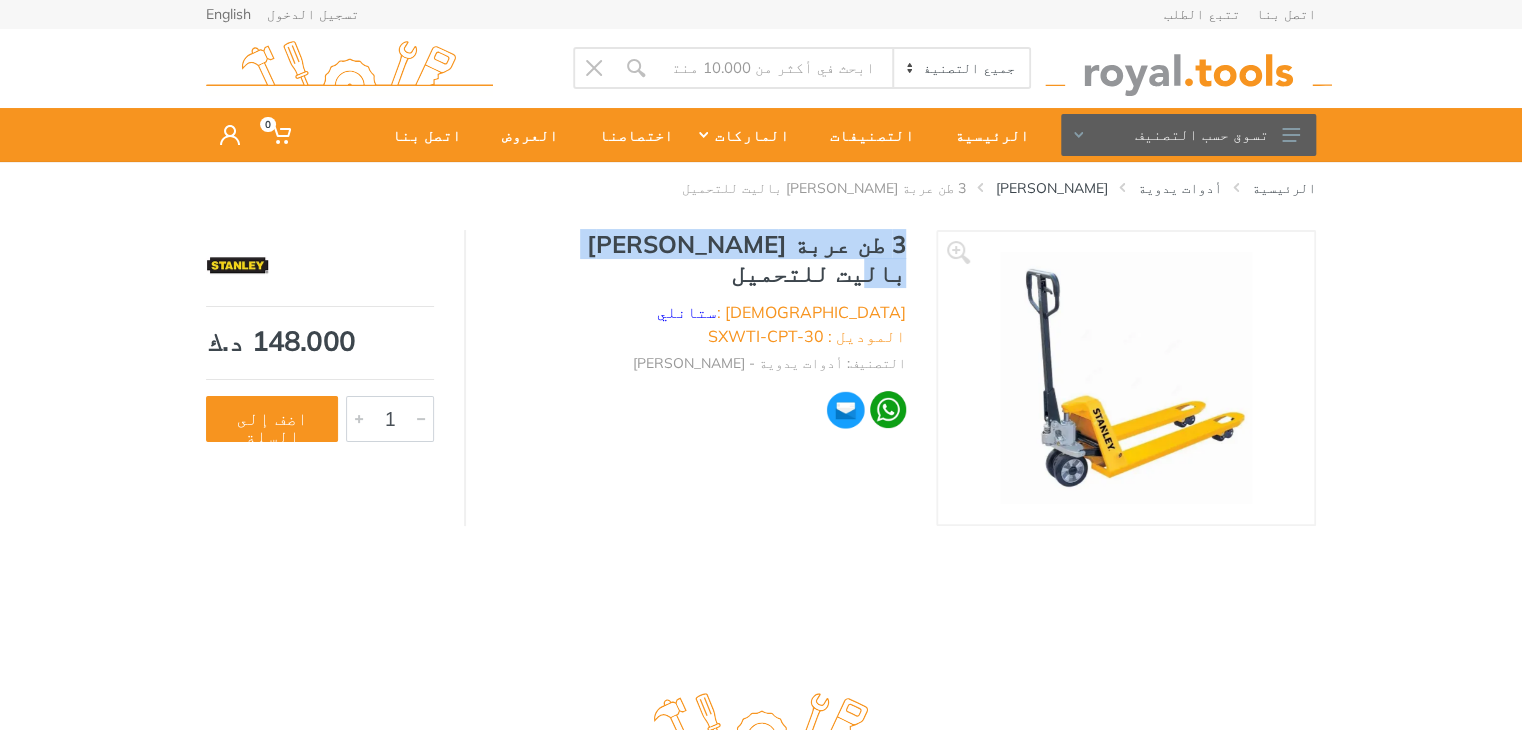drag, startPoint x: 907, startPoint y: 245, endPoint x: 660, endPoint y: 246, distance: 247.00203 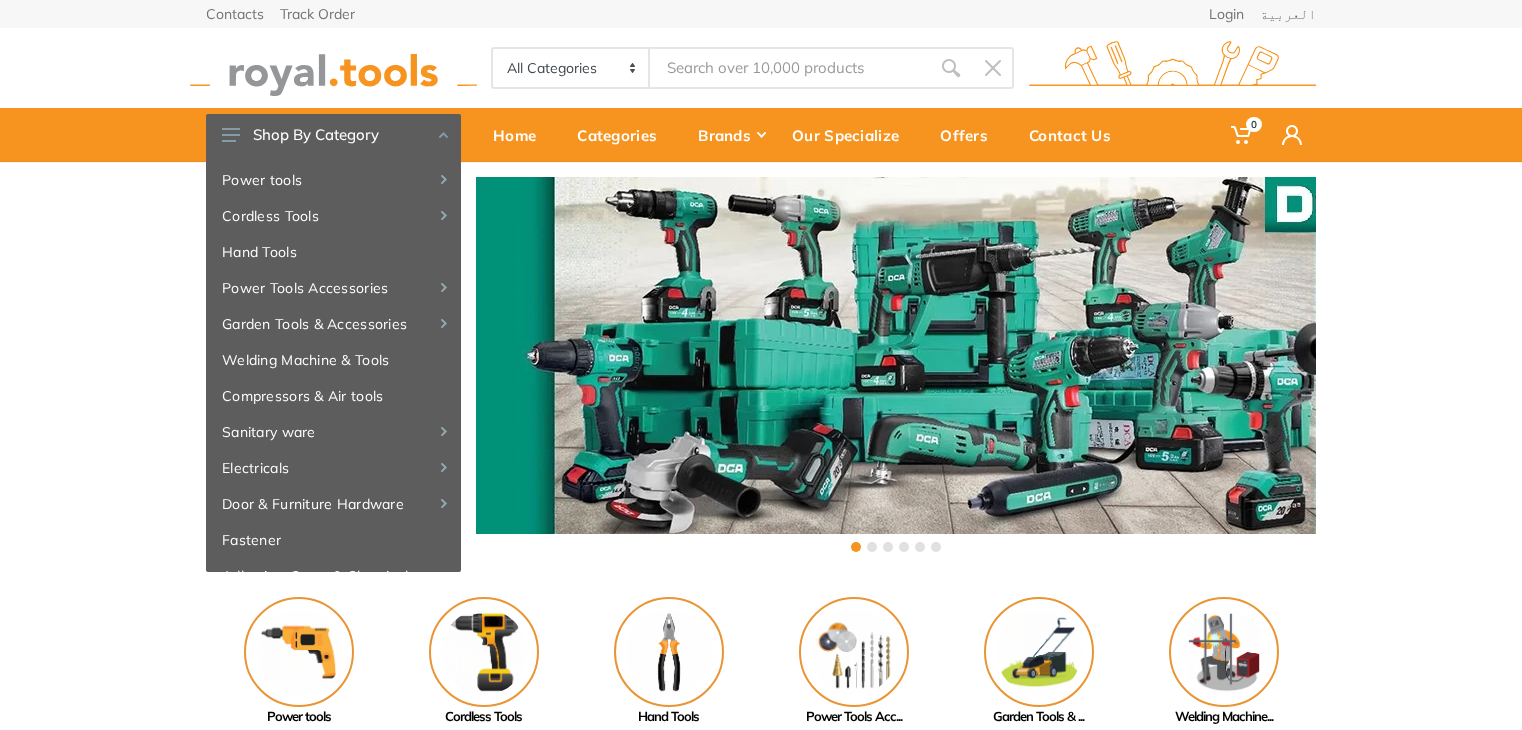 scroll, scrollTop: 0, scrollLeft: 0, axis: both 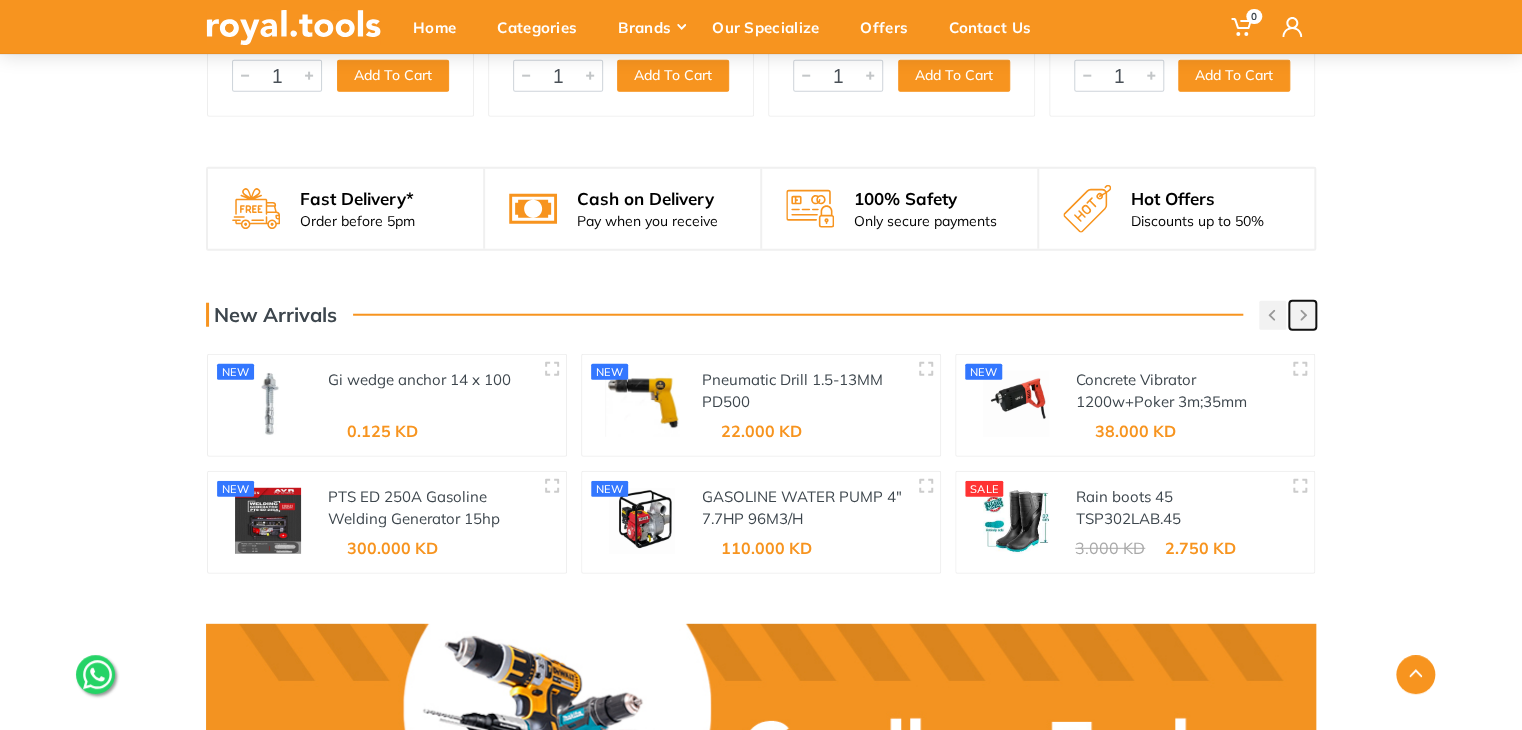 click 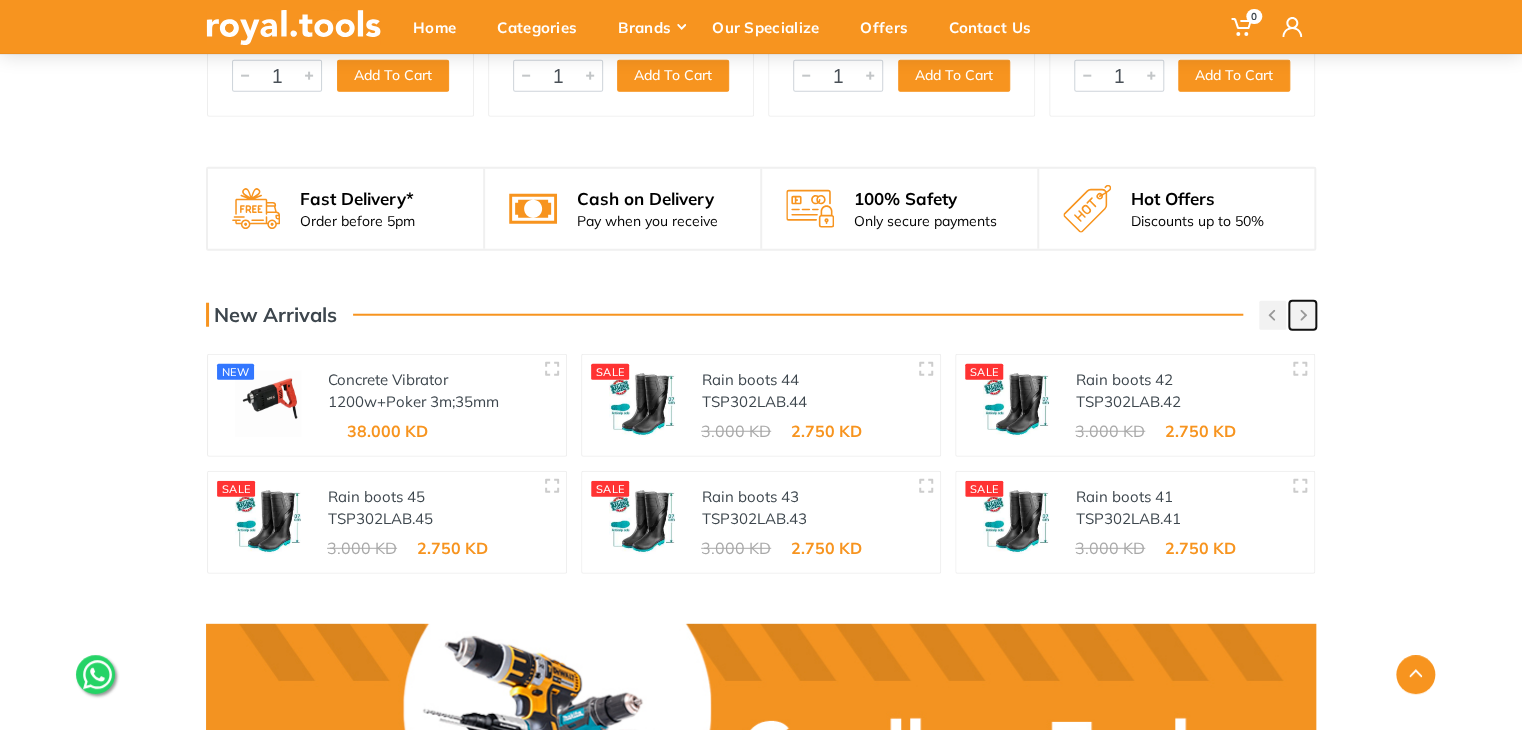 click 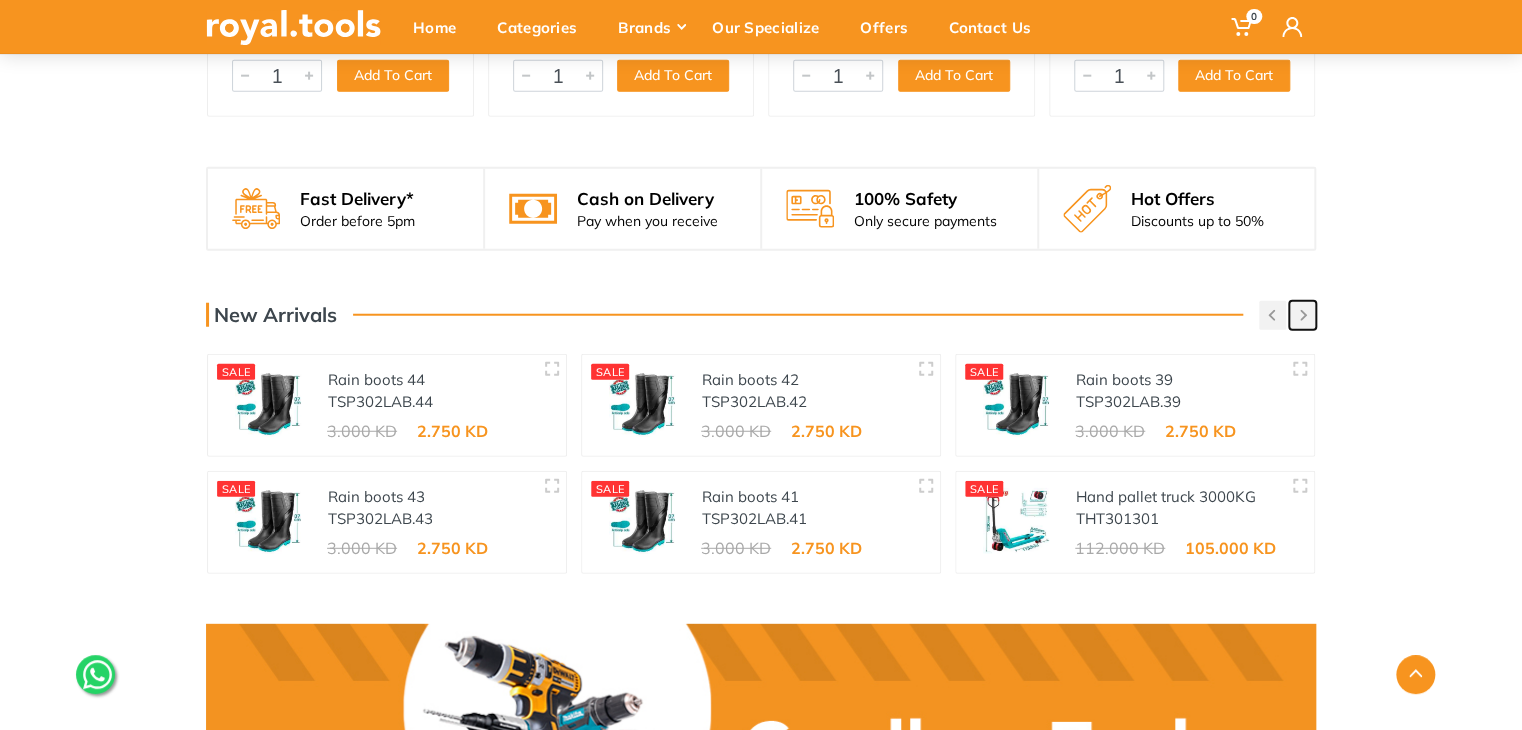 click 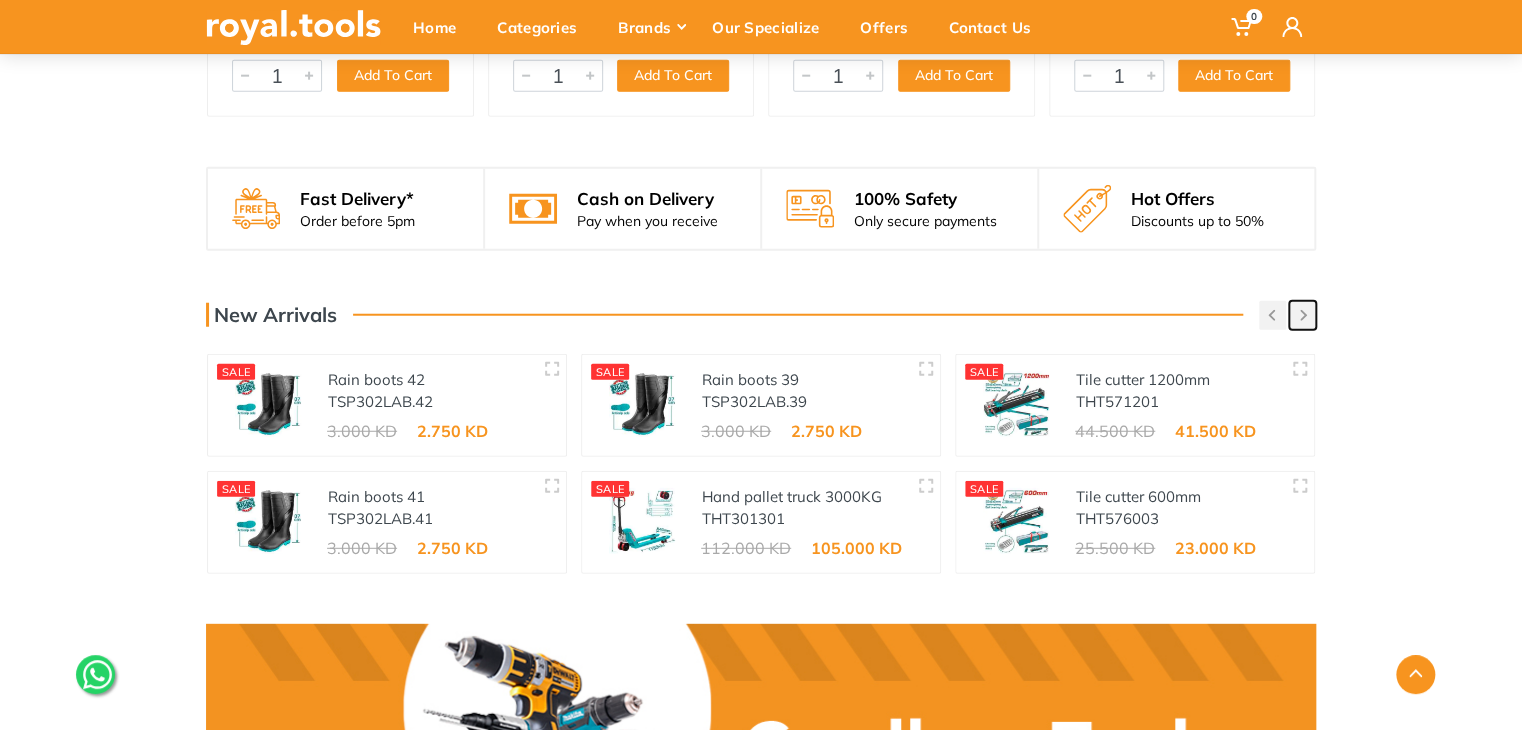 click 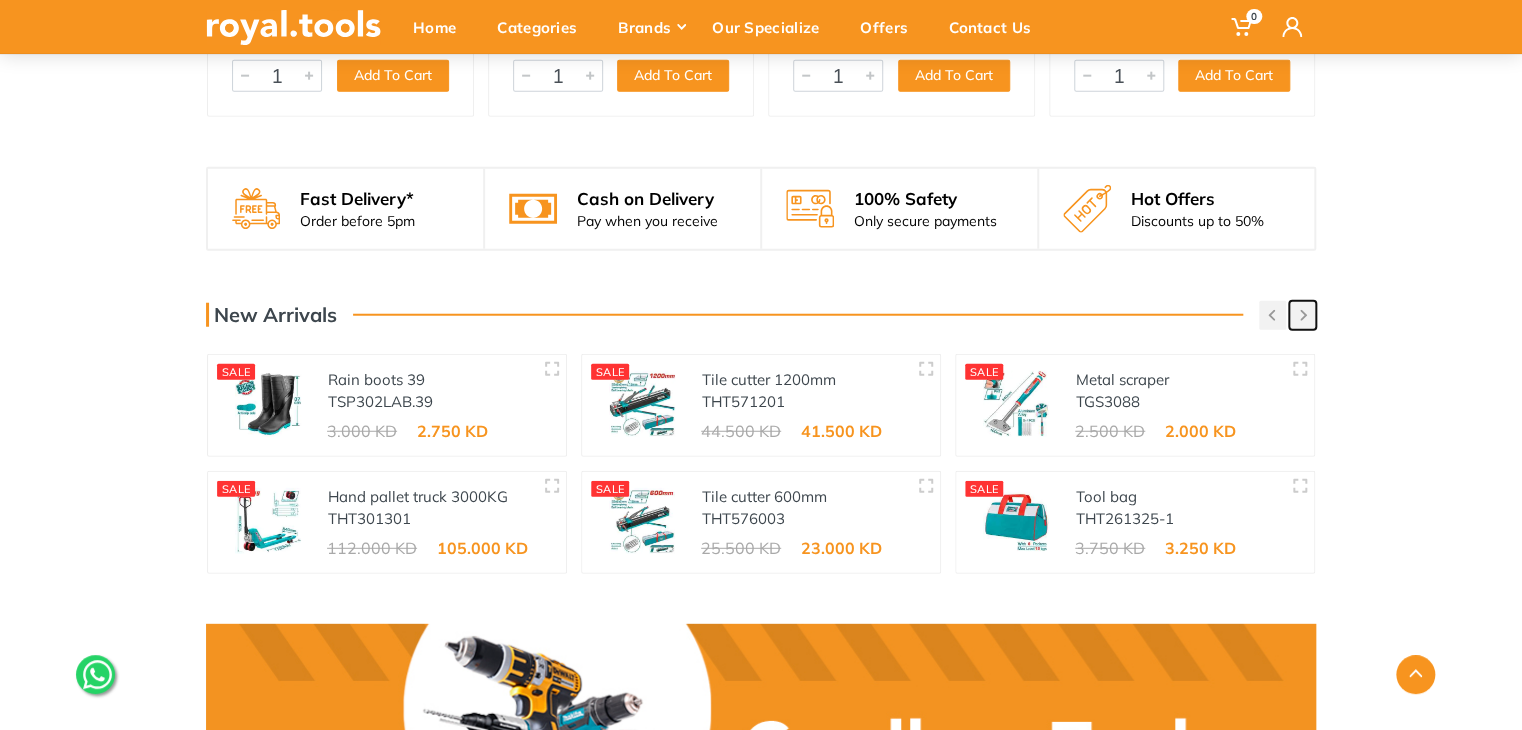 click 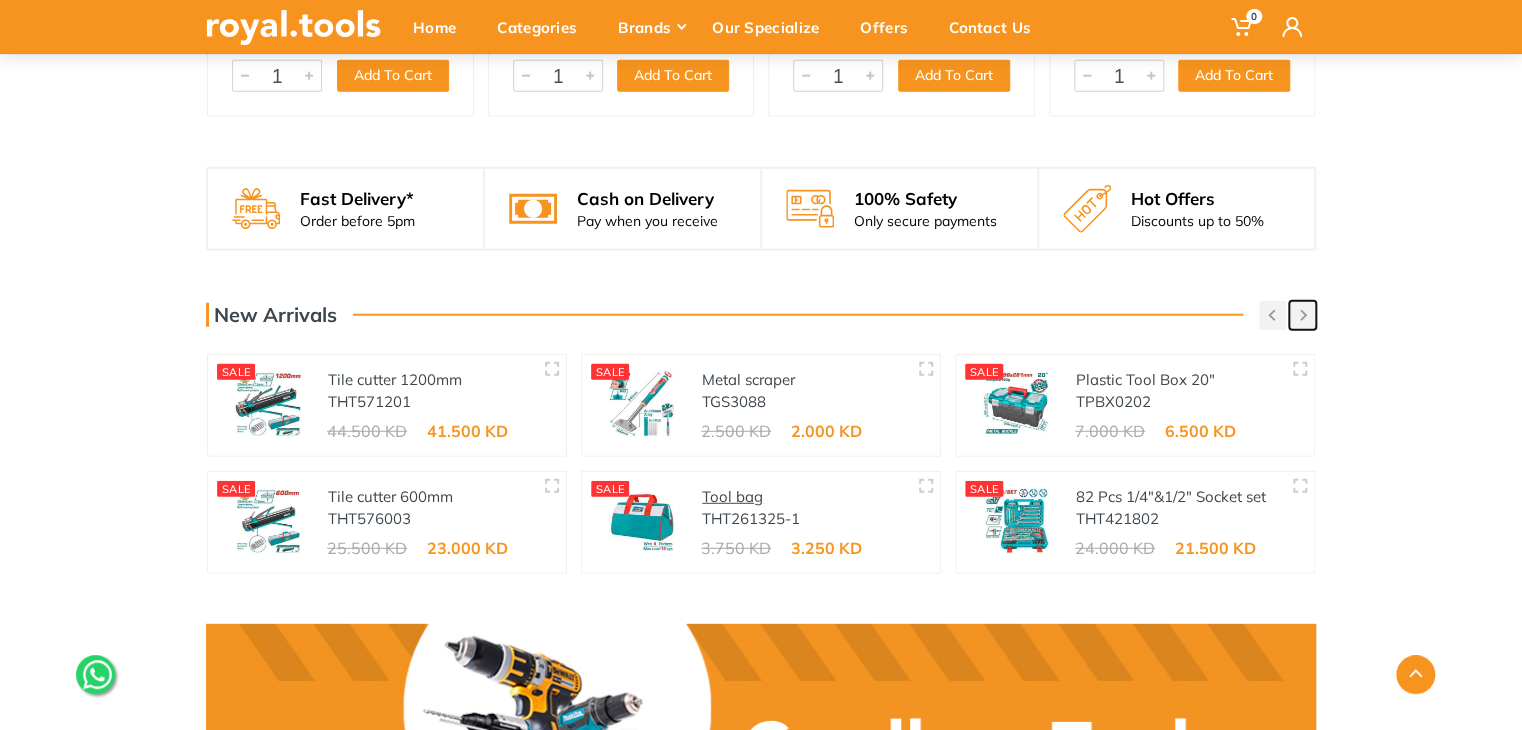 type 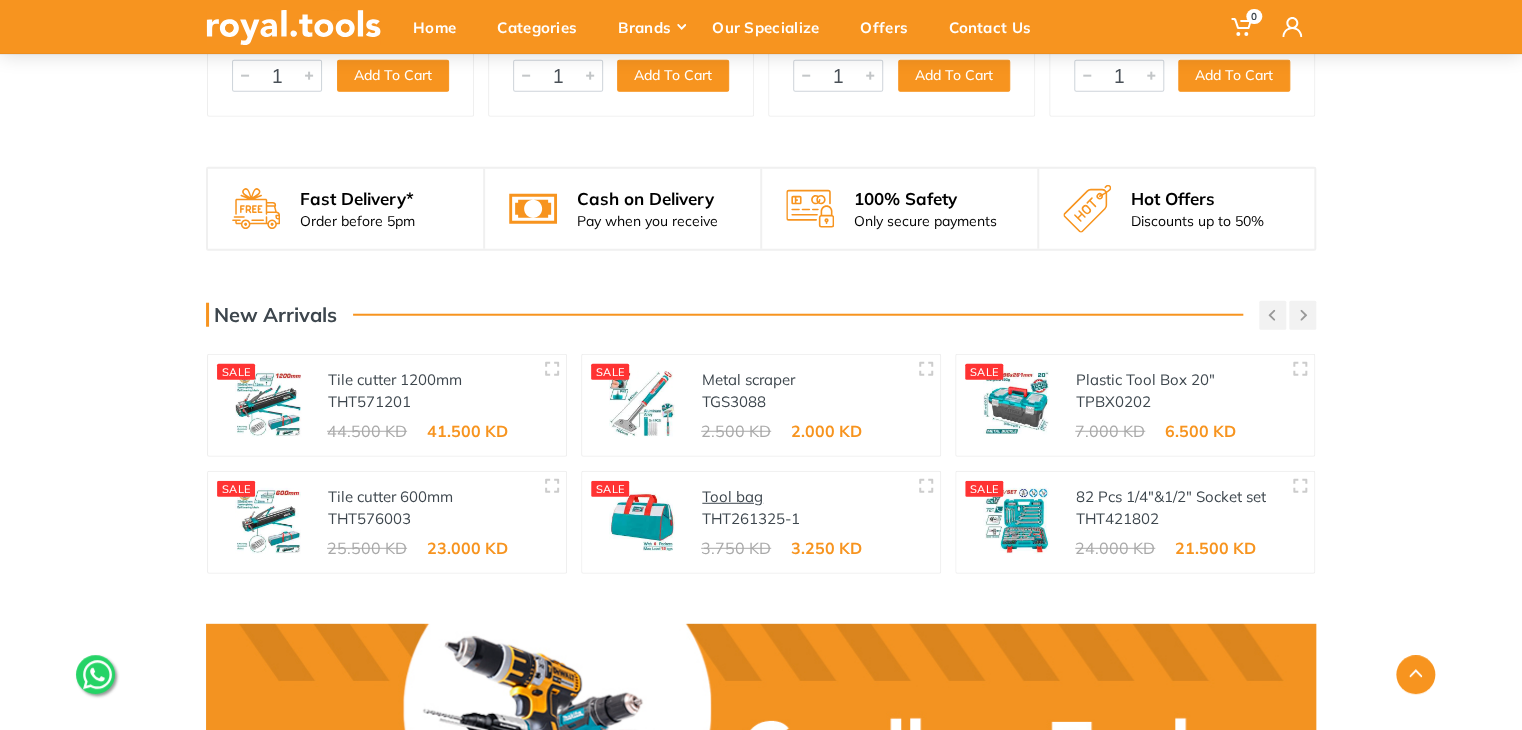 click on "Tool bag" at bounding box center (732, 496) 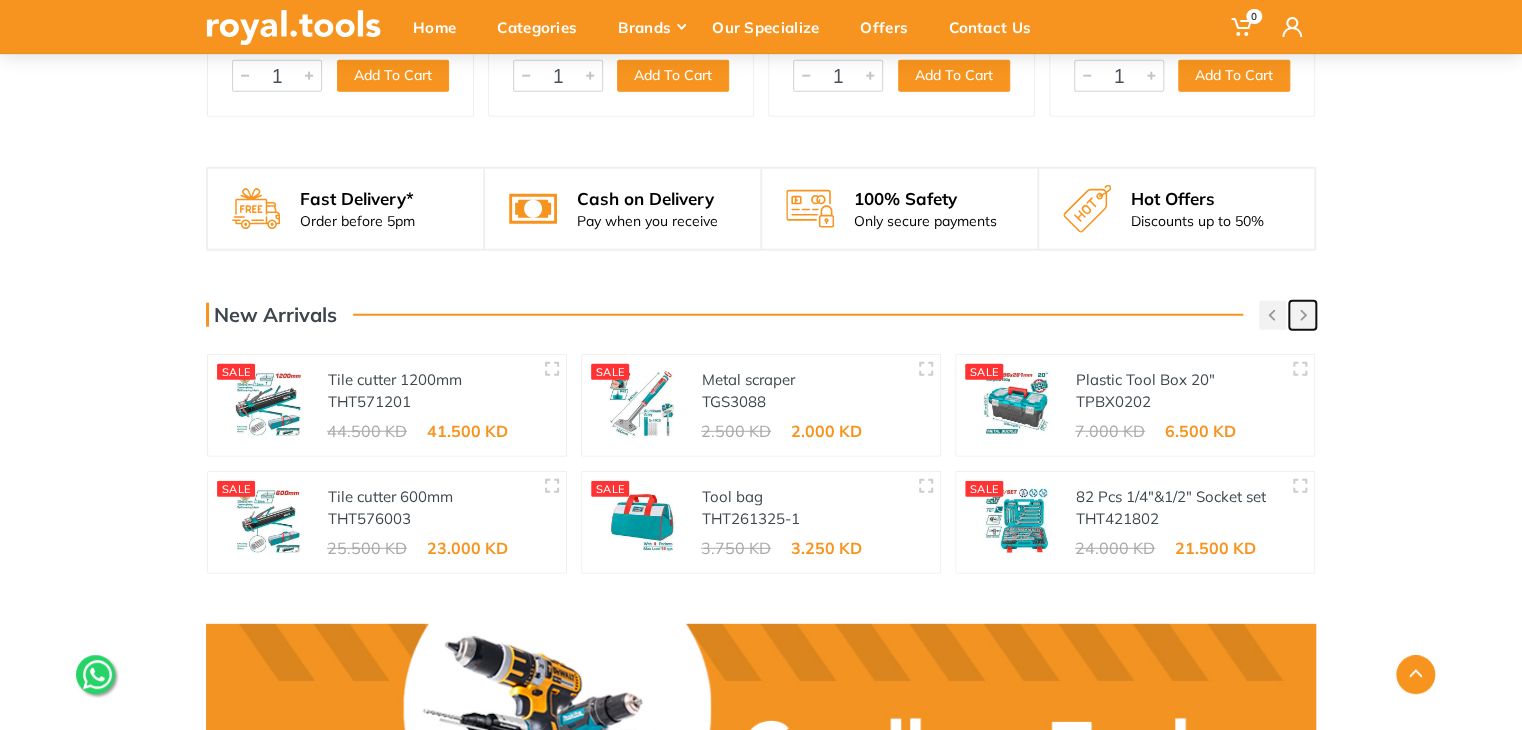 click at bounding box center (1302, 315) 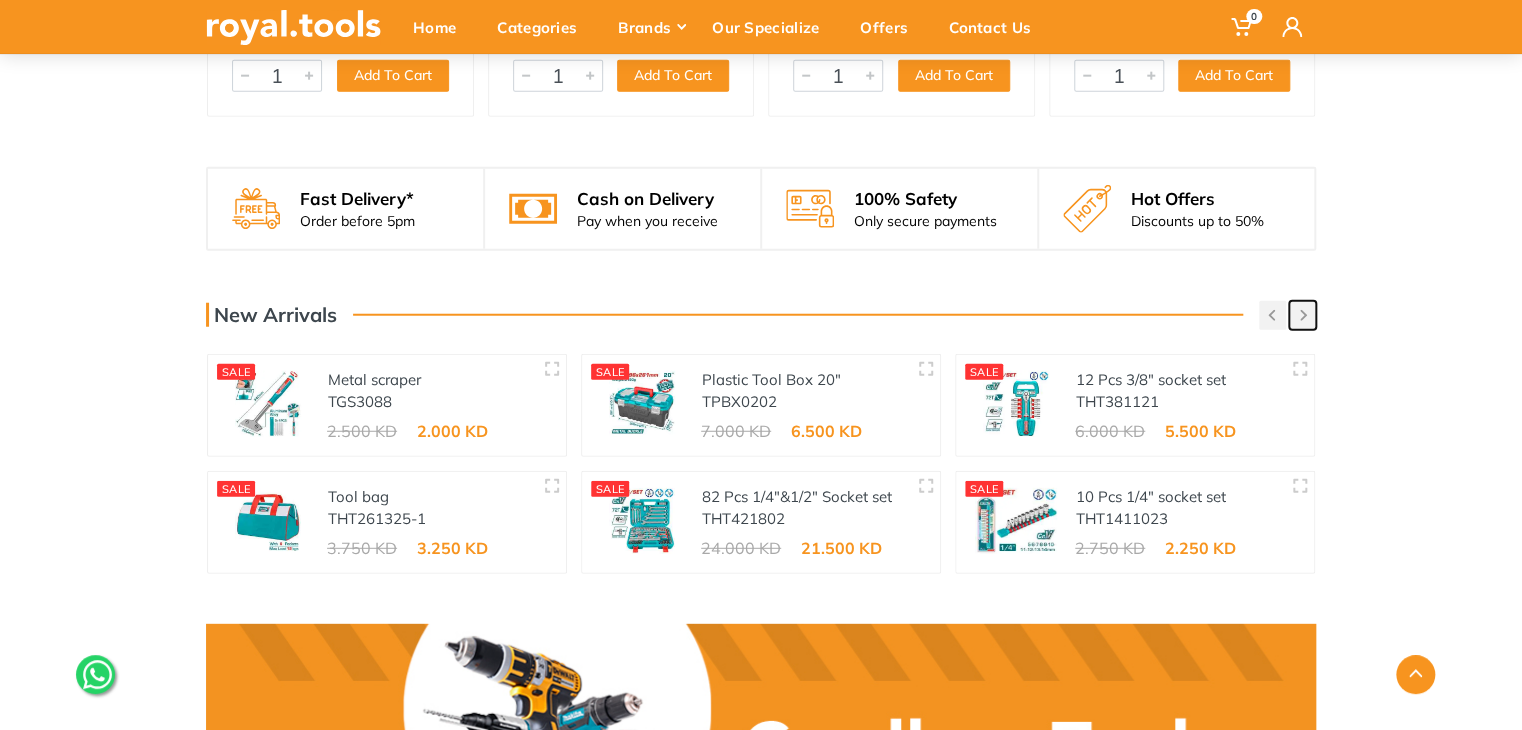 click at bounding box center [1302, 315] 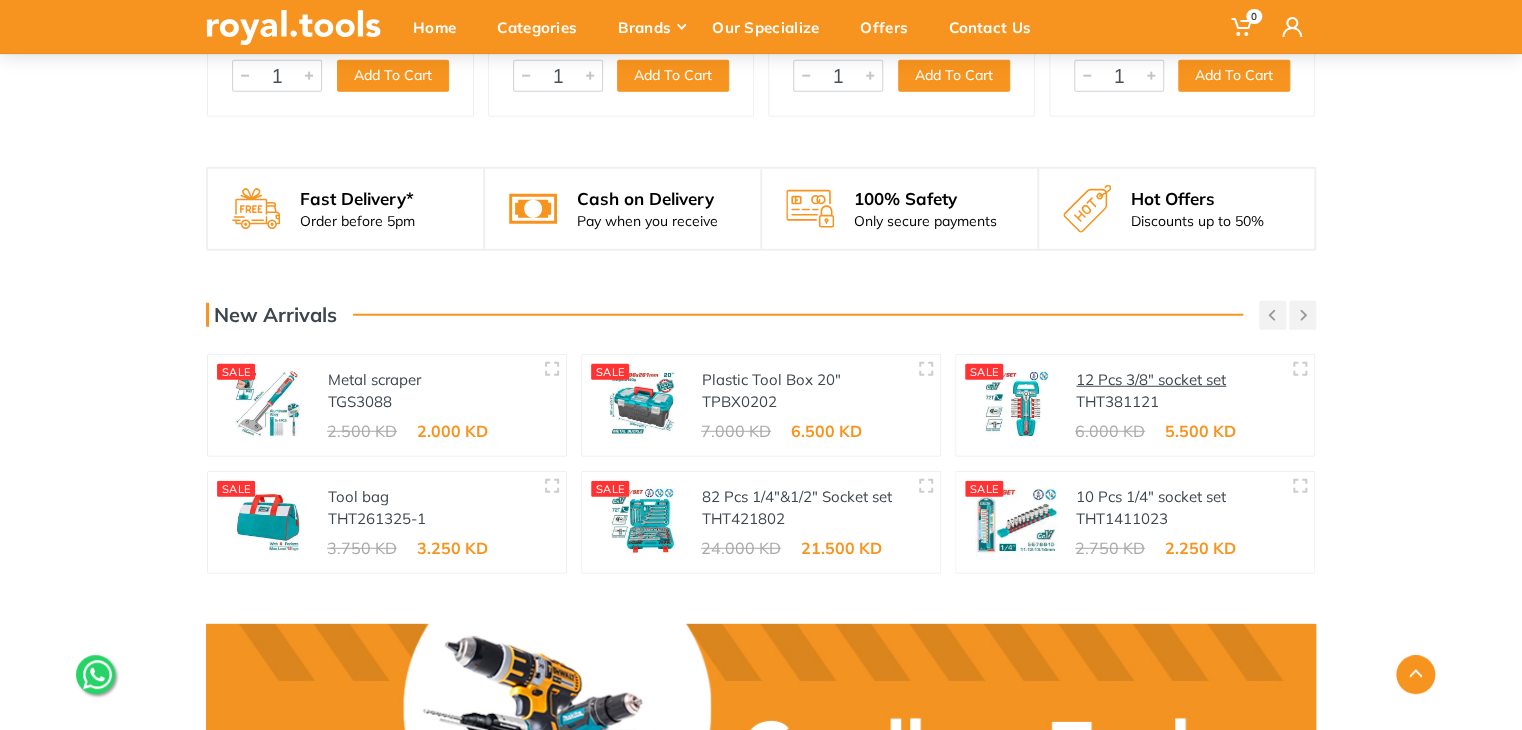 click on "12 Pcs 3/8" socket set" at bounding box center [1151, 379] 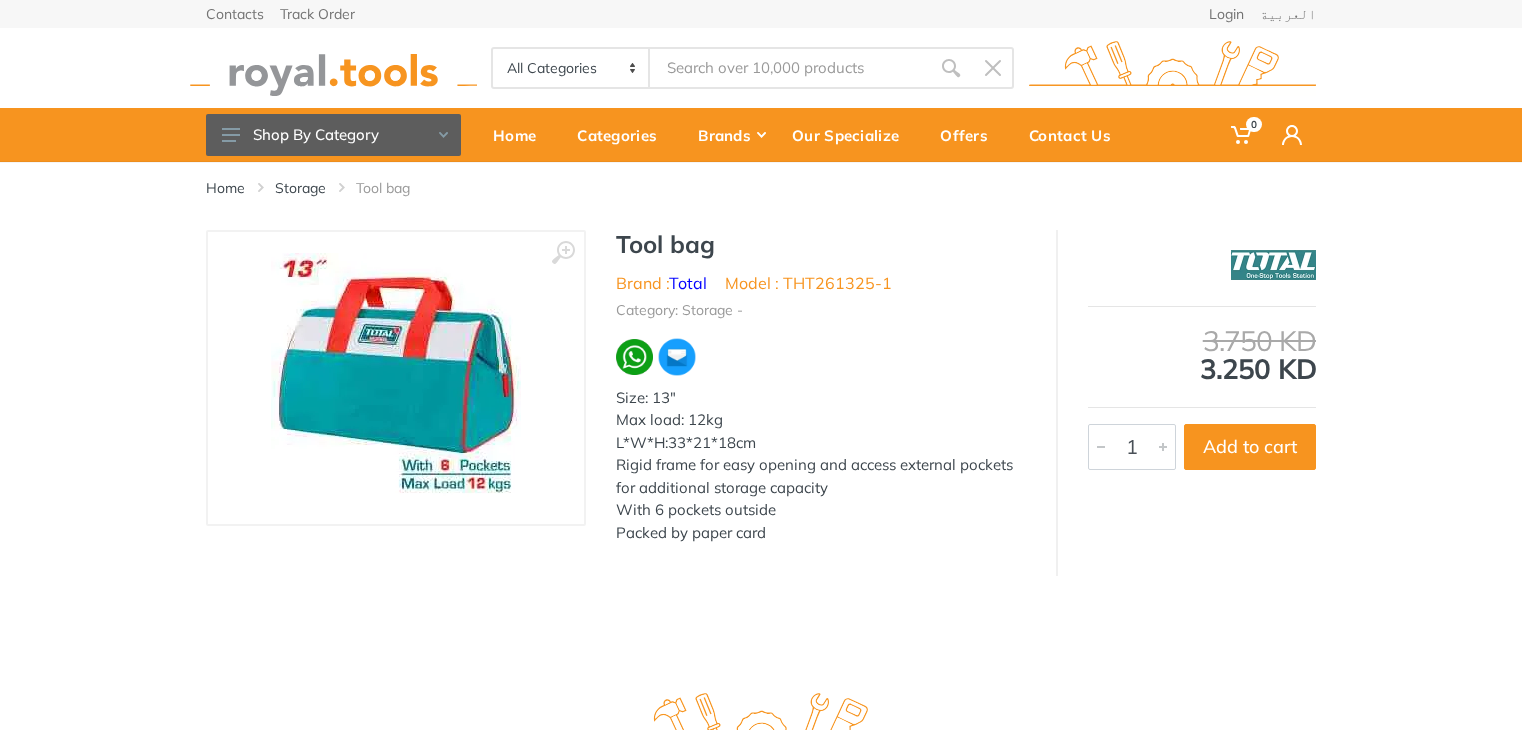 scroll, scrollTop: 0, scrollLeft: 0, axis: both 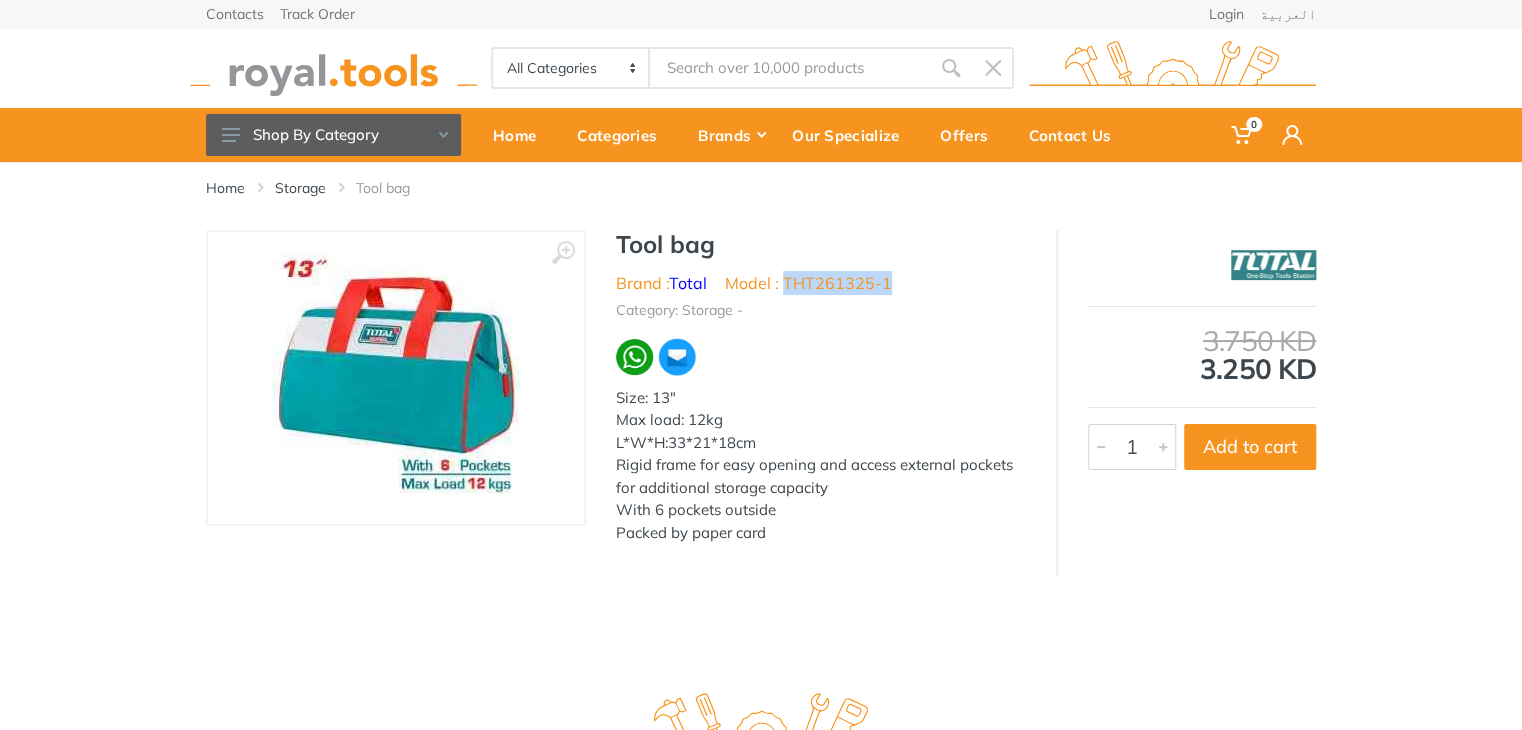 drag, startPoint x: 898, startPoint y: 282, endPoint x: 788, endPoint y: 286, distance: 110.0727 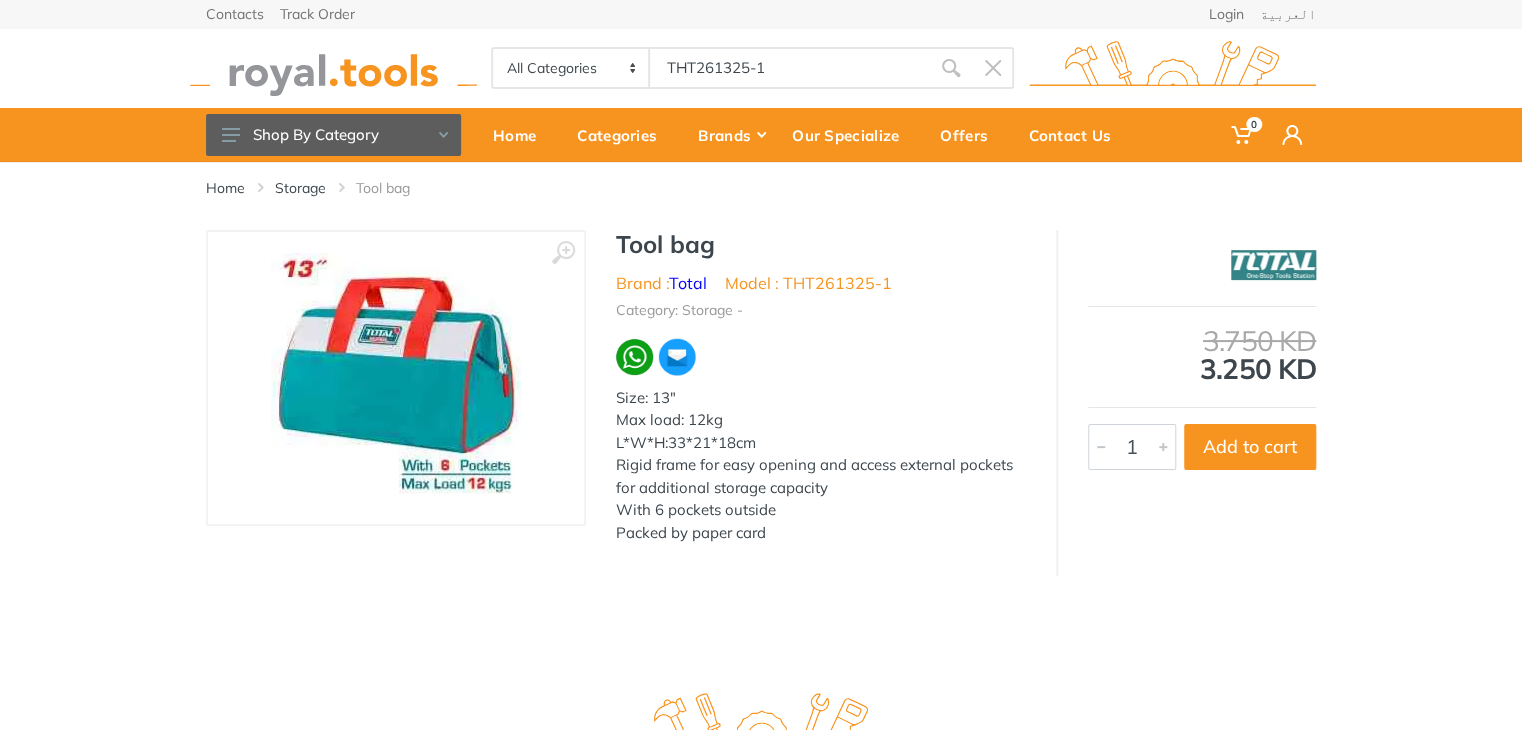 type on "THT261325-1" 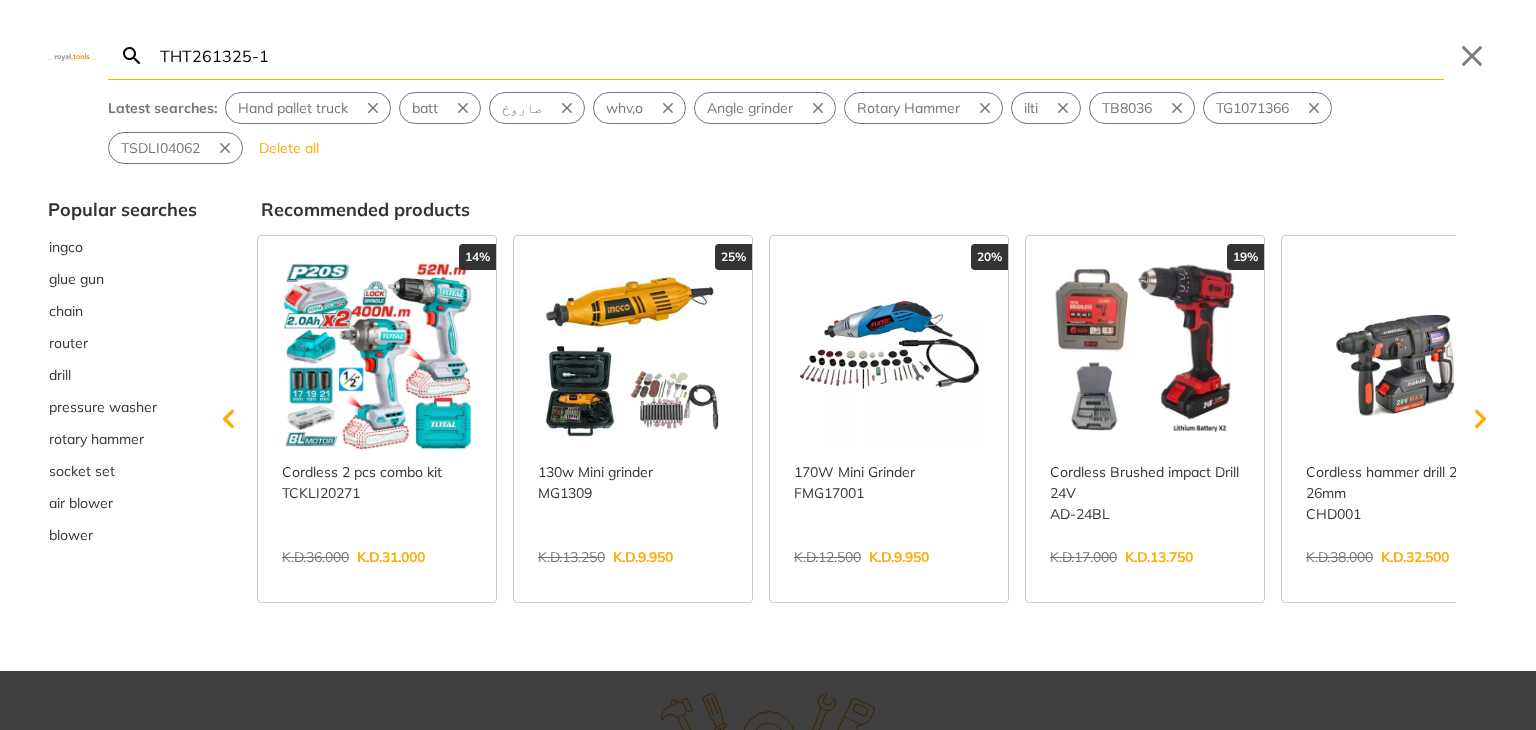 type on "THT261325-1" 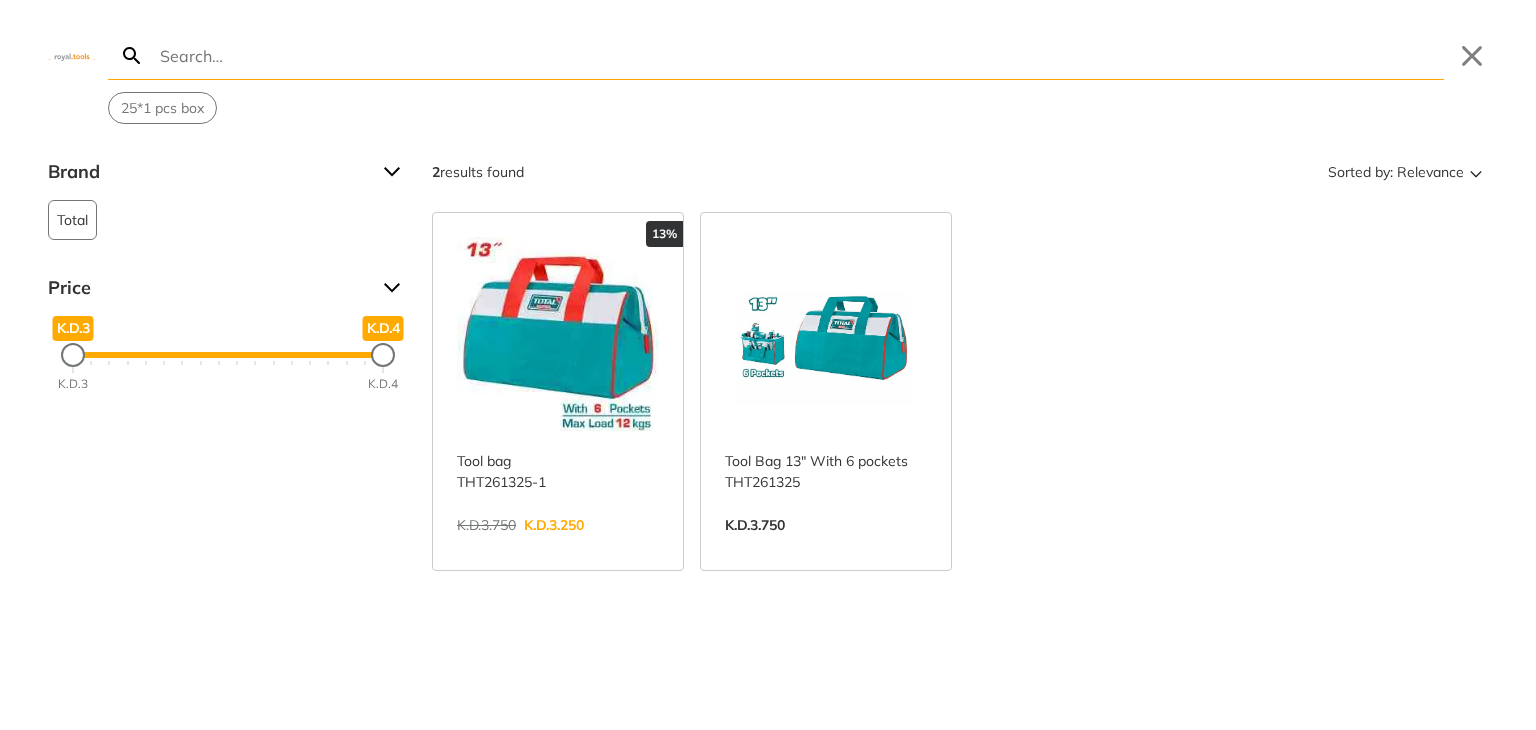 type 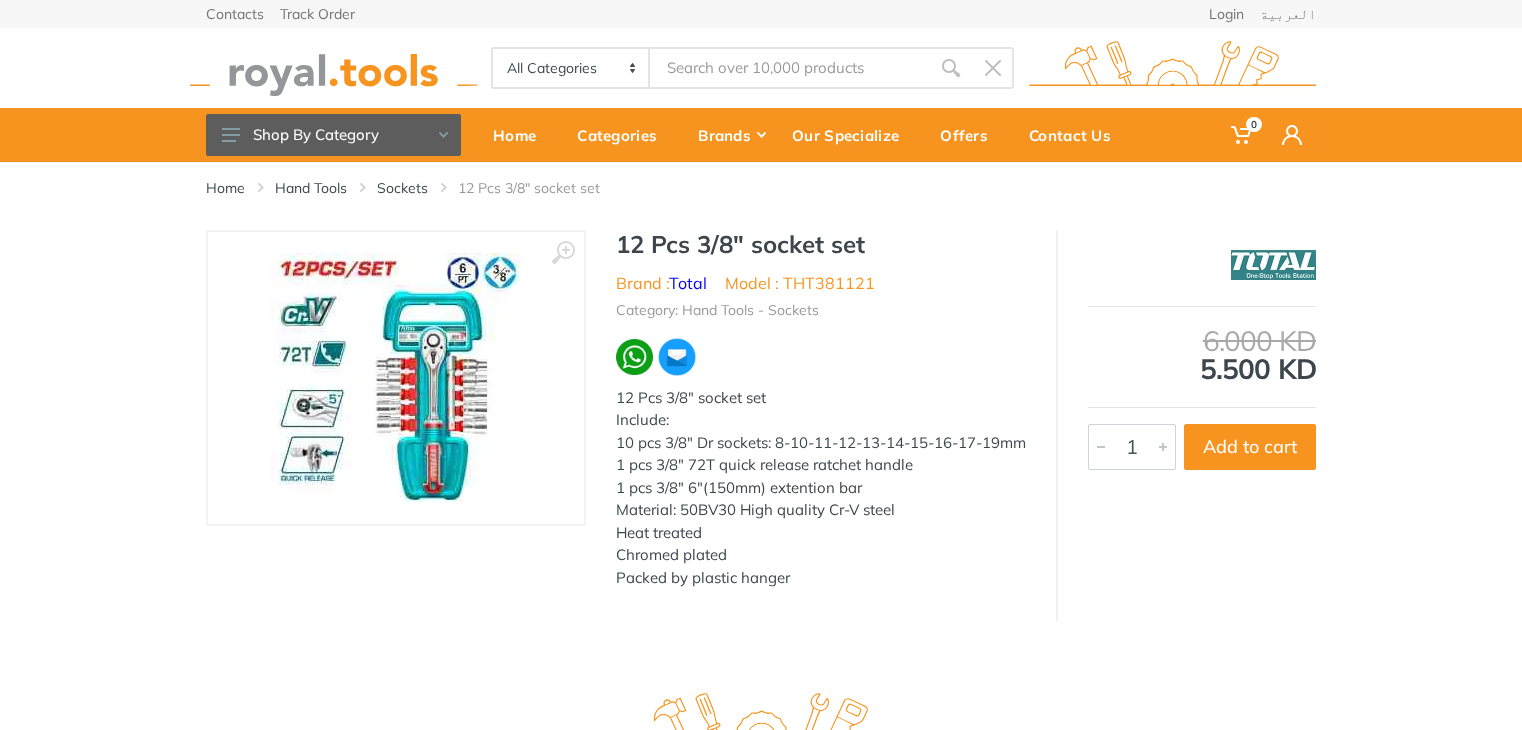 scroll, scrollTop: 0, scrollLeft: 0, axis: both 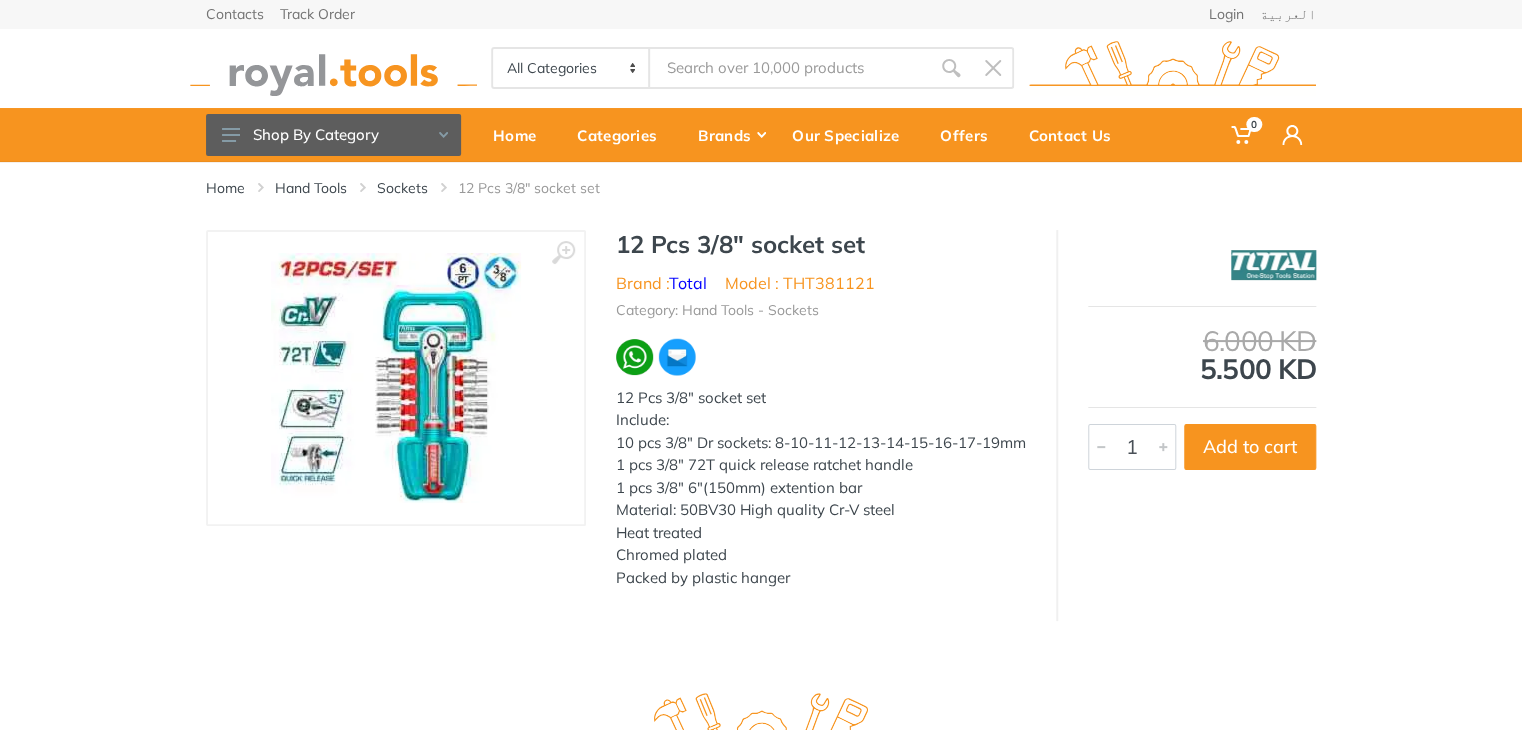 click at bounding box center (1273, 265) 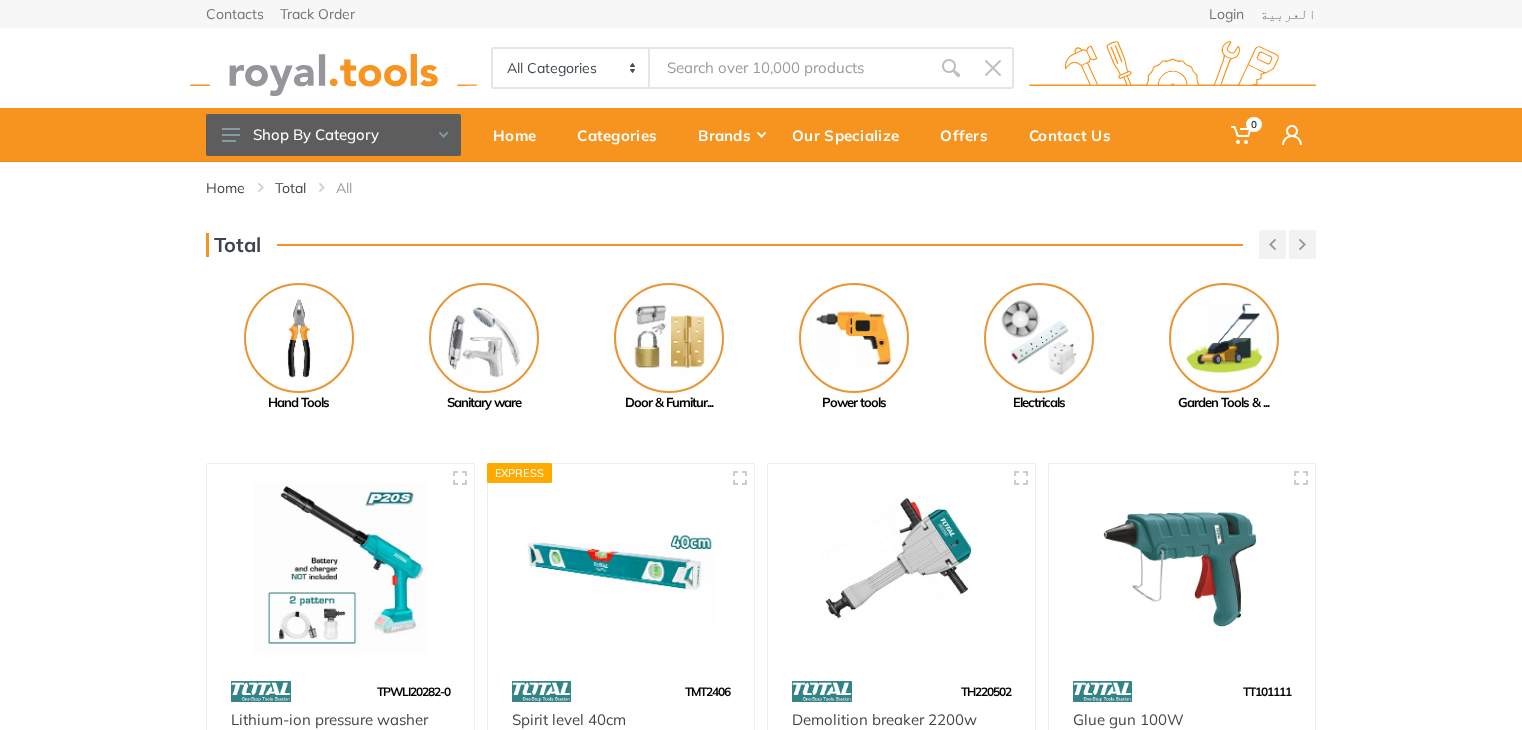 scroll, scrollTop: 0, scrollLeft: 0, axis: both 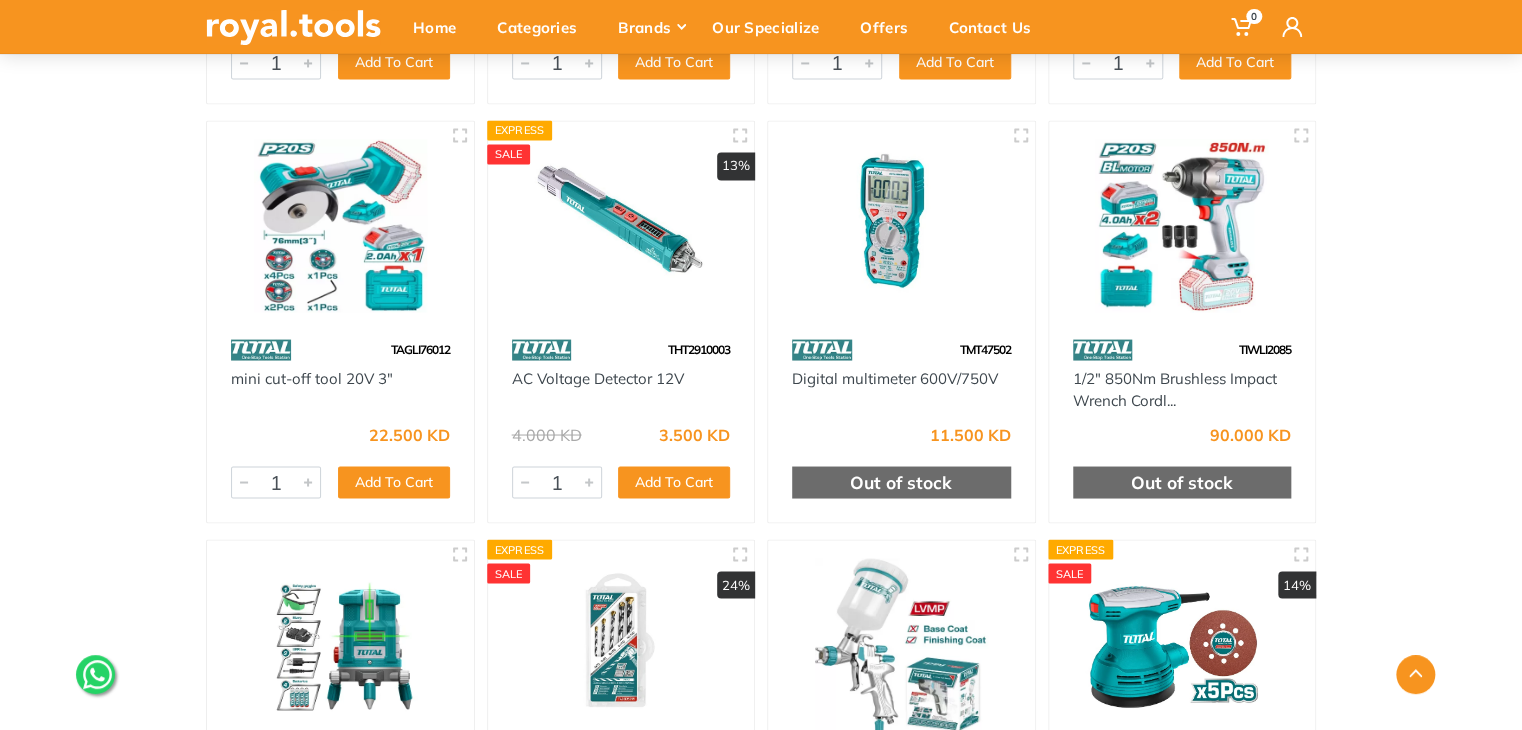 click on "0" at bounding box center (761, -5004) 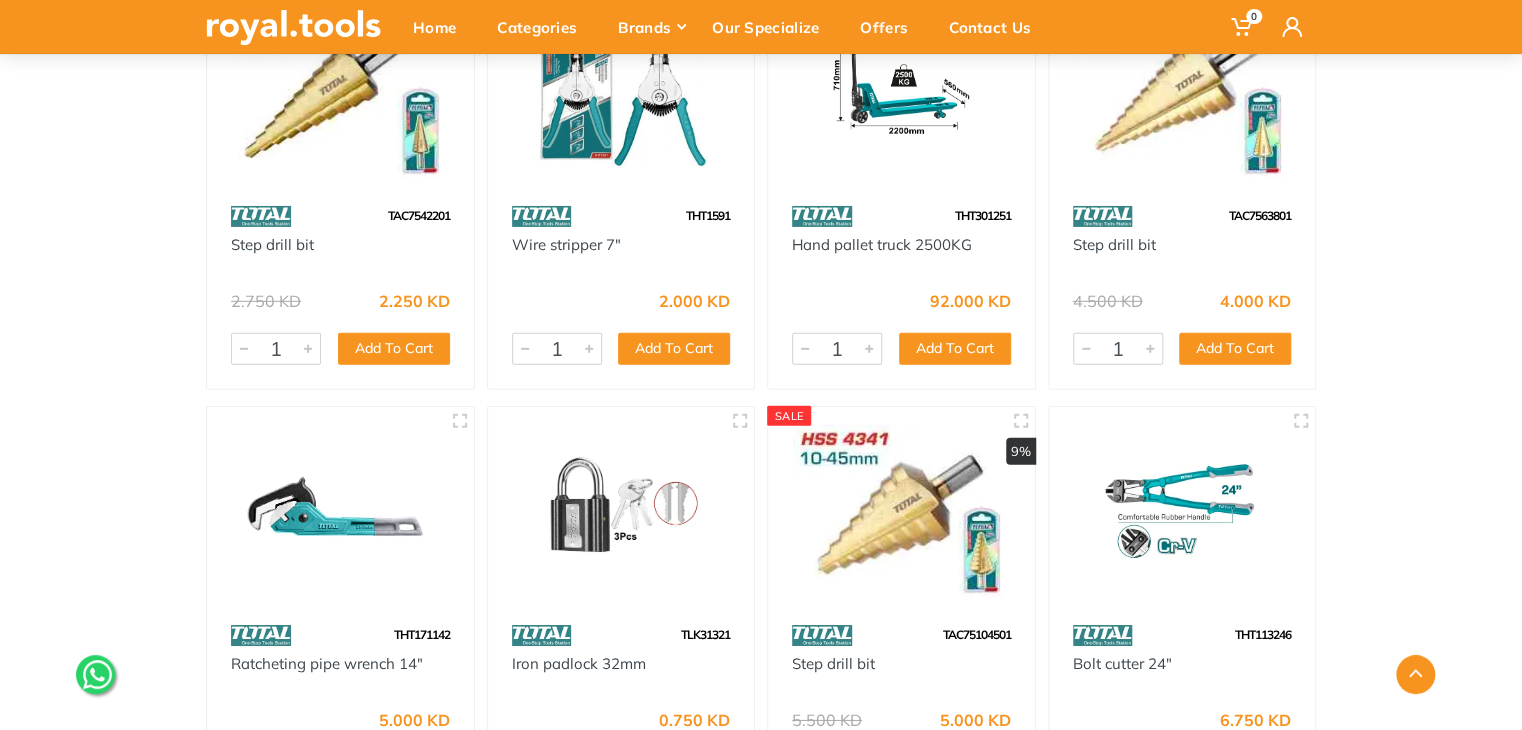 scroll, scrollTop: 30655, scrollLeft: 0, axis: vertical 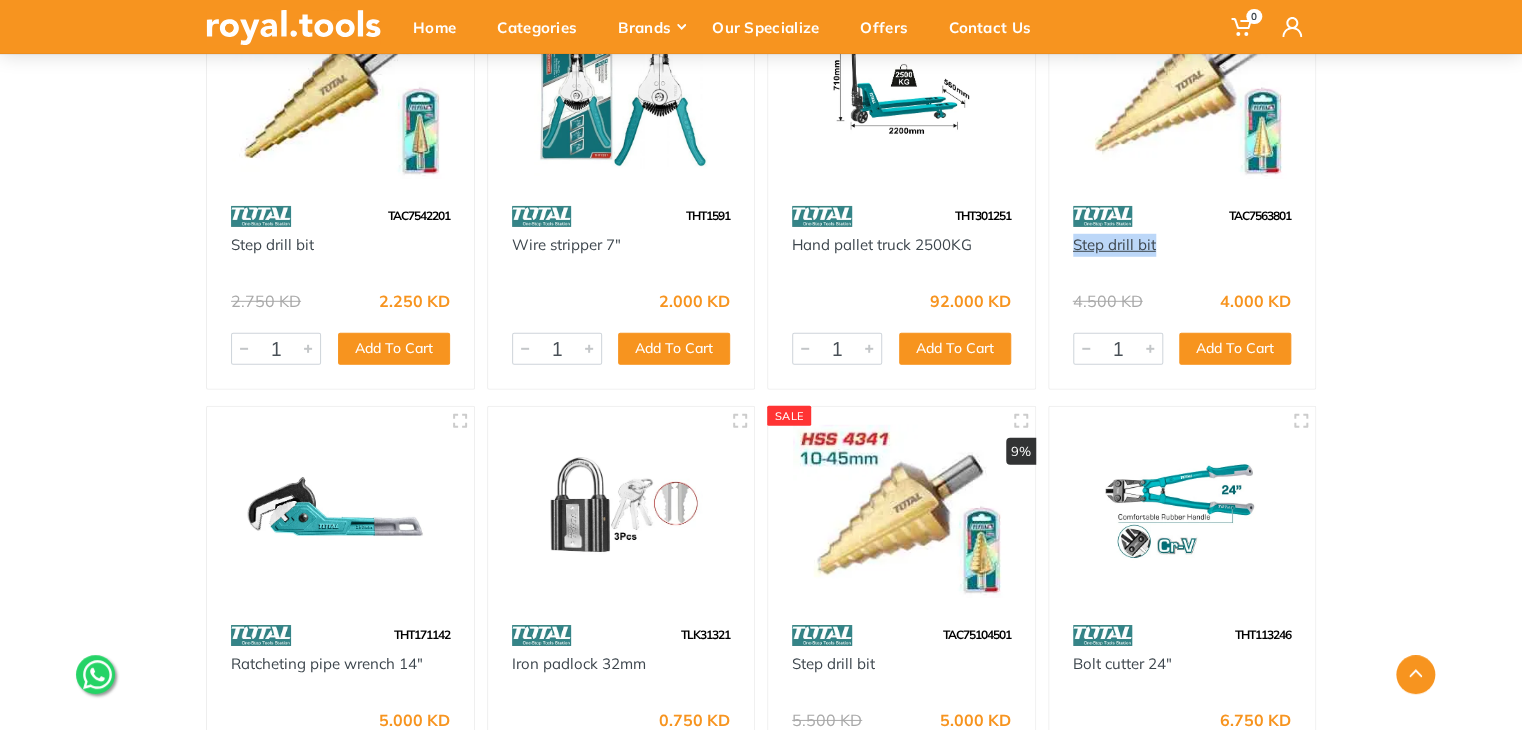 drag, startPoint x: 1155, startPoint y: 245, endPoint x: 1076, endPoint y: 242, distance: 79.05694 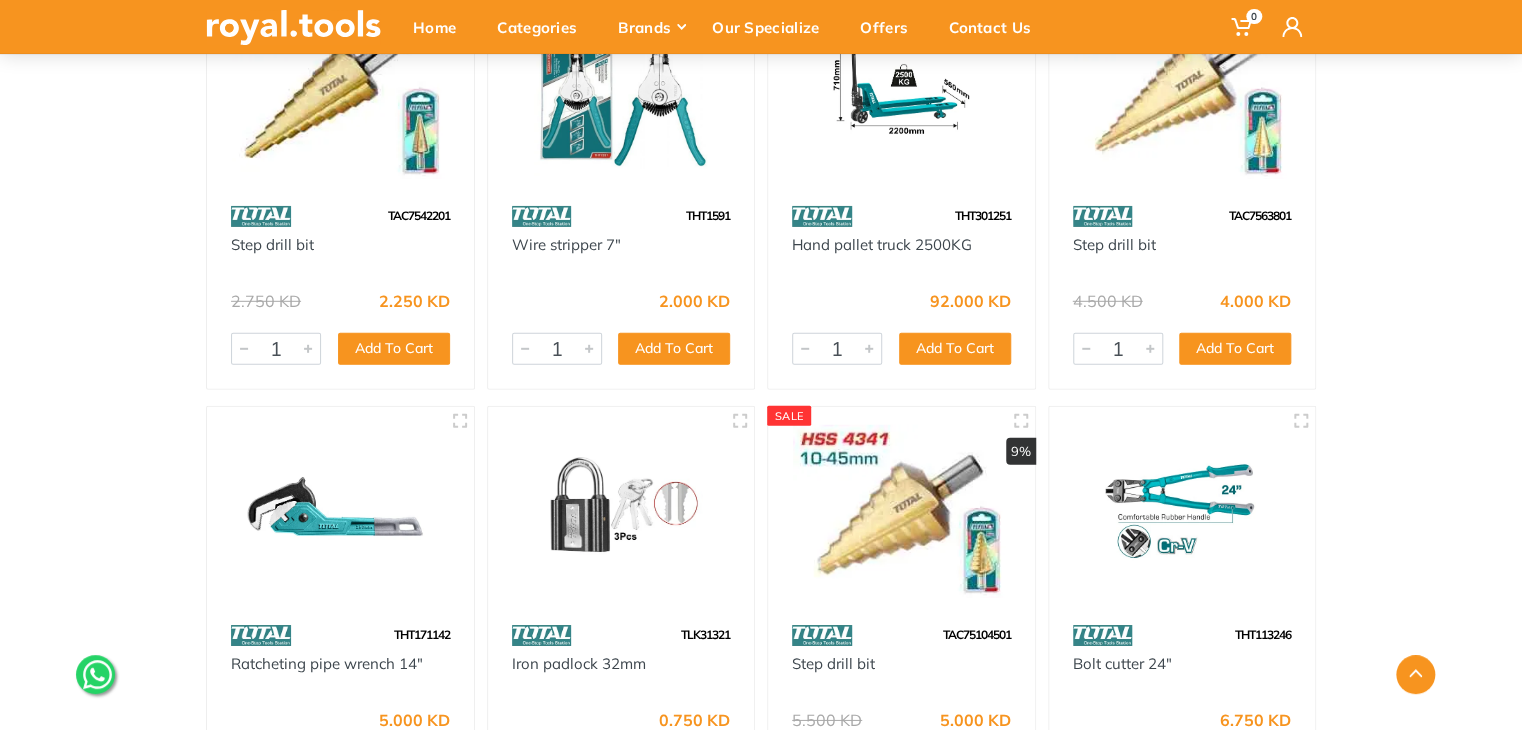 click on "Home
Total
All
Total
Previous" at bounding box center (761, -12713) 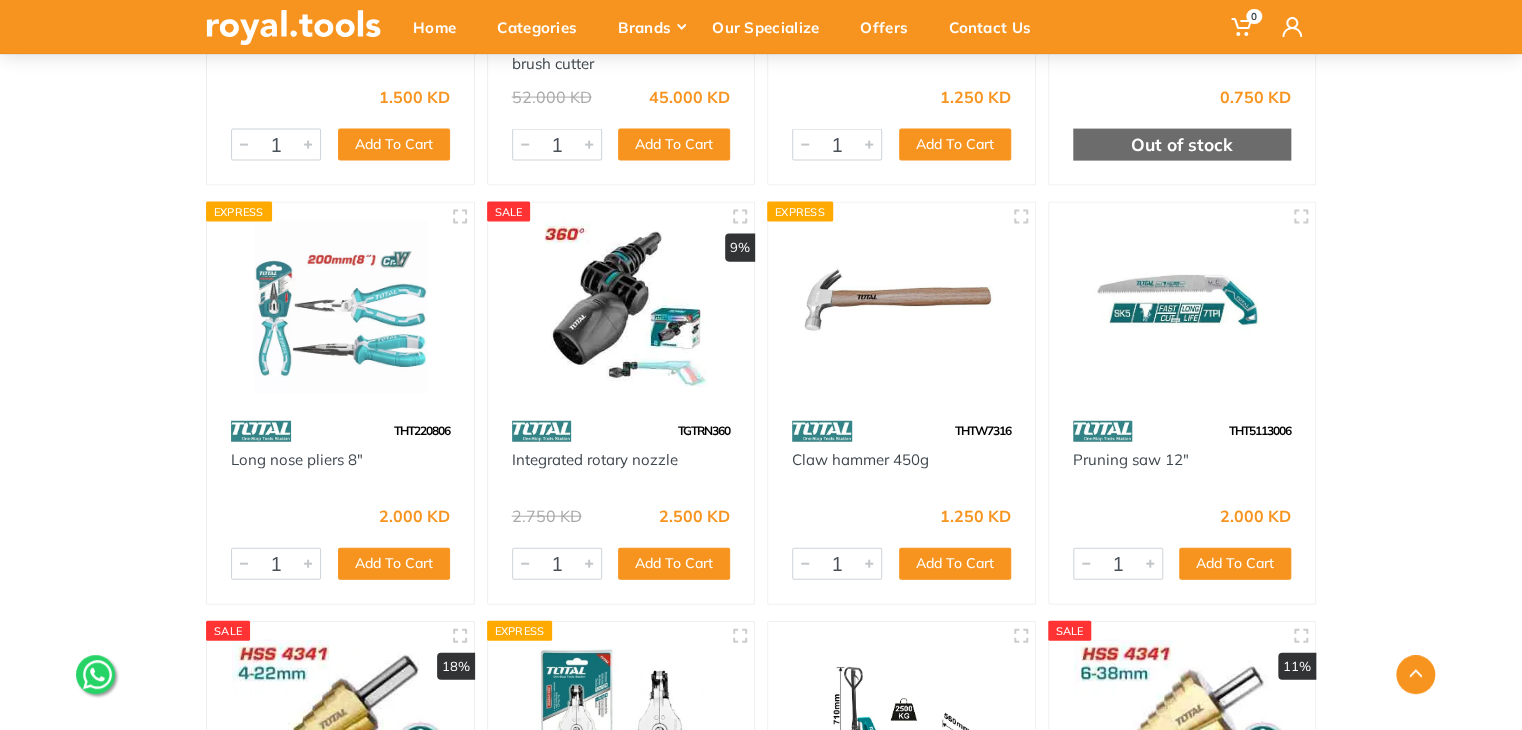 scroll, scrollTop: 28740, scrollLeft: 0, axis: vertical 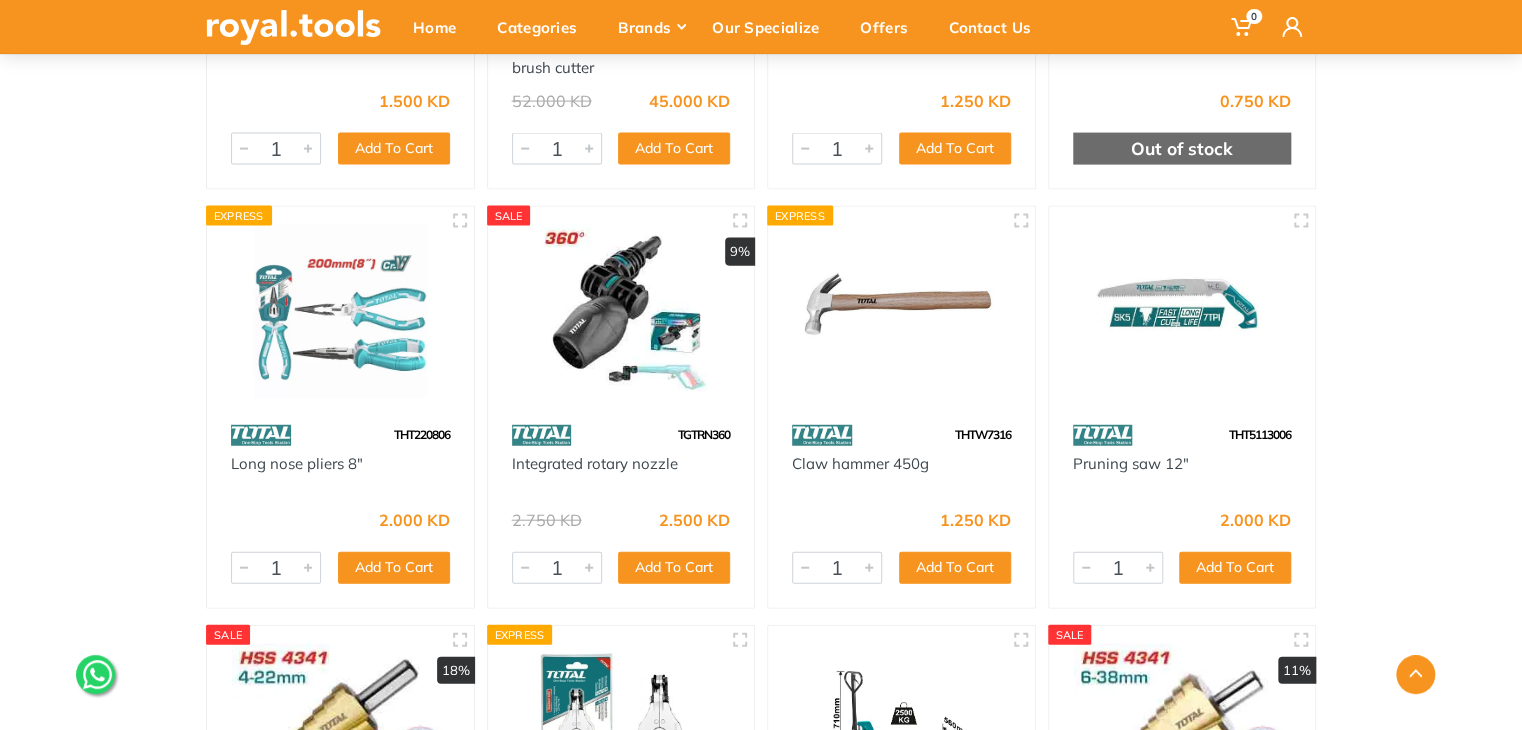 click on "Home
Total
All
Total
Previous" at bounding box center (761, -12075) 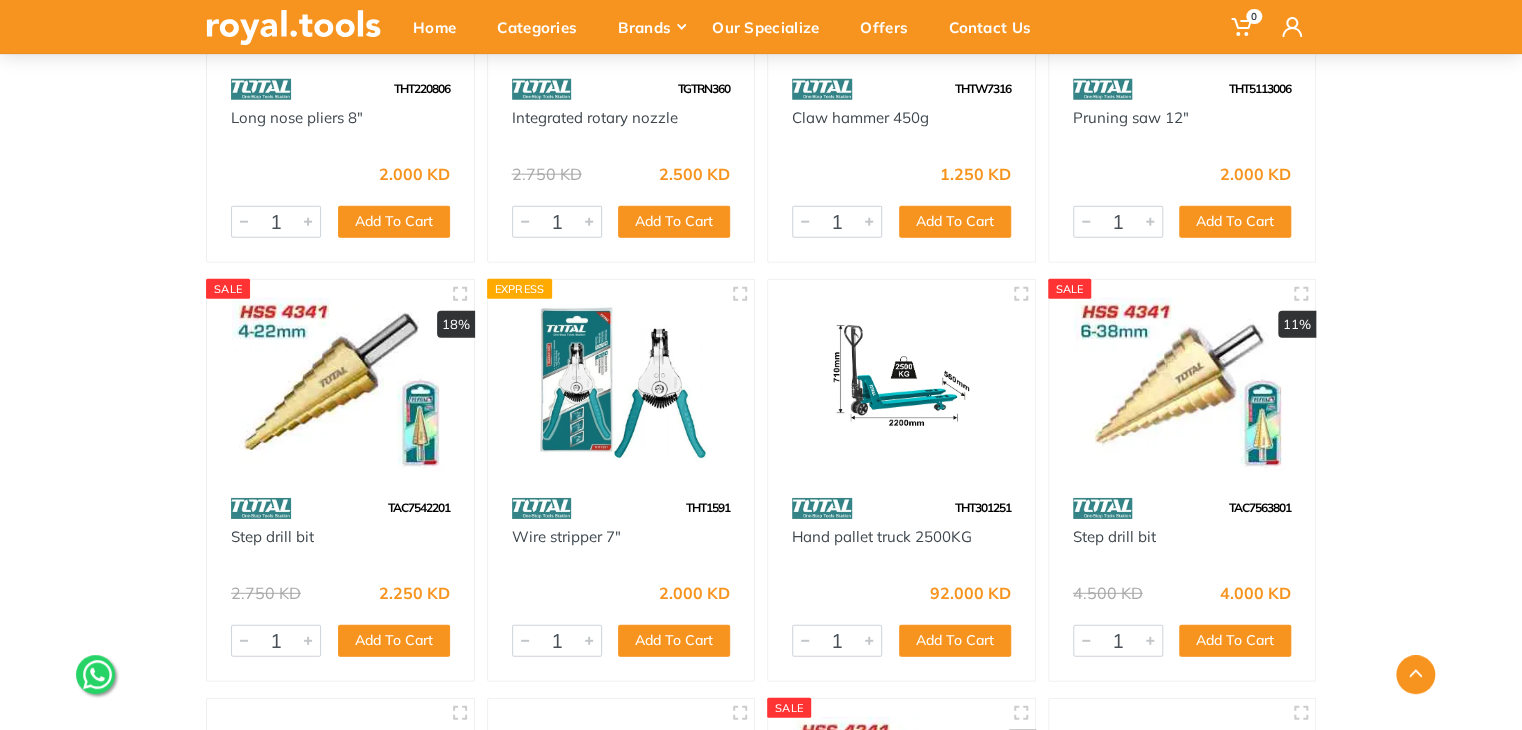 scroll, scrollTop: 29100, scrollLeft: 0, axis: vertical 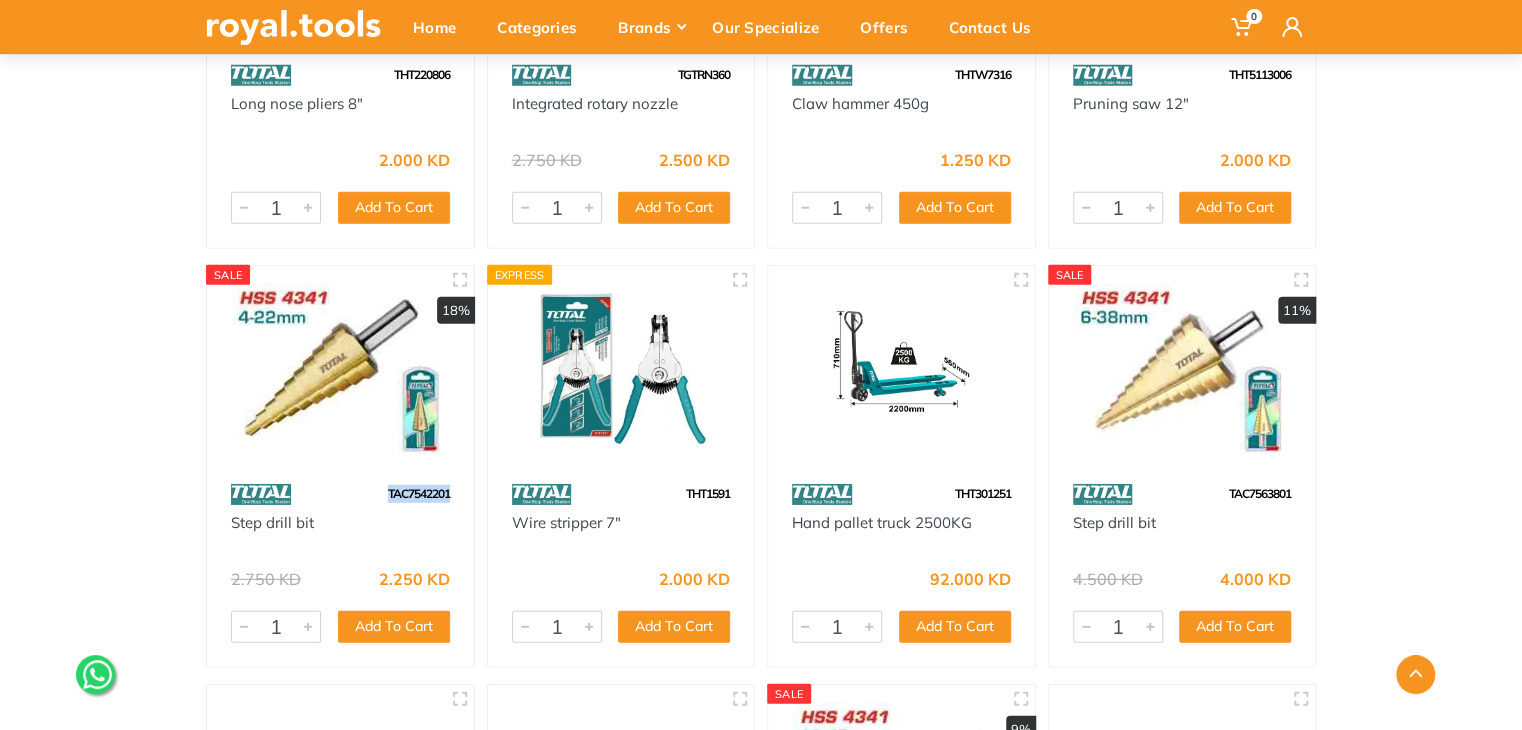 drag, startPoint x: 452, startPoint y: 493, endPoint x: 376, endPoint y: 490, distance: 76.05919 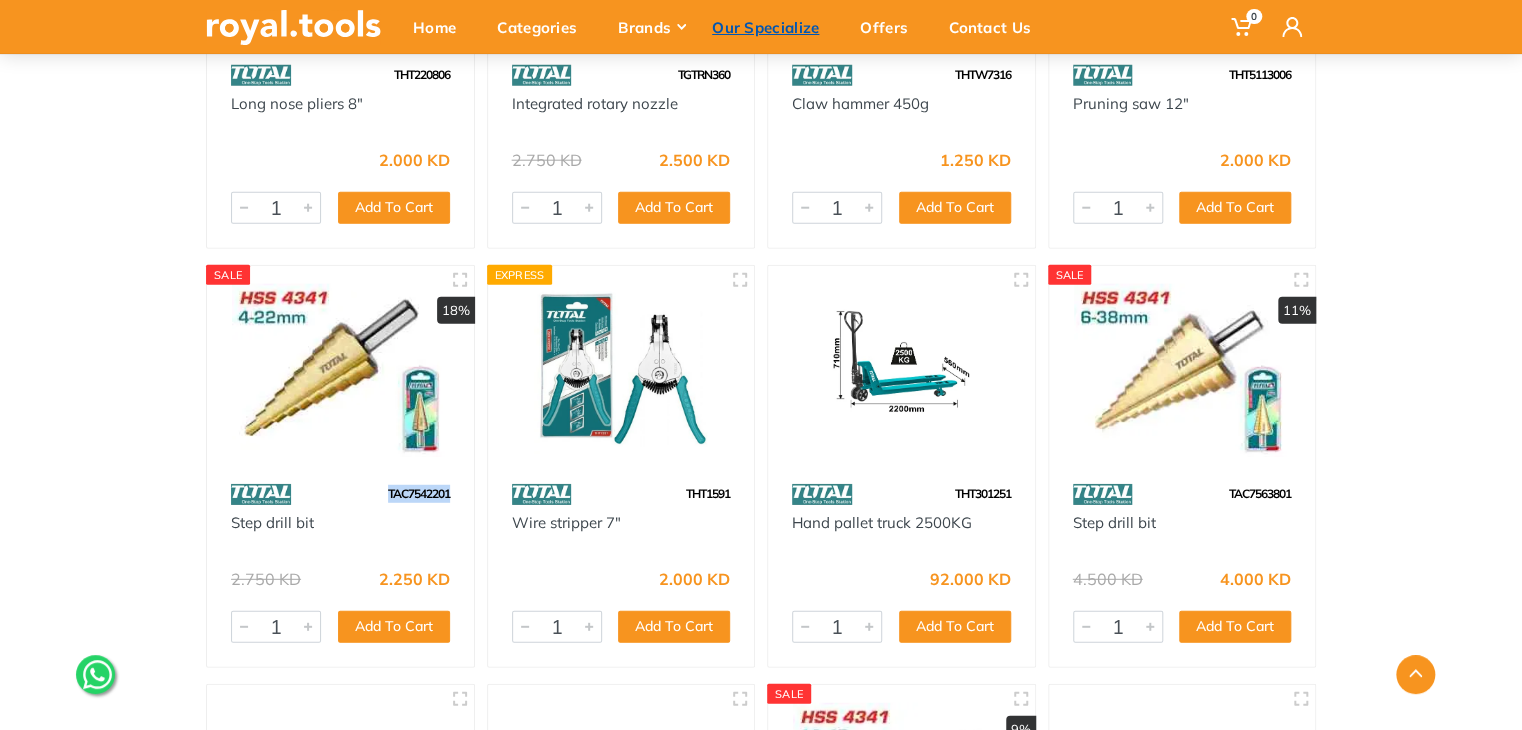 copy on "TAC7542201" 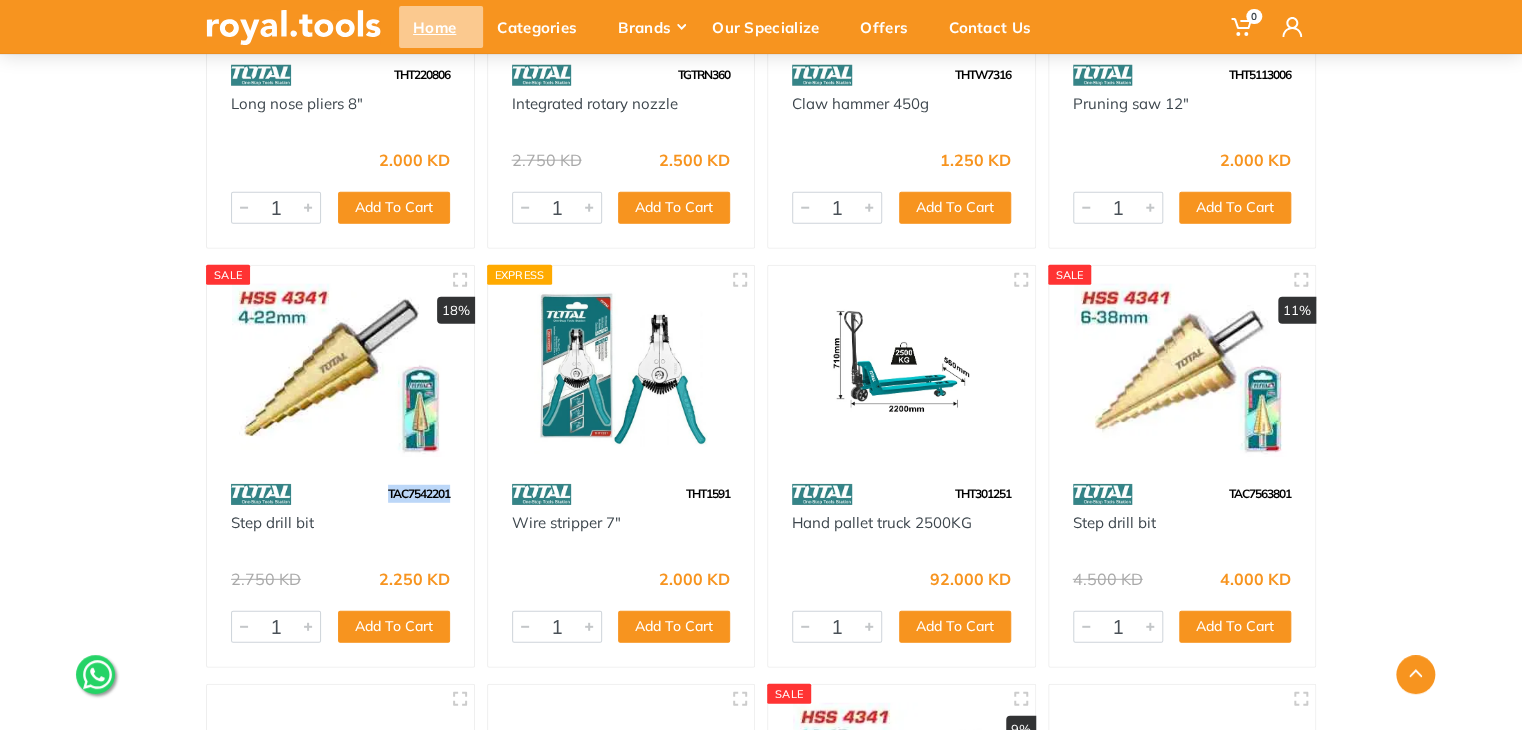 click on "Home" at bounding box center (441, 27) 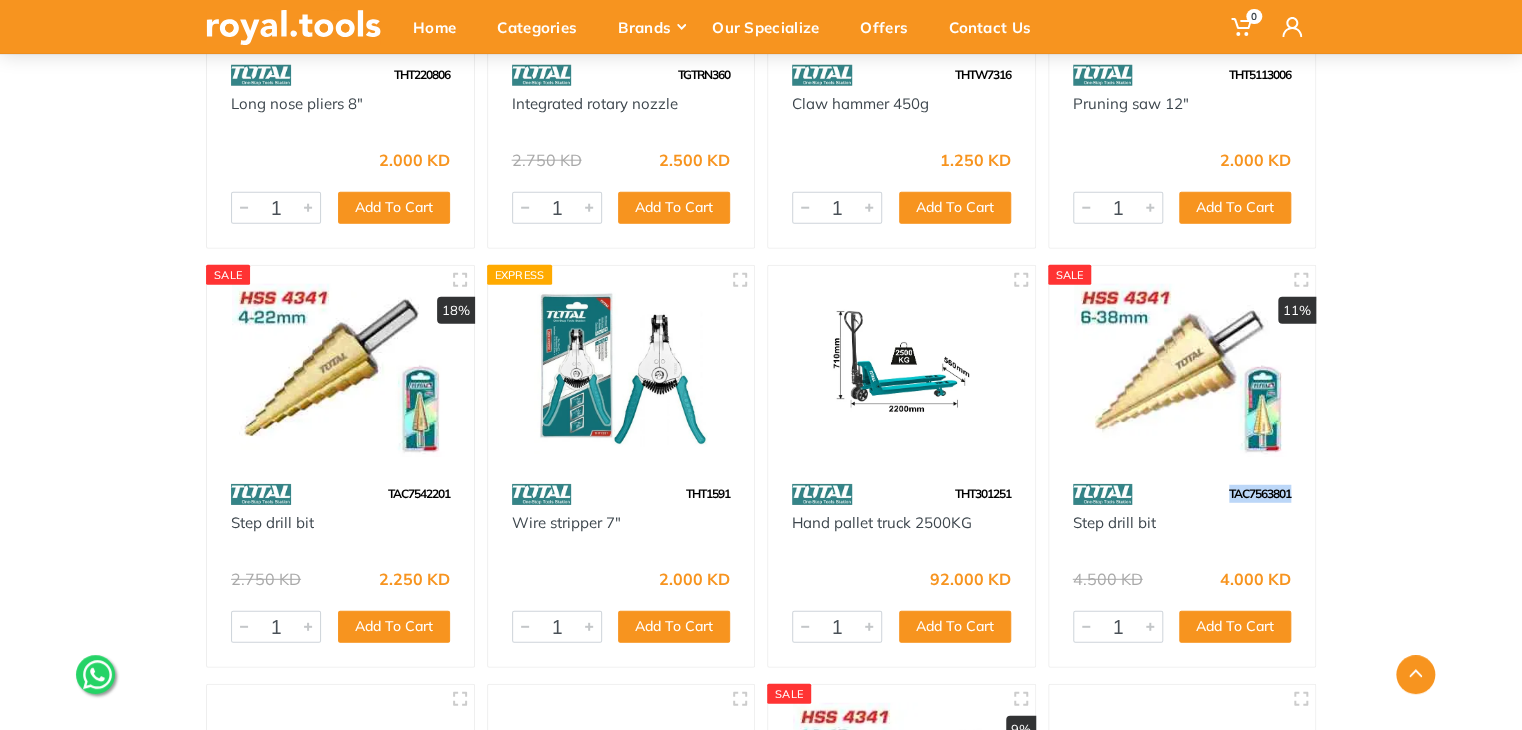 drag, startPoint x: 1292, startPoint y: 493, endPoint x: 1228, endPoint y: 489, distance: 64.12488 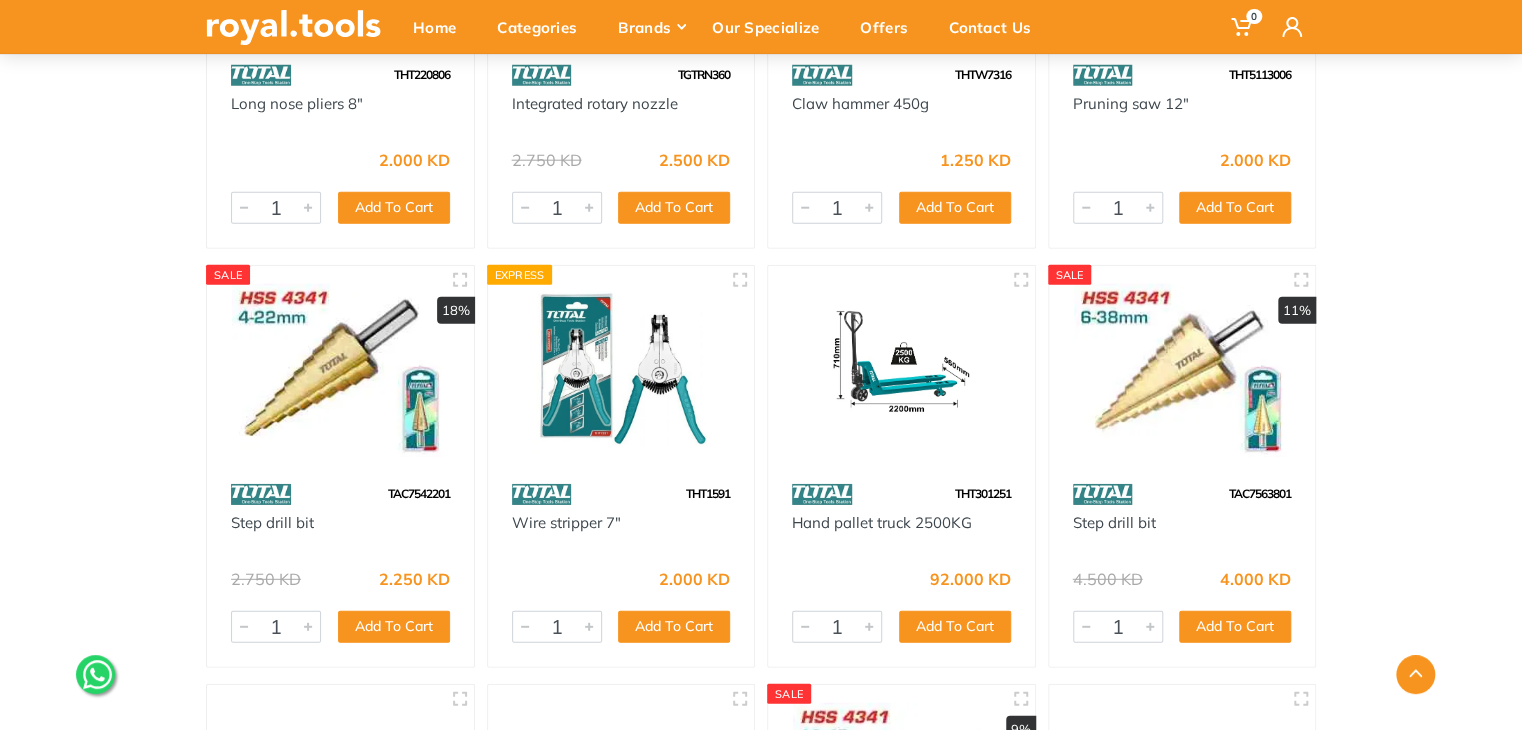 click on "Home
Total
All
Total
Previous" at bounding box center [761, -12435] 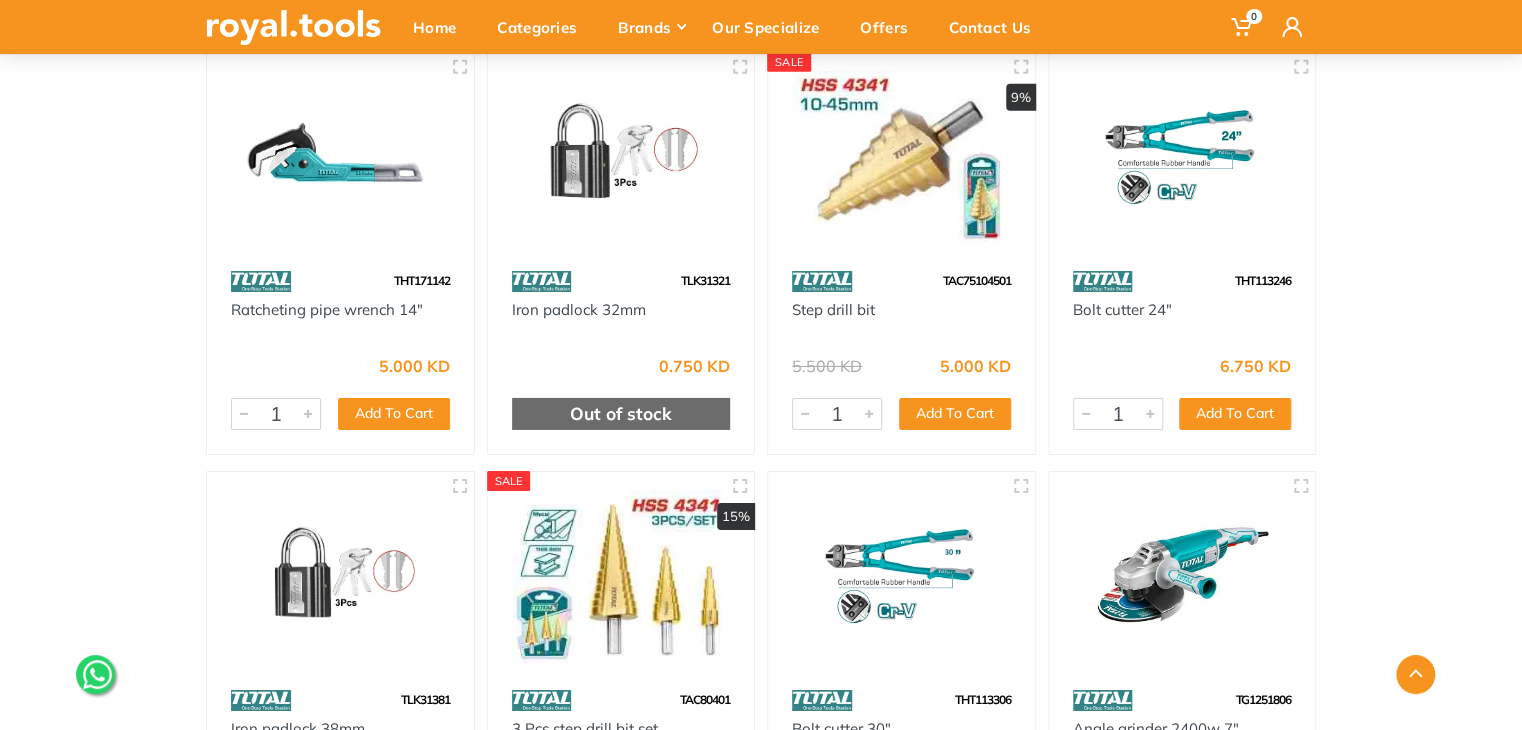 scroll, scrollTop: 29740, scrollLeft: 0, axis: vertical 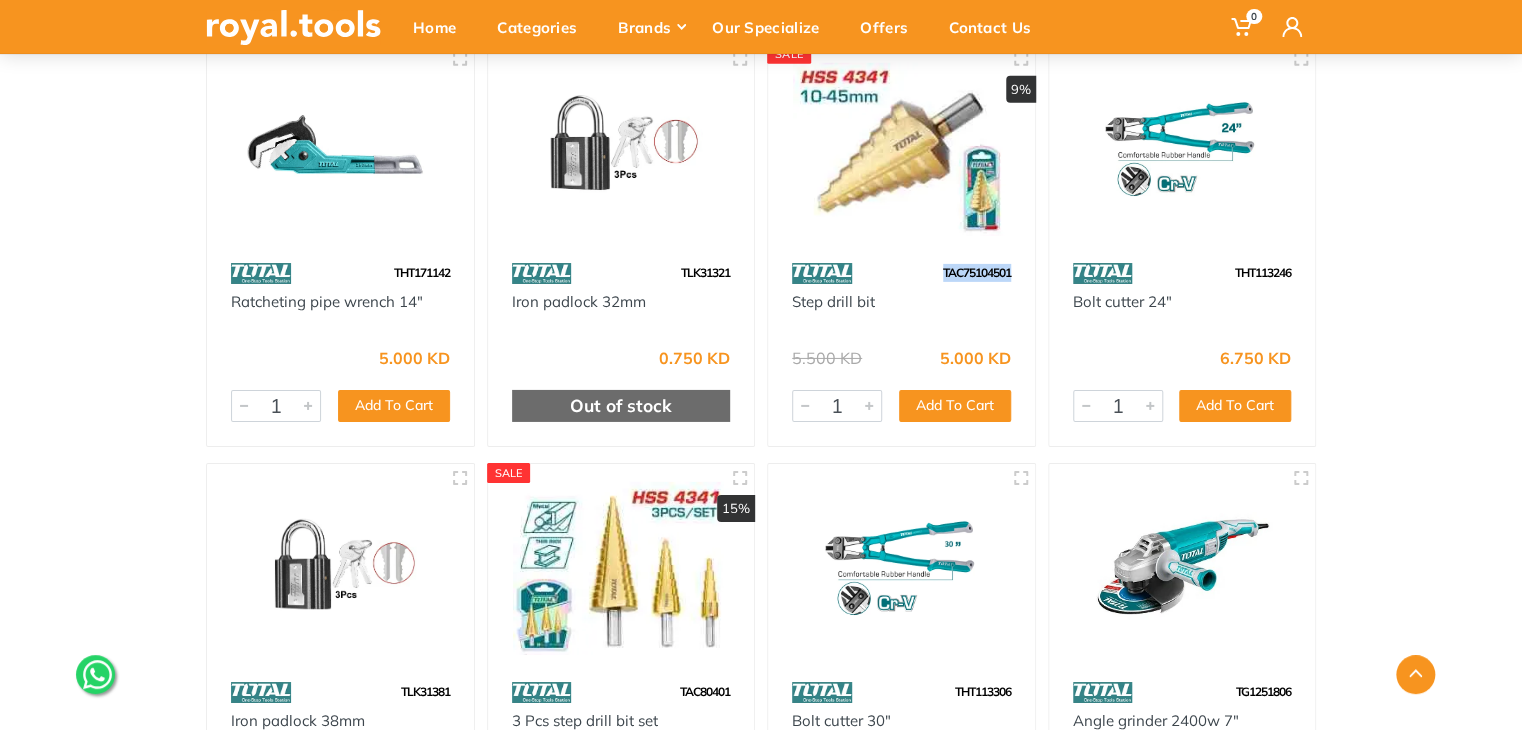 drag, startPoint x: 1015, startPoint y: 277, endPoint x: 941, endPoint y: 277, distance: 74 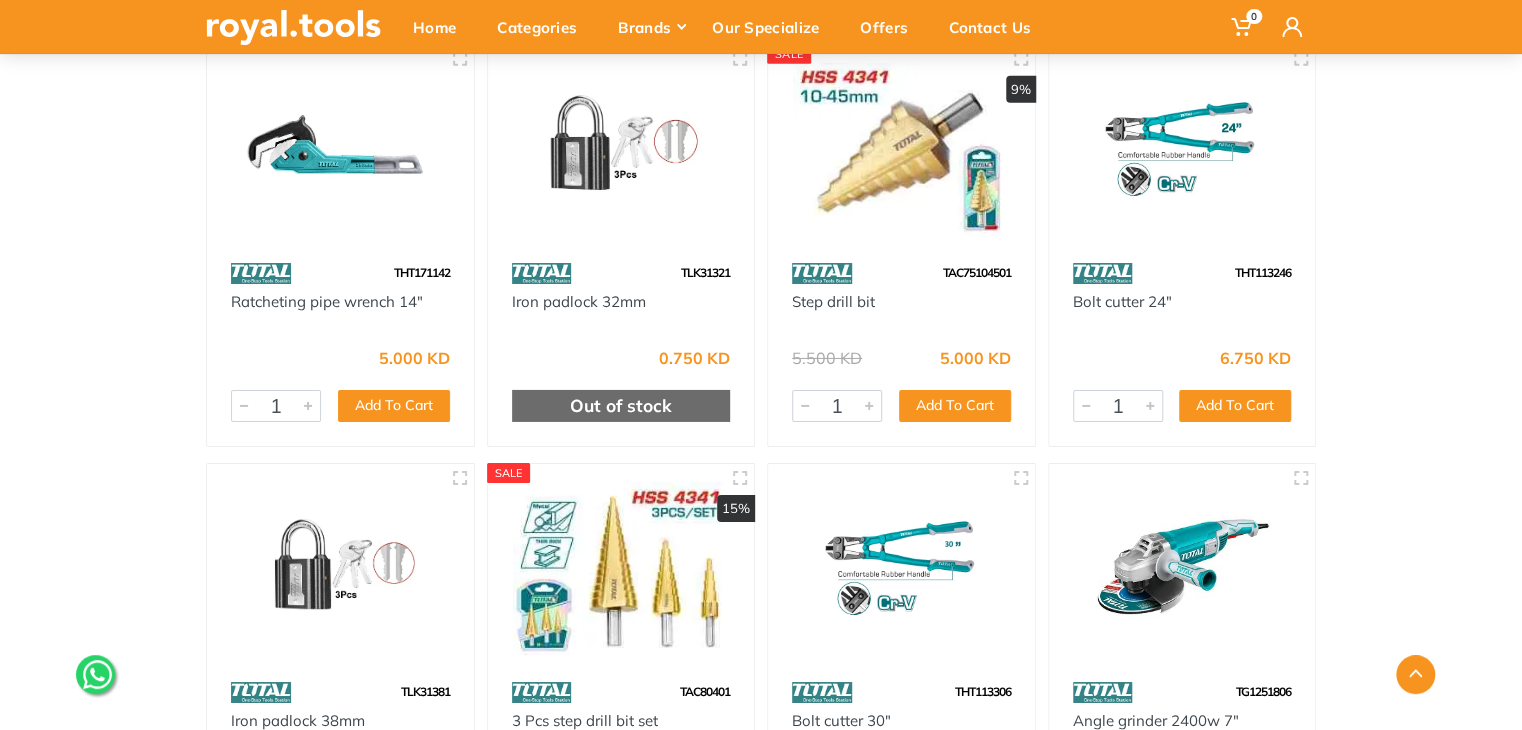 click on "Home
Total
All
Total
Previous" at bounding box center (761, -13075) 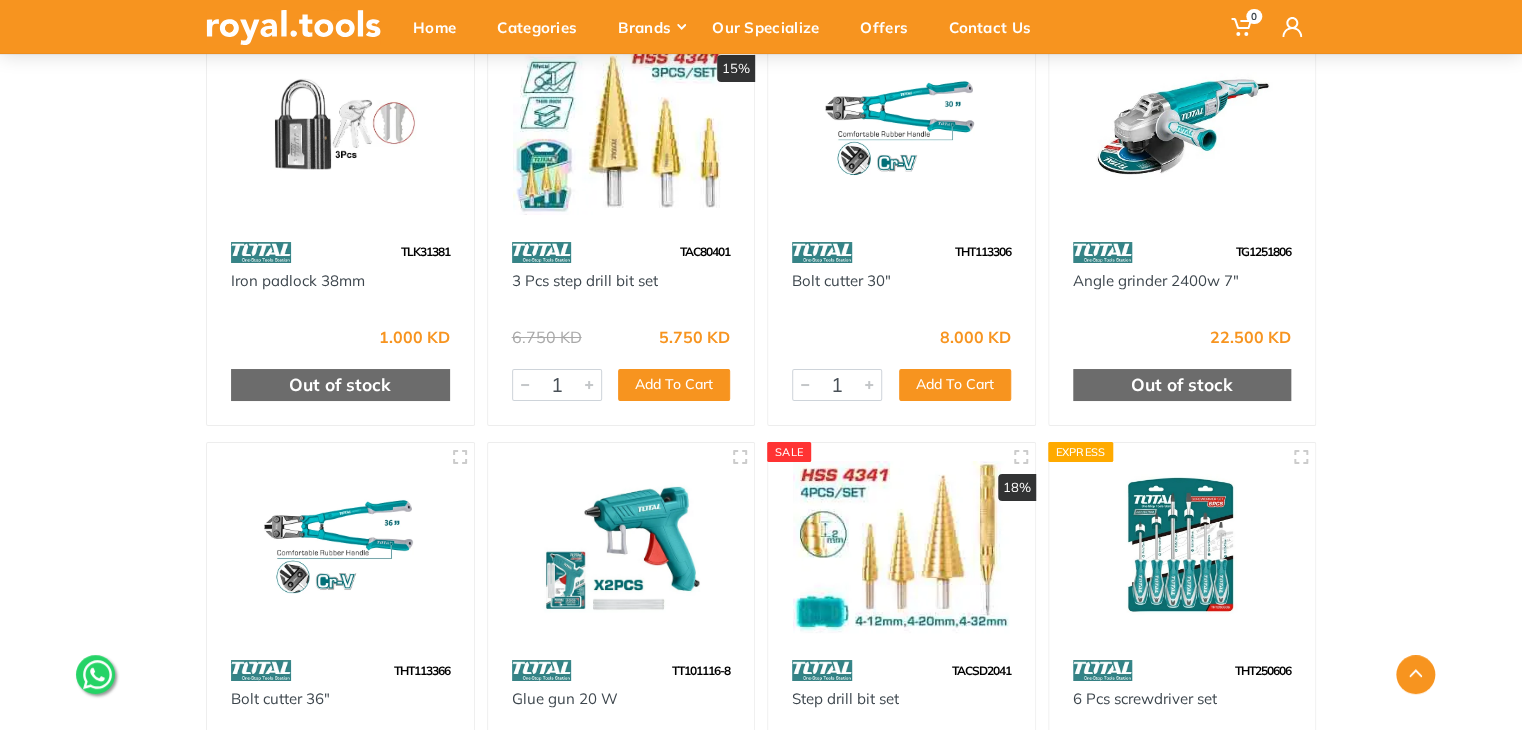 scroll, scrollTop: 30220, scrollLeft: 0, axis: vertical 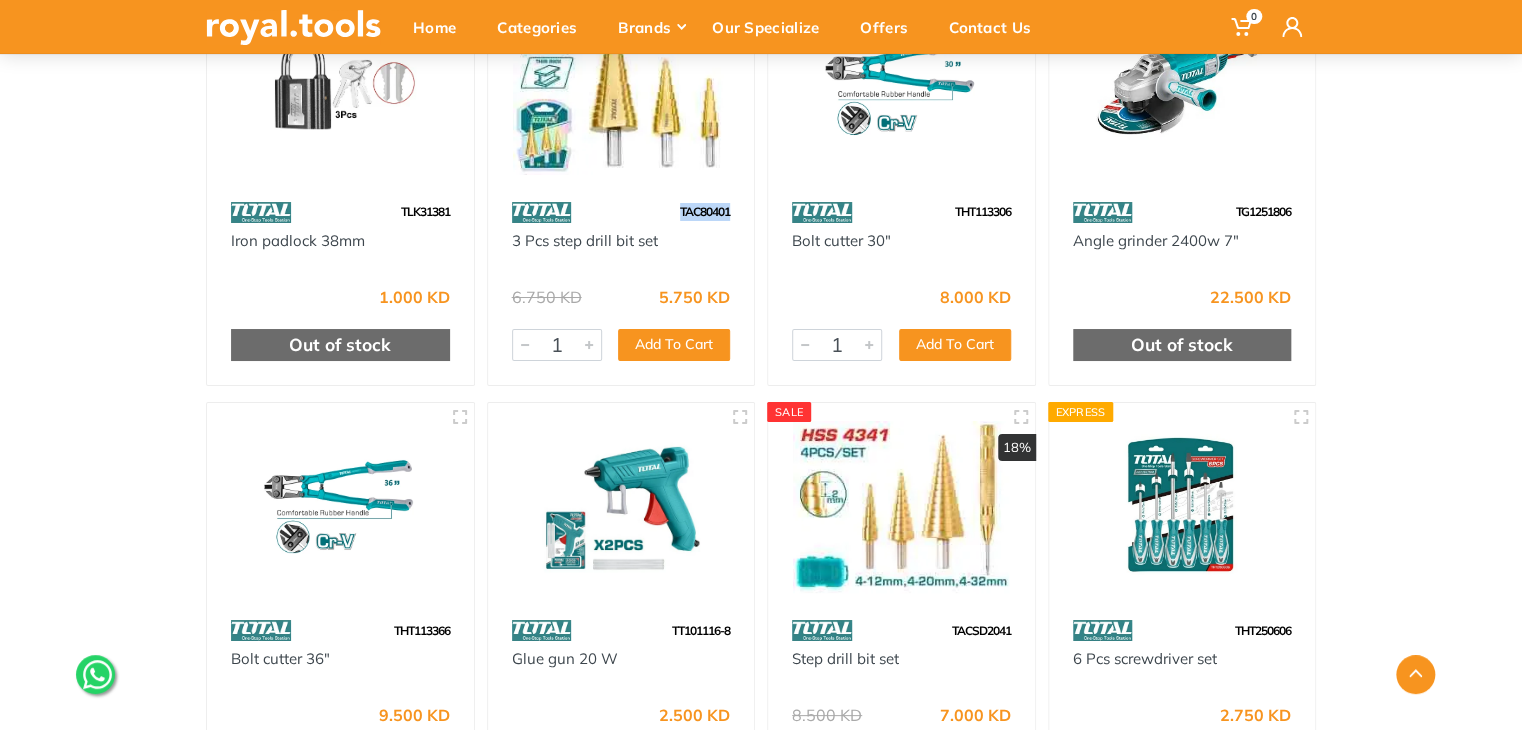 drag, startPoint x: 728, startPoint y: 212, endPoint x: 668, endPoint y: 212, distance: 60 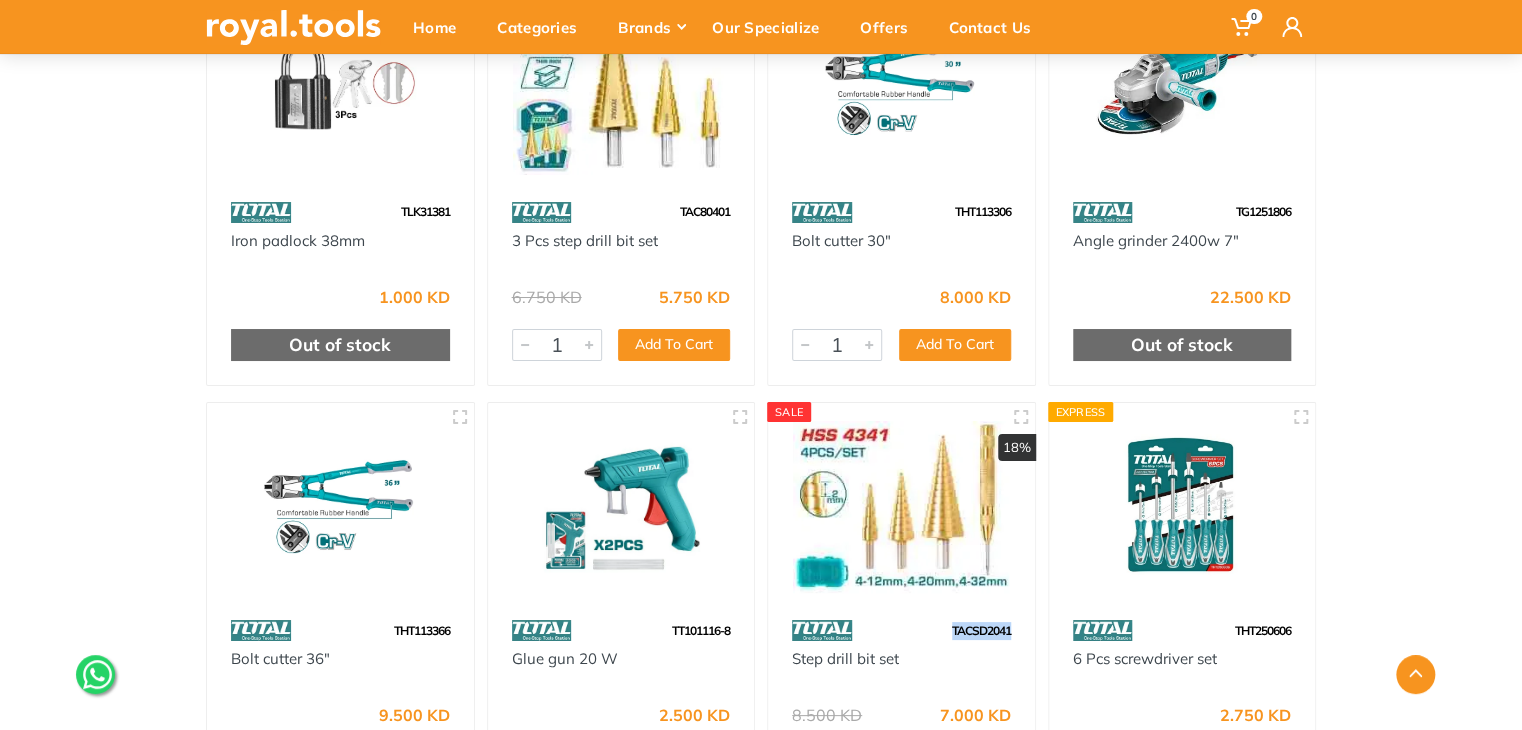 drag, startPoint x: 1012, startPoint y: 631, endPoint x: 950, endPoint y: 630, distance: 62.008064 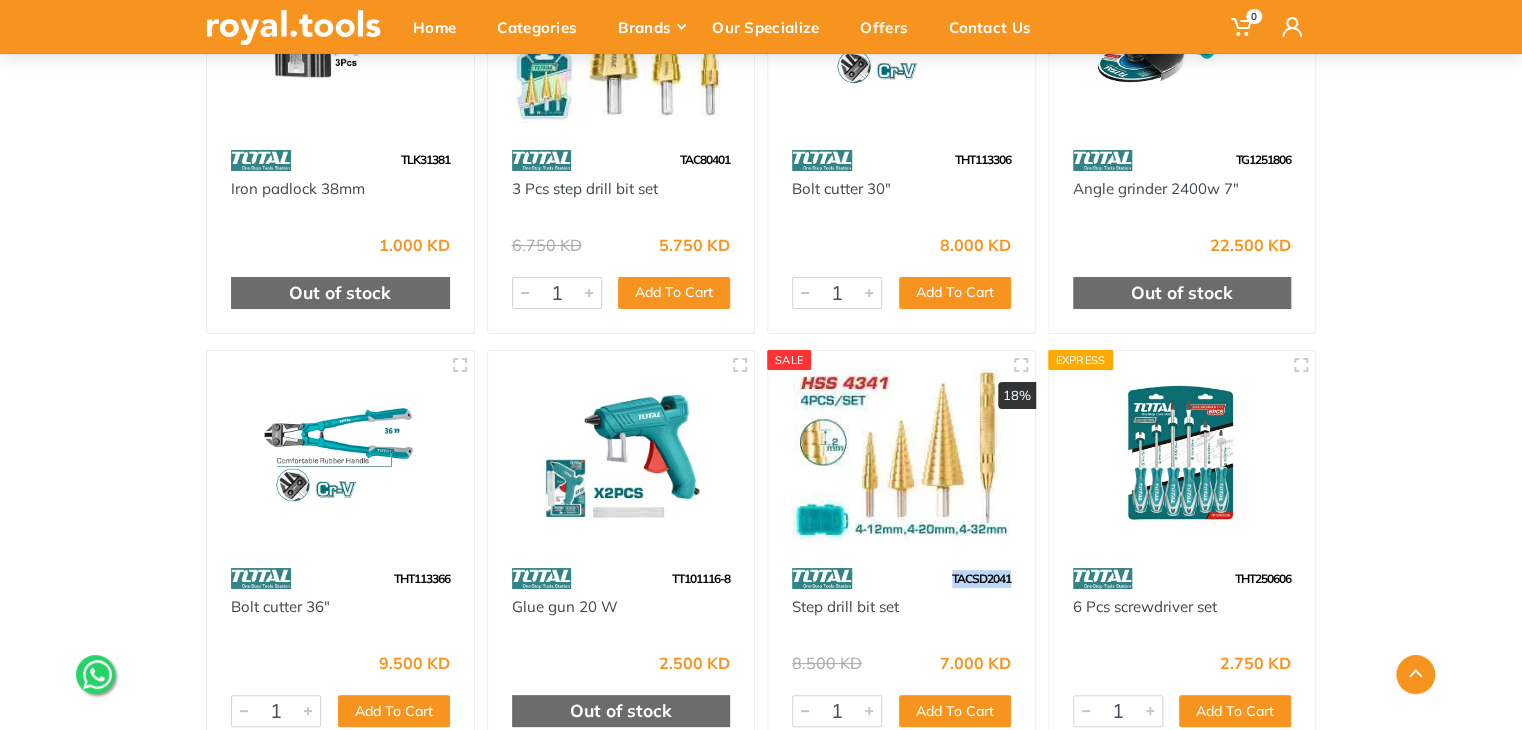 scroll, scrollTop: 30220, scrollLeft: 0, axis: vertical 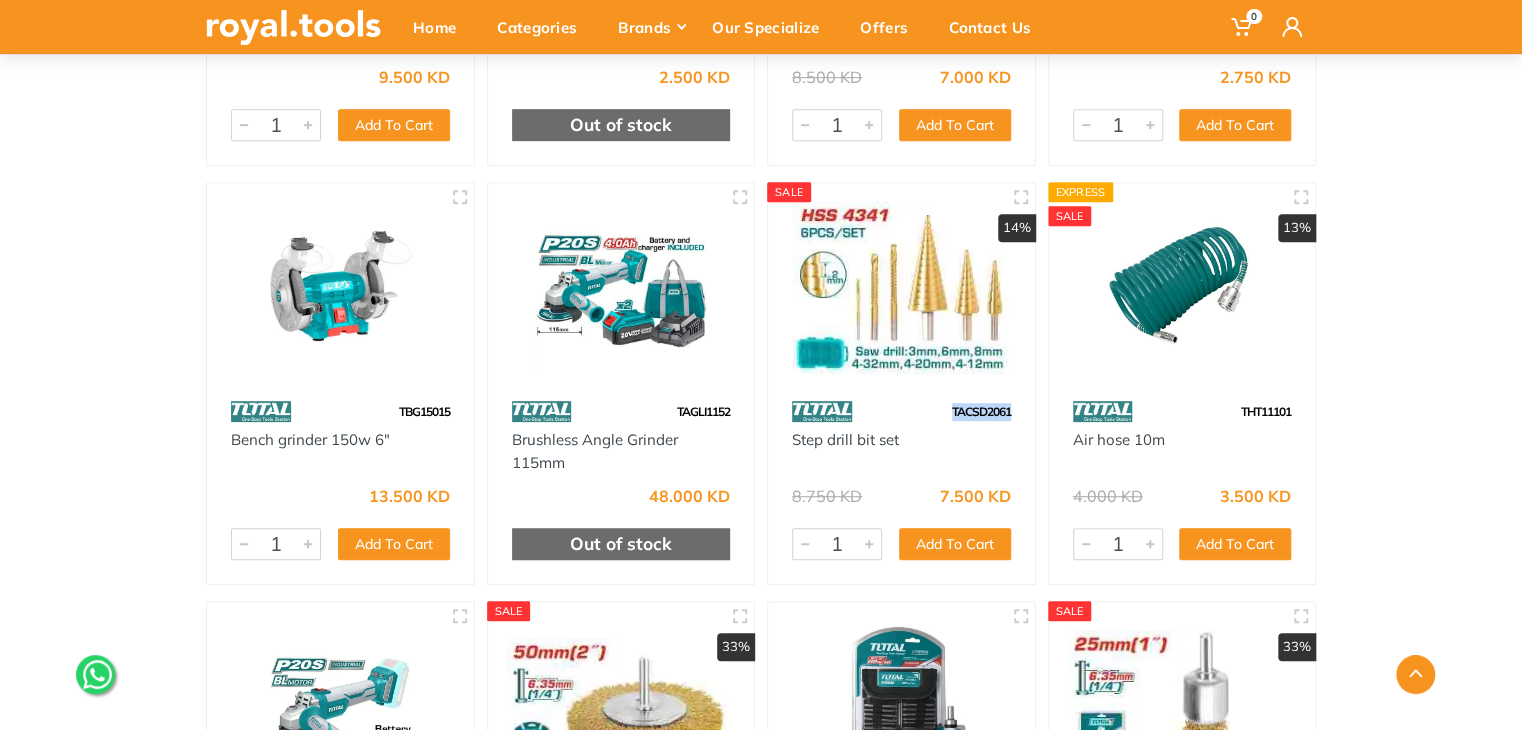 drag, startPoint x: 1016, startPoint y: 406, endPoint x: 944, endPoint y: 411, distance: 72.1734 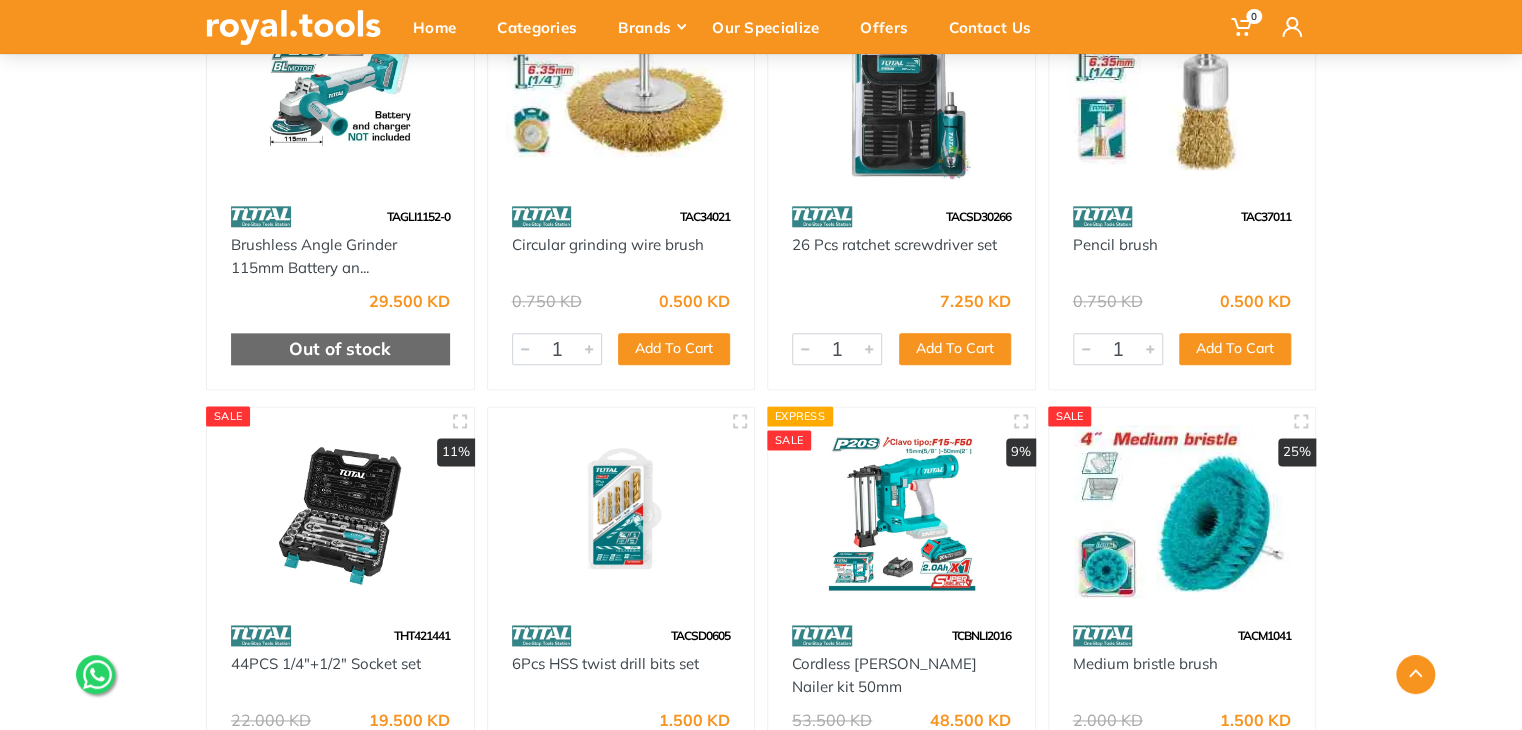 scroll, scrollTop: 31496, scrollLeft: 0, axis: vertical 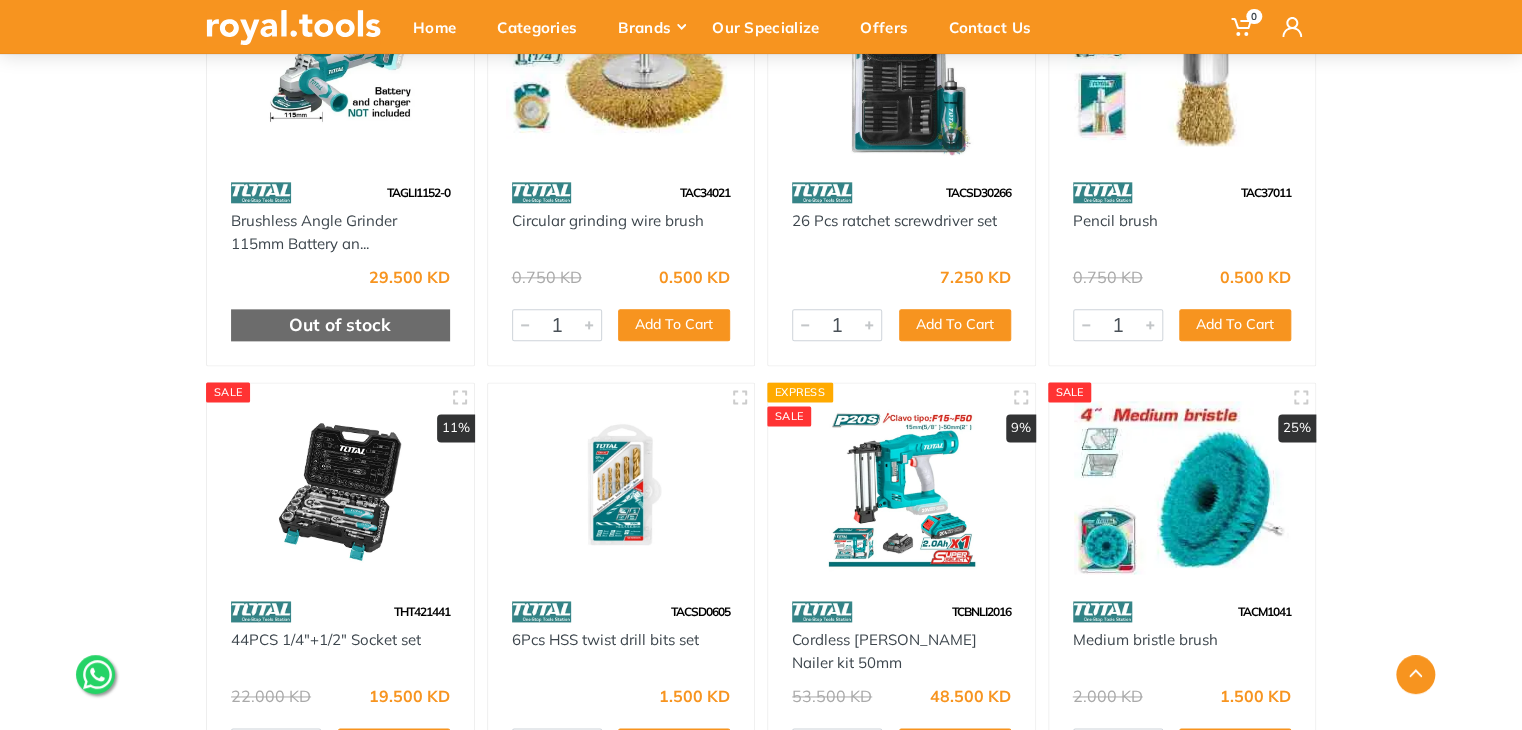 click at bounding box center [1182, 68] 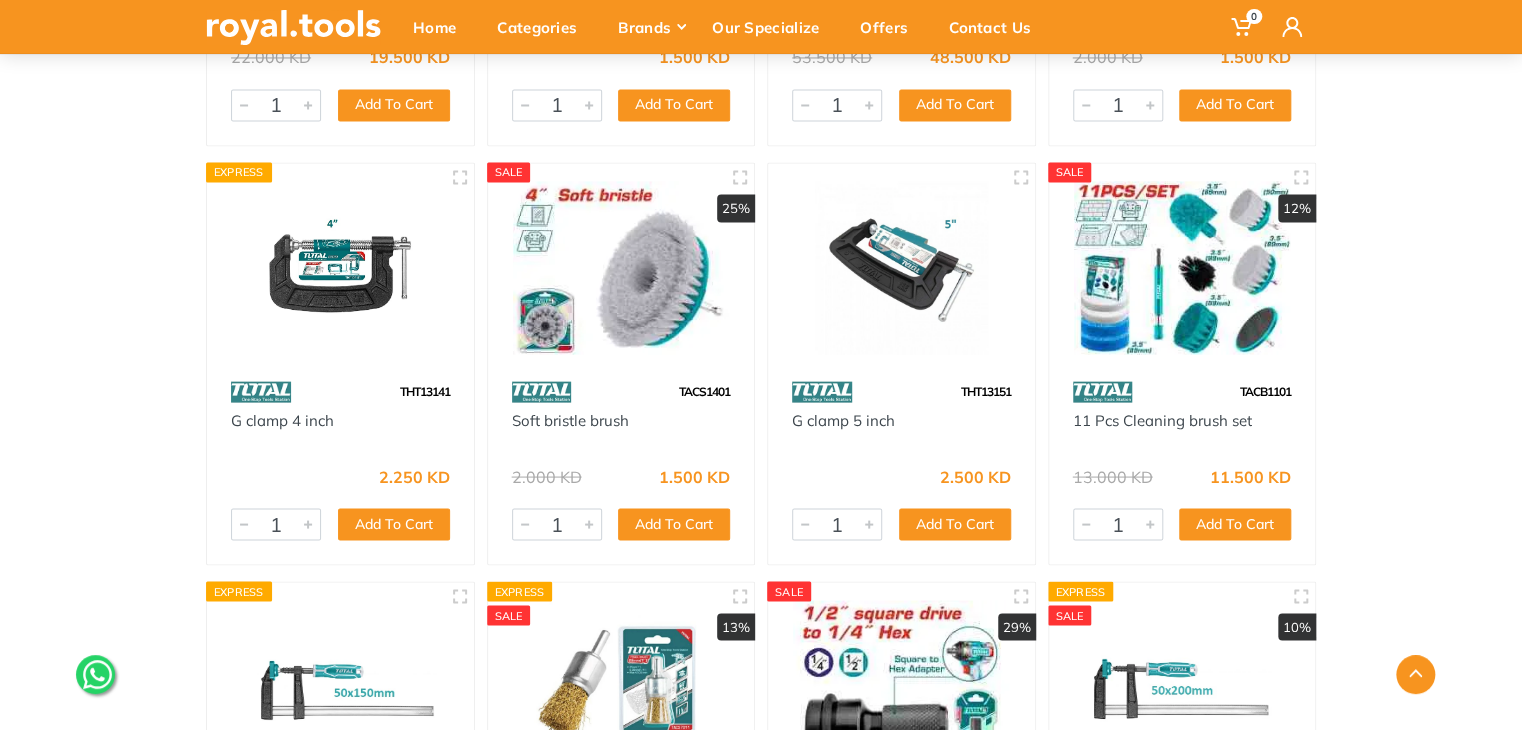 click at bounding box center (621, 267) 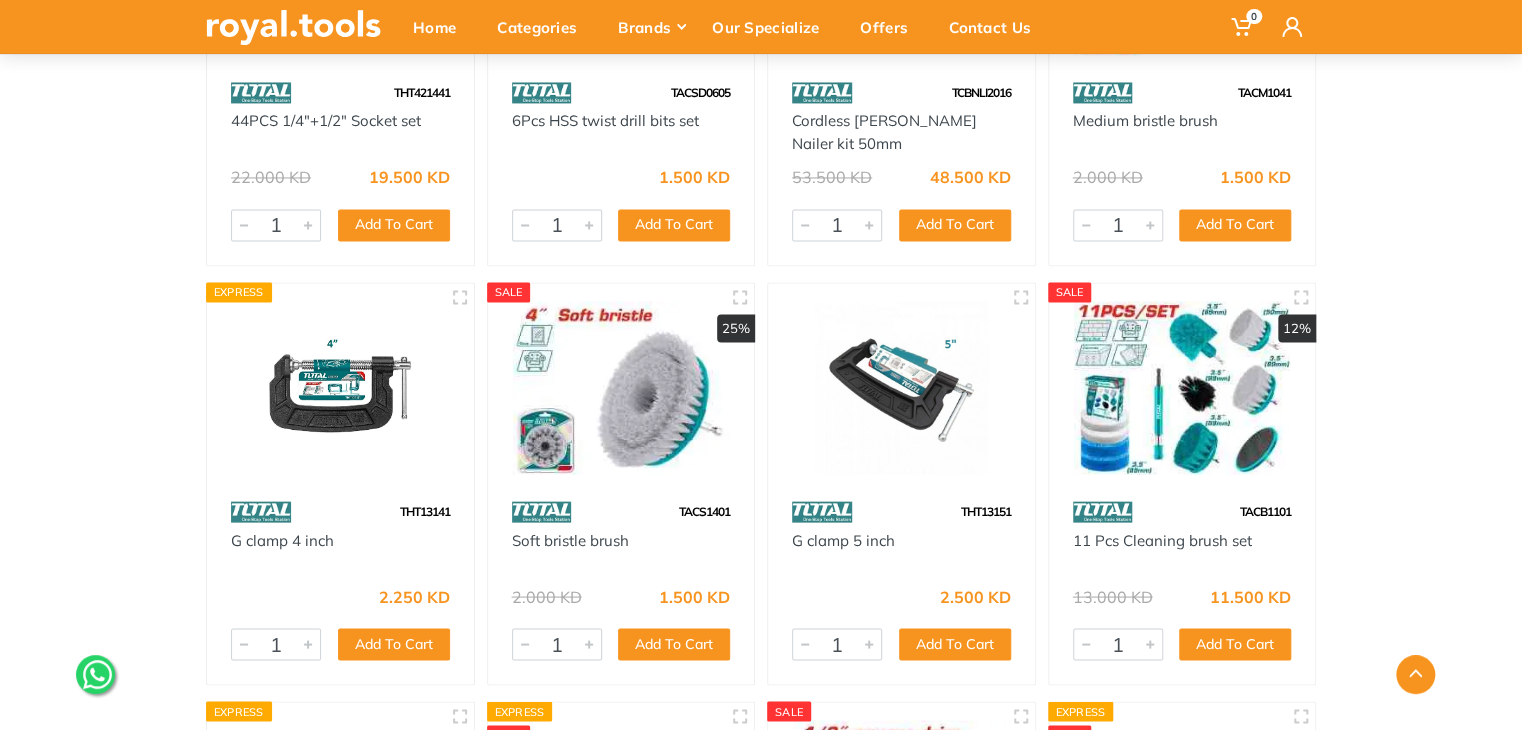 scroll, scrollTop: 32055, scrollLeft: 0, axis: vertical 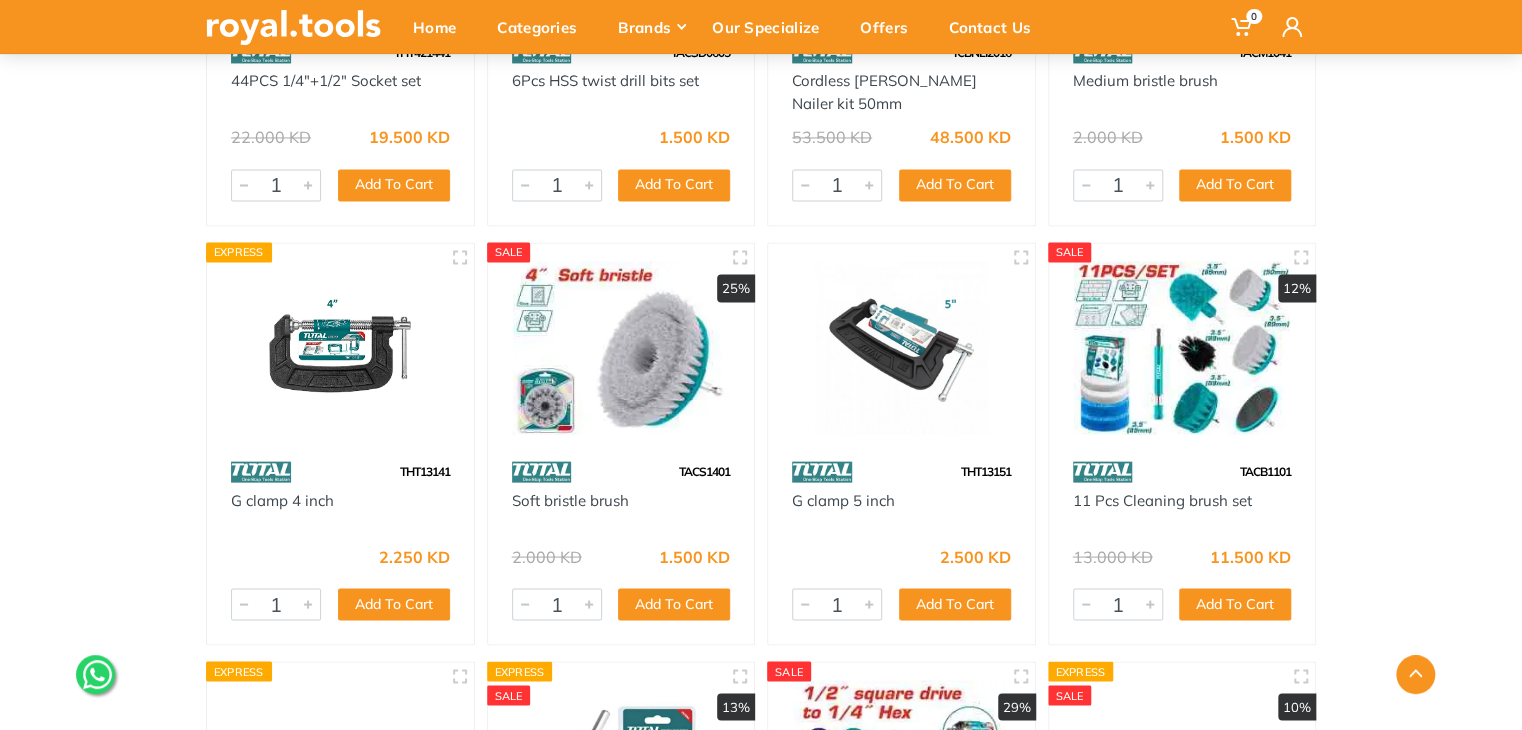 click on "Home
Total
All
Total
Previous" at bounding box center [761, -14762] 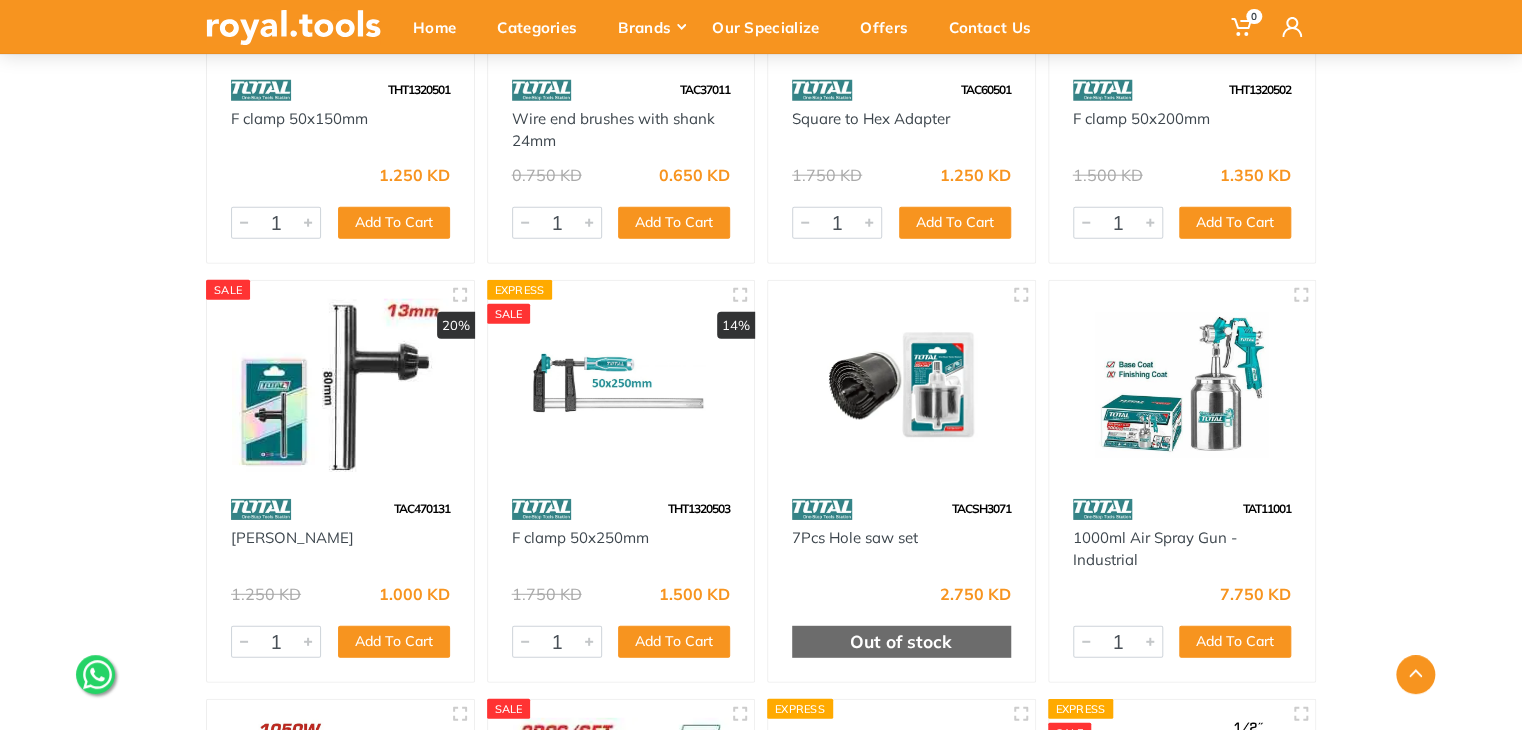 scroll, scrollTop: 32895, scrollLeft: 0, axis: vertical 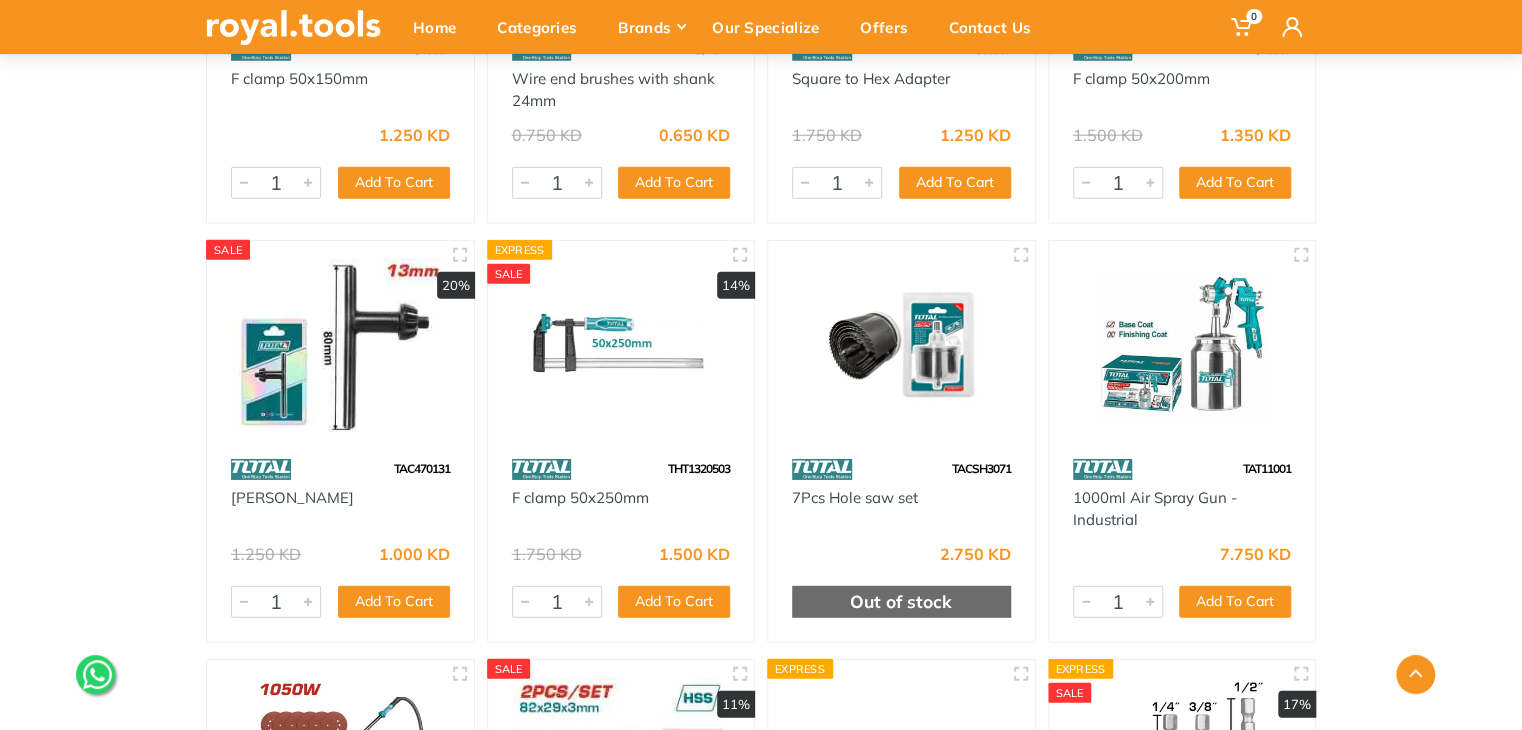 click at bounding box center [340, 345] 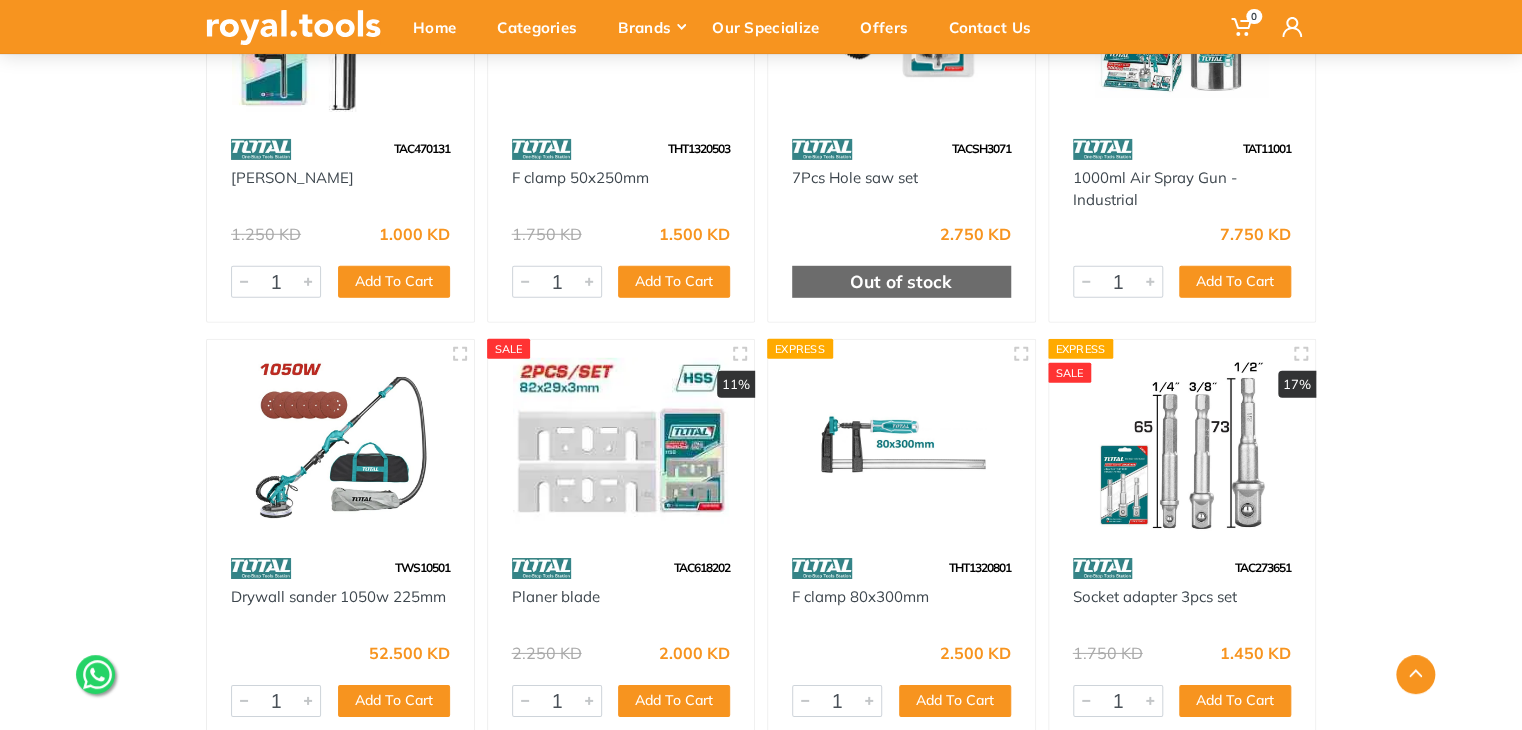 scroll, scrollTop: 33255, scrollLeft: 0, axis: vertical 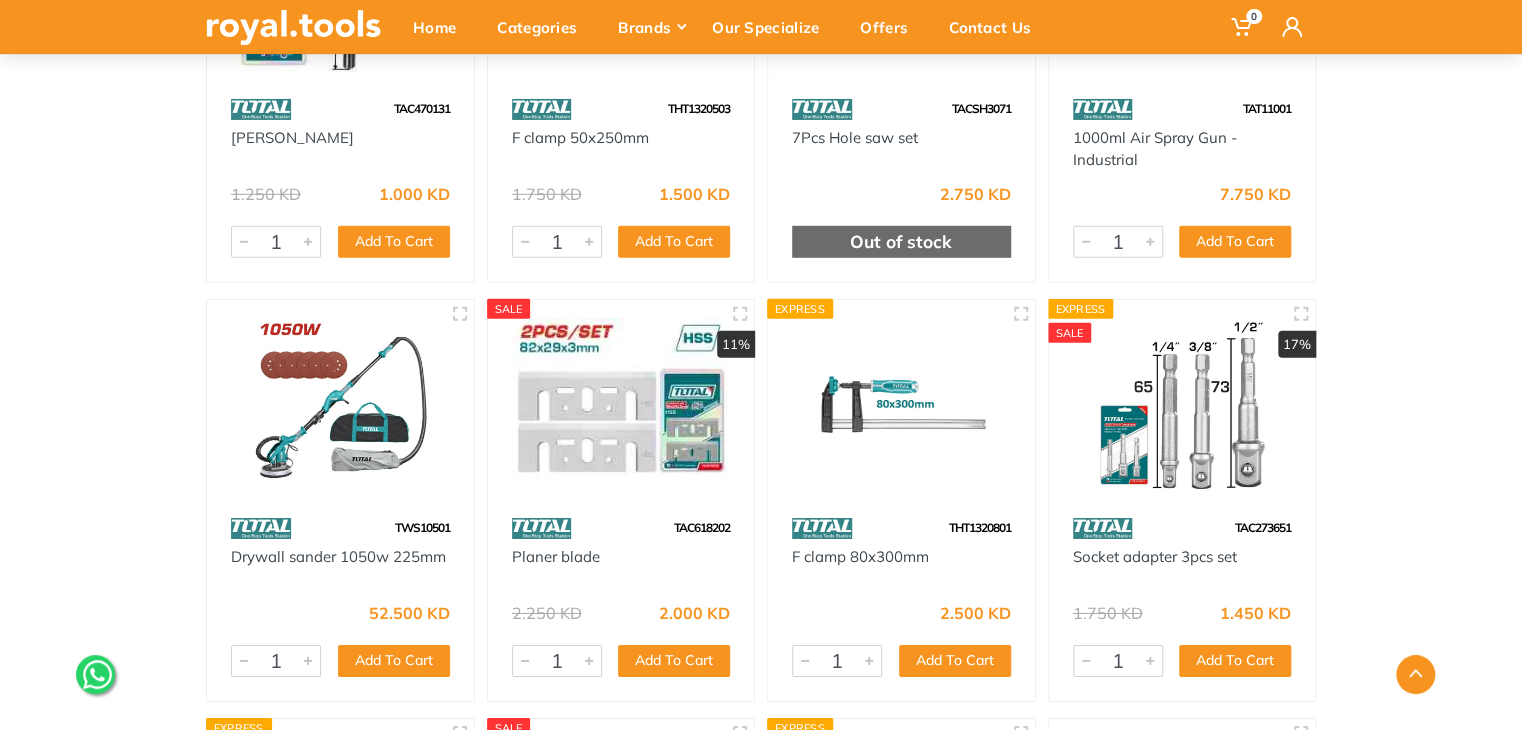 click at bounding box center [621, 404] 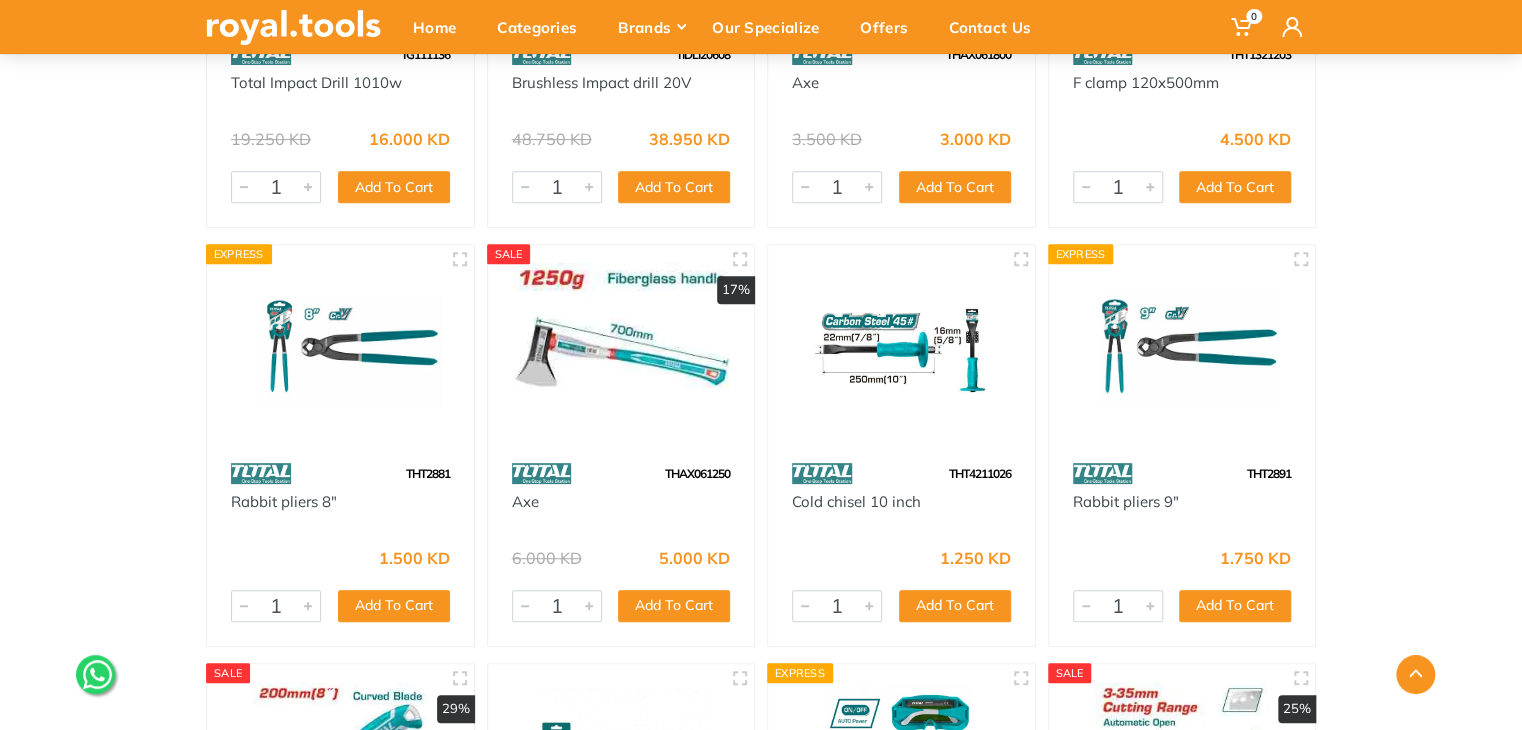 scroll, scrollTop: 34575, scrollLeft: 0, axis: vertical 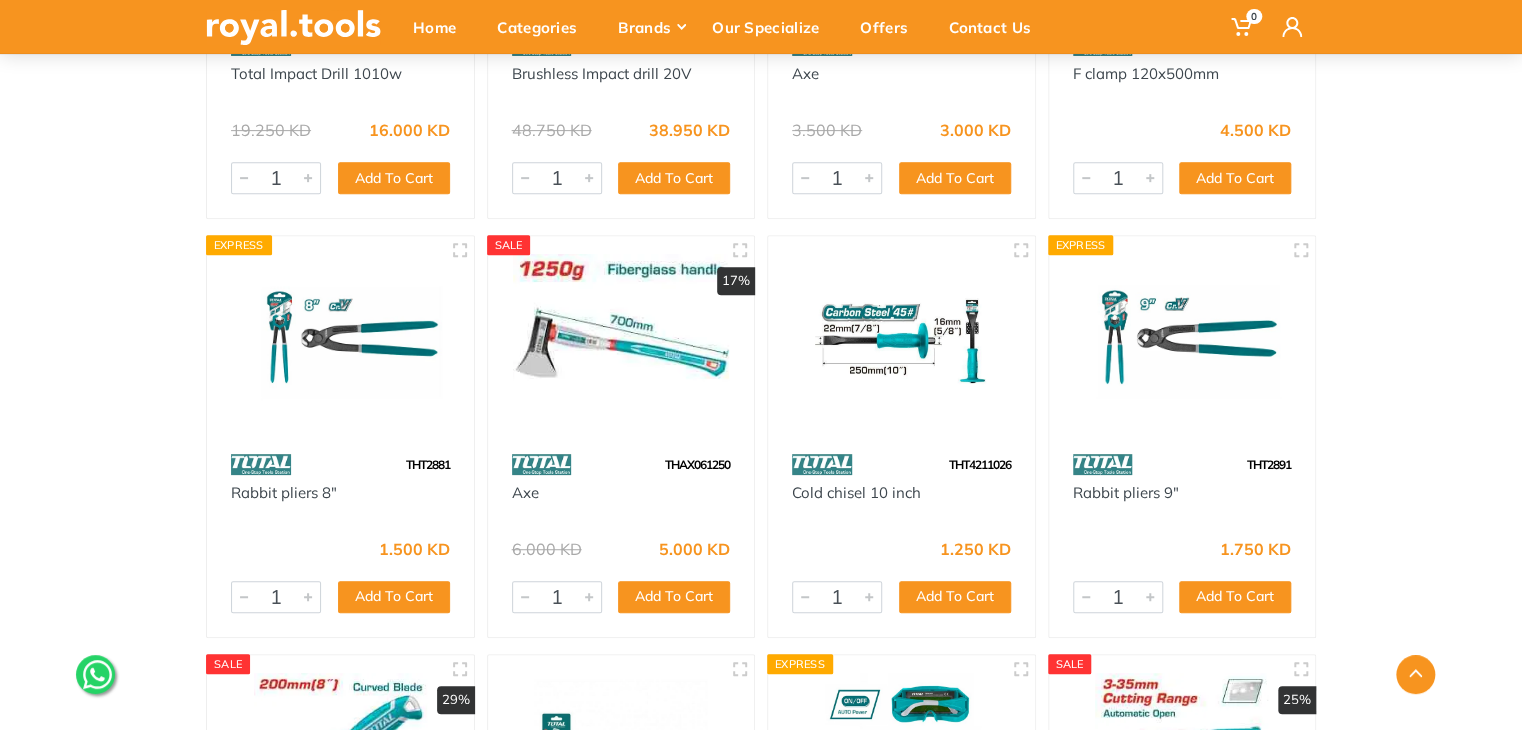 click at bounding box center (621, 340) 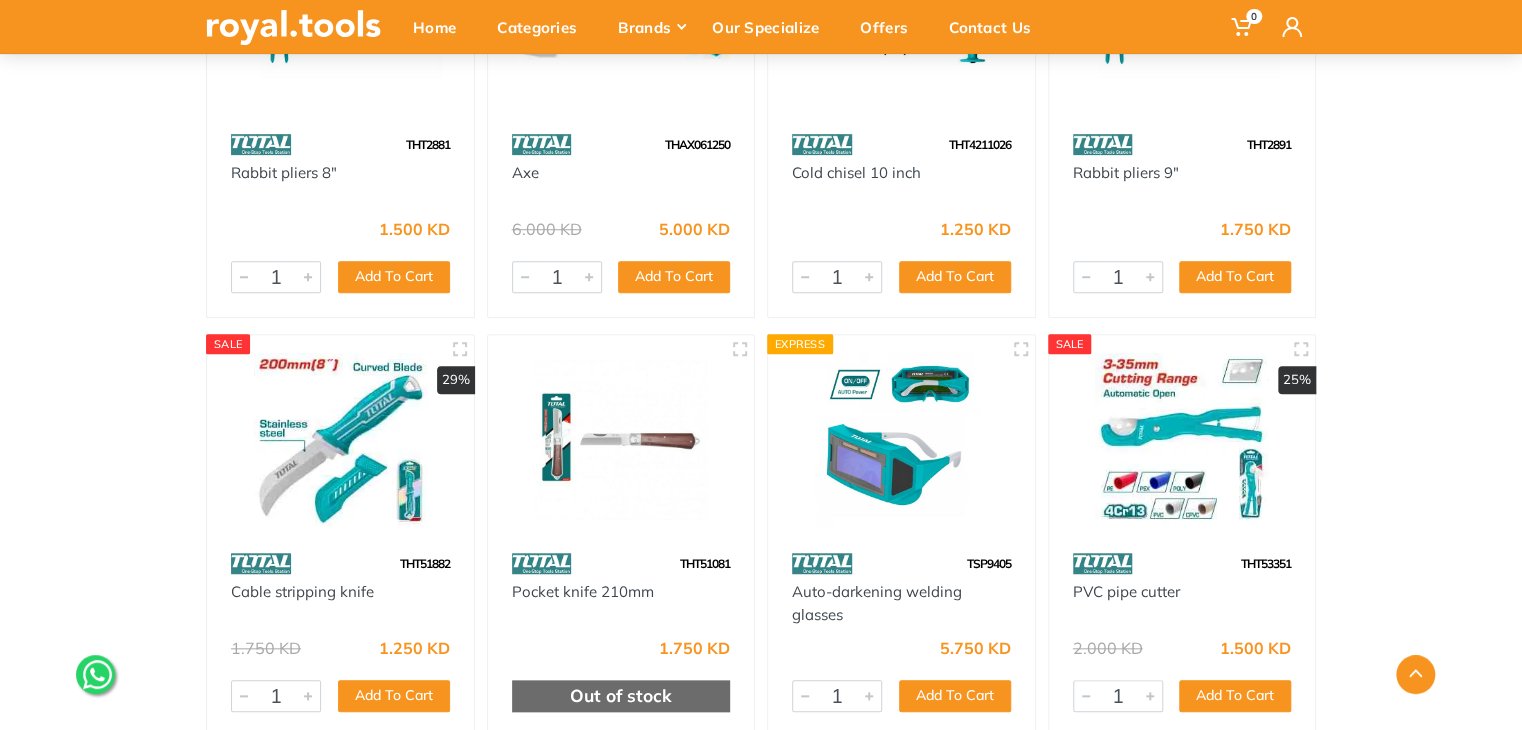 scroll, scrollTop: 34935, scrollLeft: 0, axis: vertical 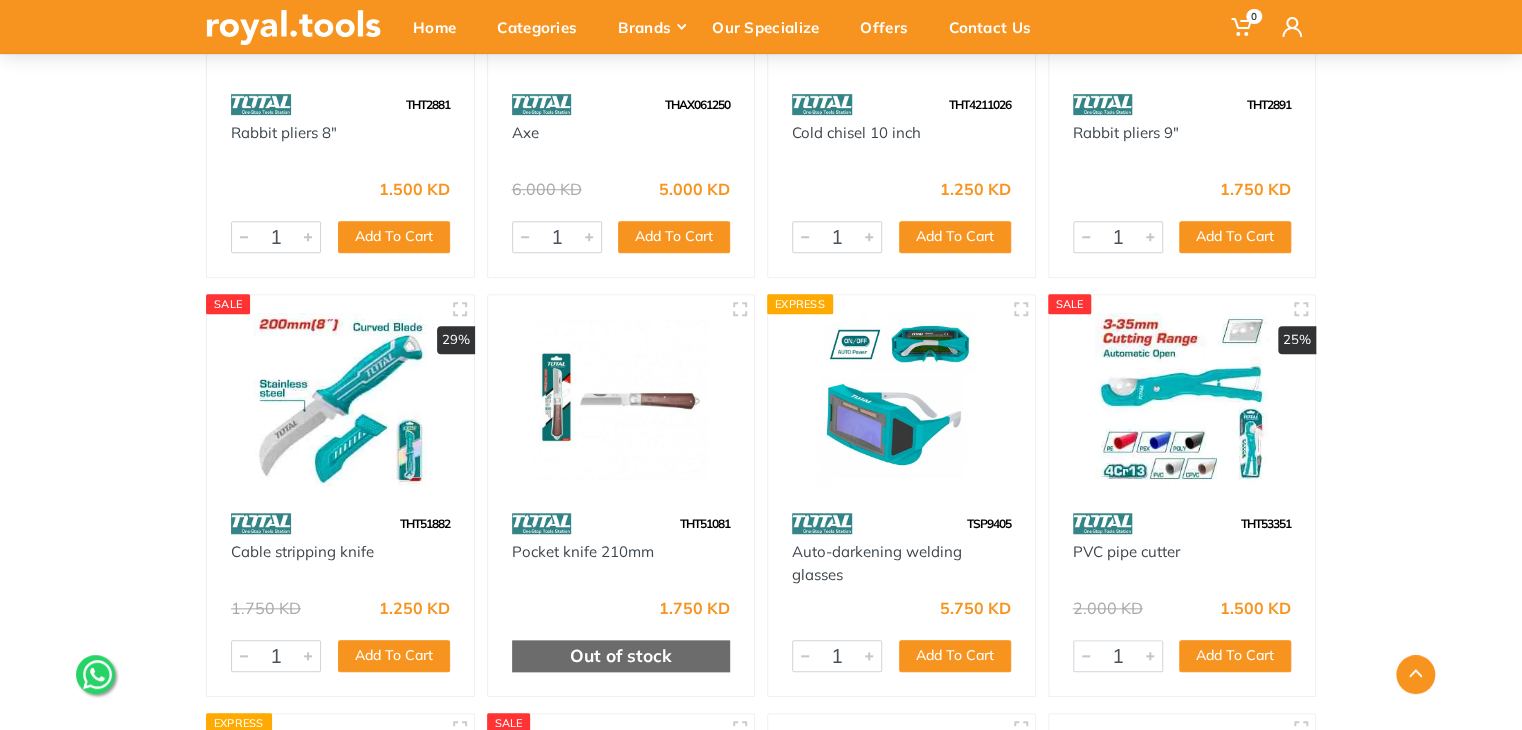 click at bounding box center [340, 399] 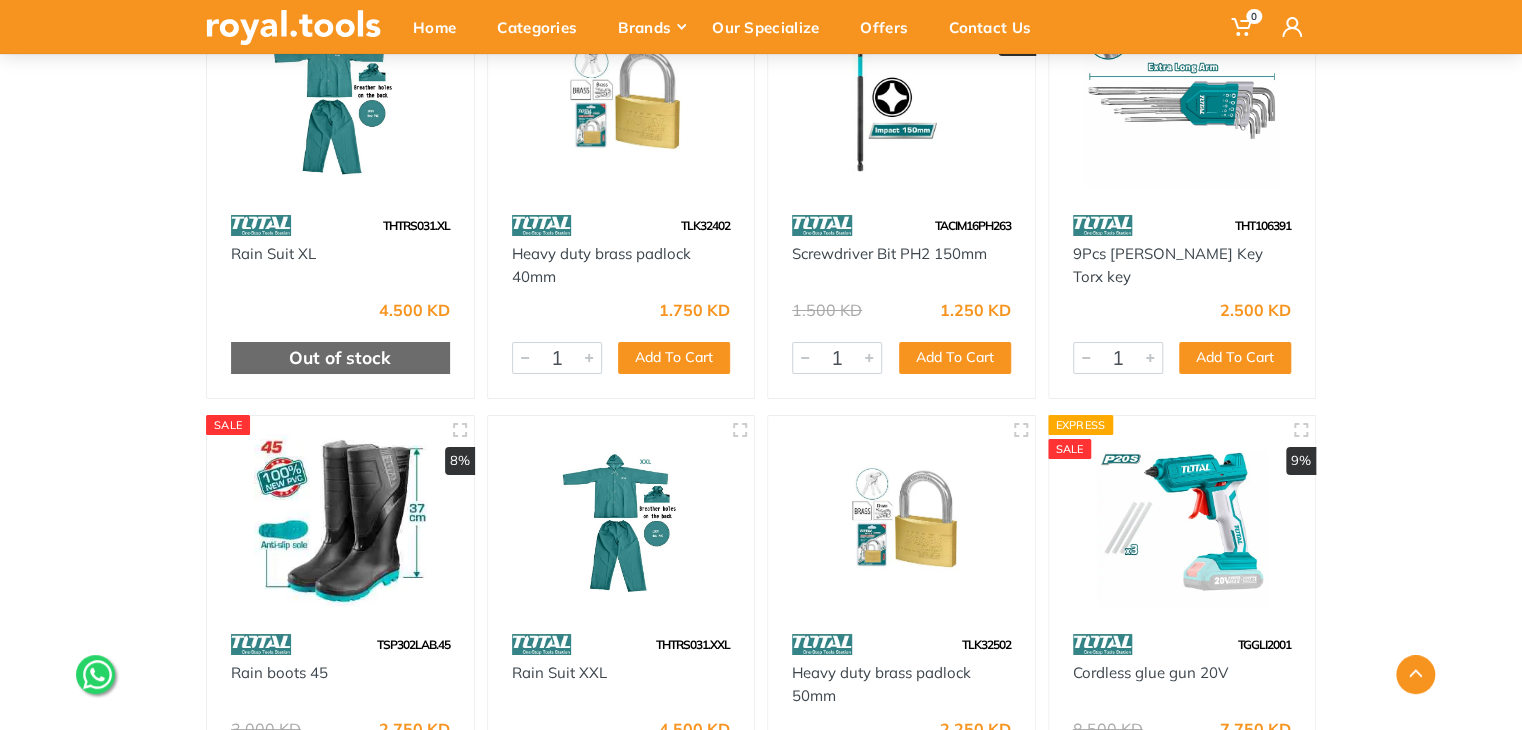 scroll, scrollTop: 41535, scrollLeft: 0, axis: vertical 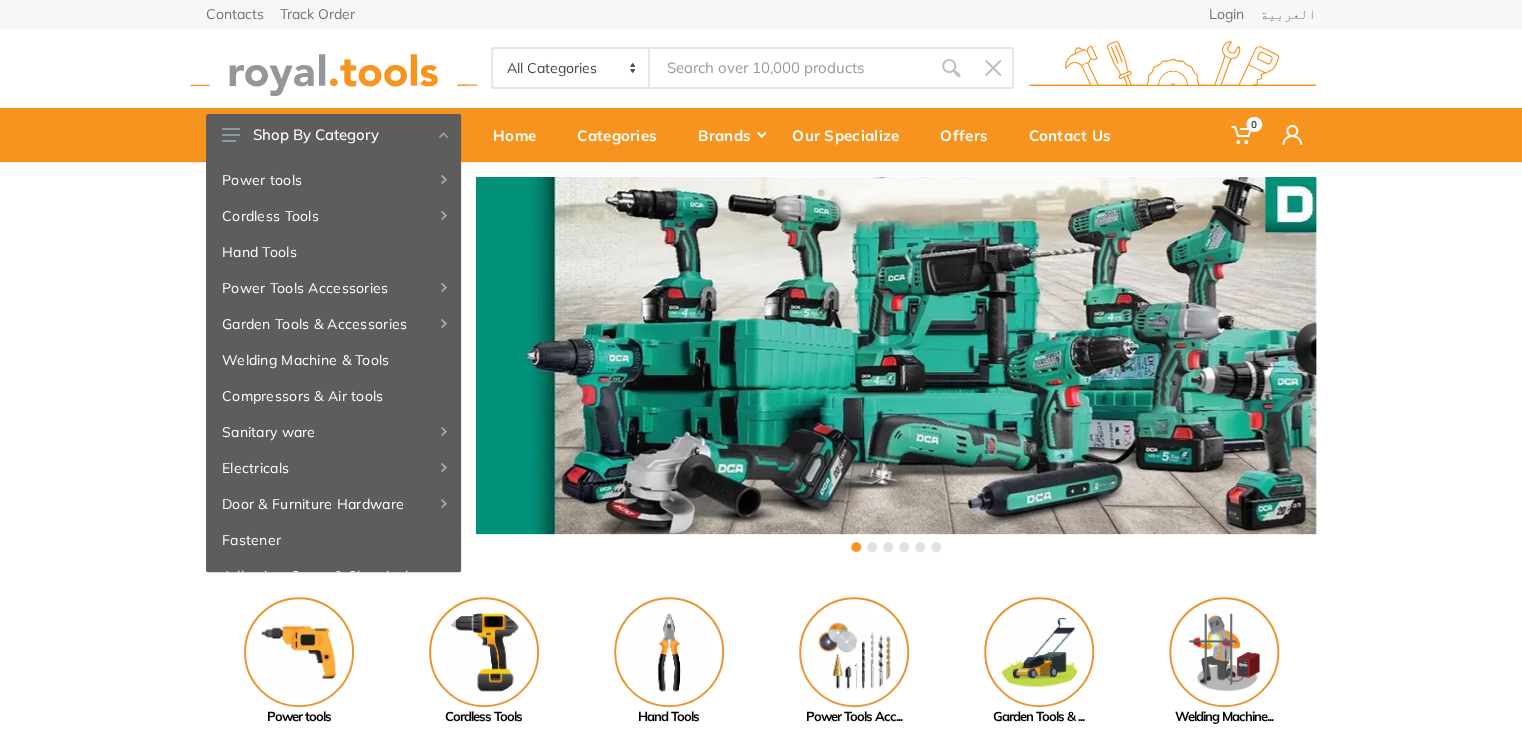 click at bounding box center (790, 68) 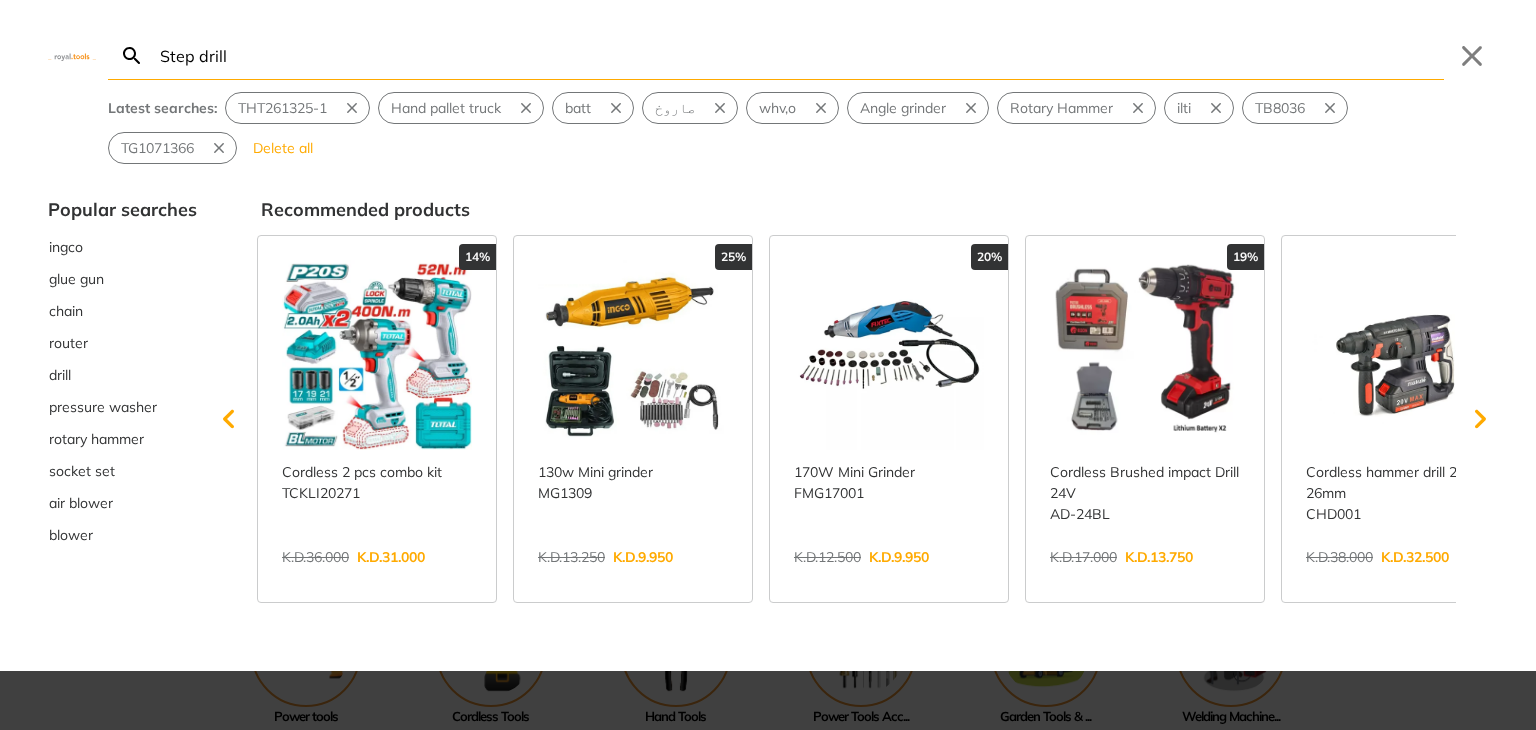 type on "Step drill" 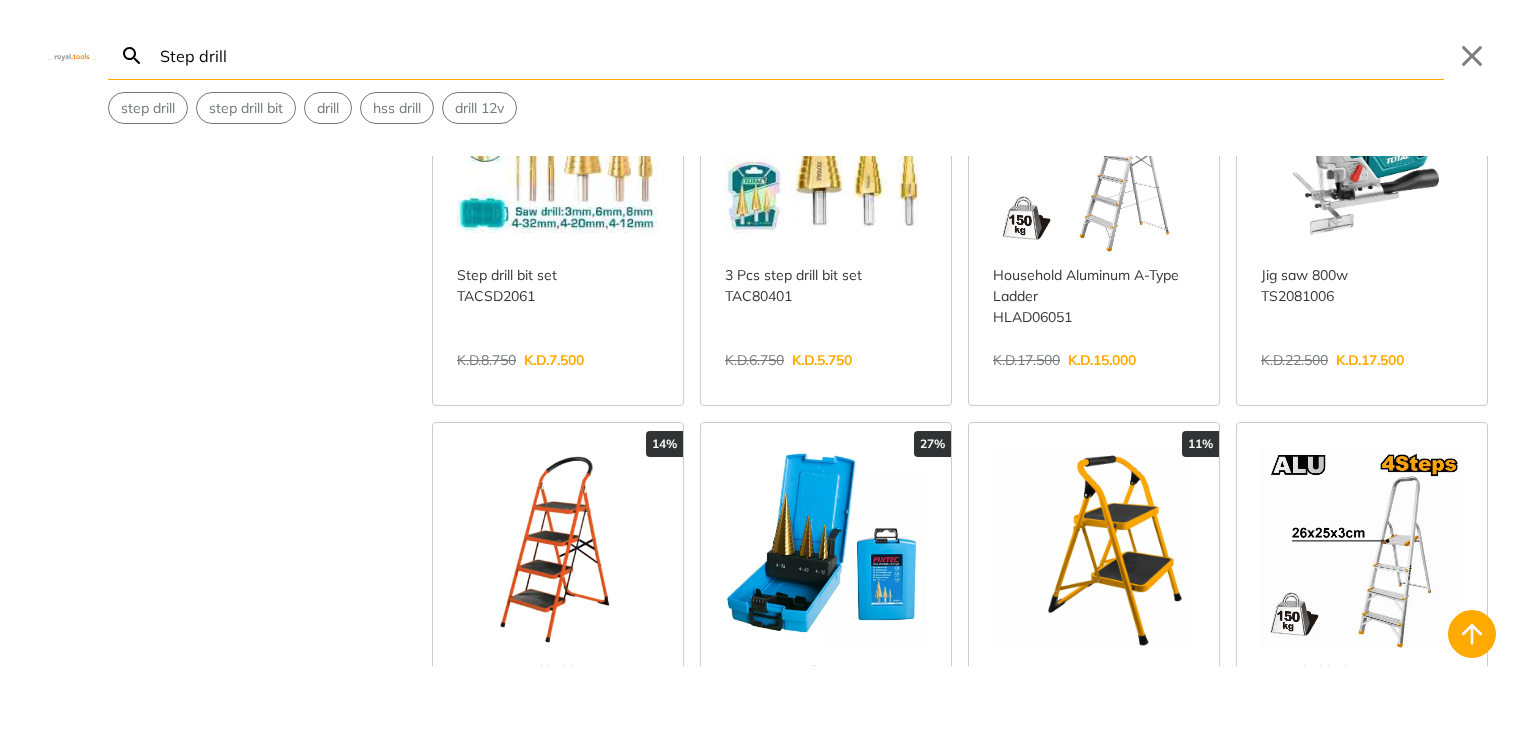 scroll, scrollTop: 561, scrollLeft: 0, axis: vertical 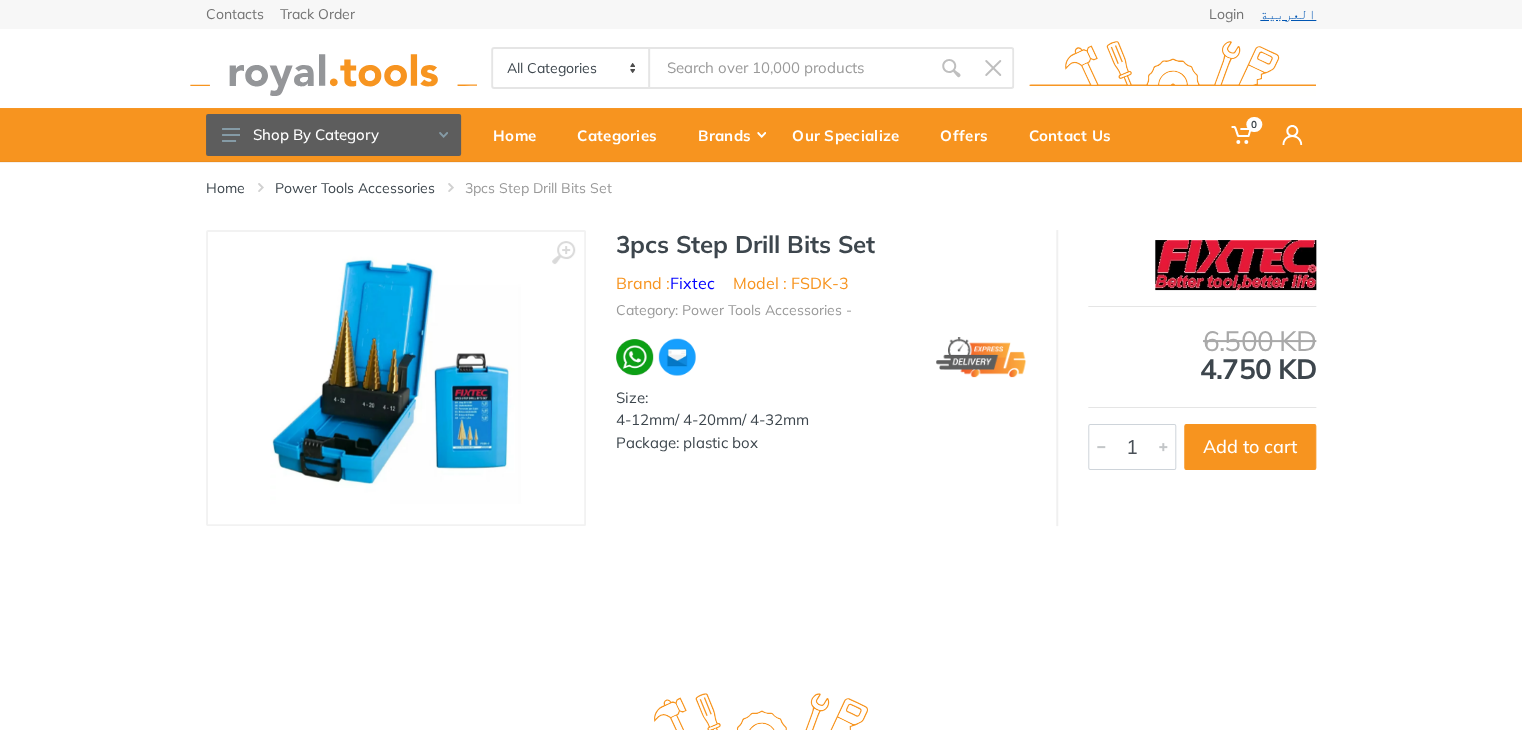 click on "العربية" at bounding box center [1288, 14] 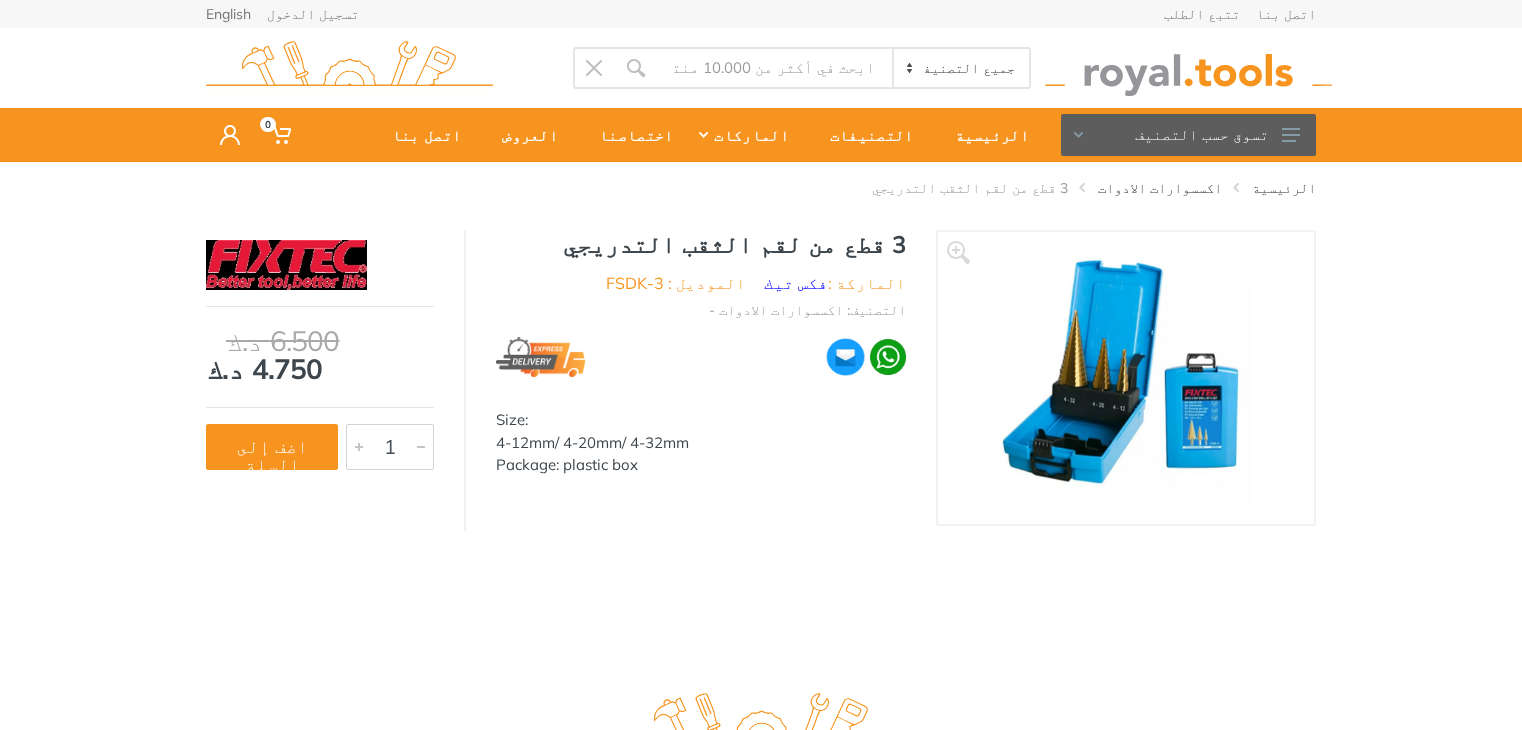 scroll, scrollTop: 0, scrollLeft: 0, axis: both 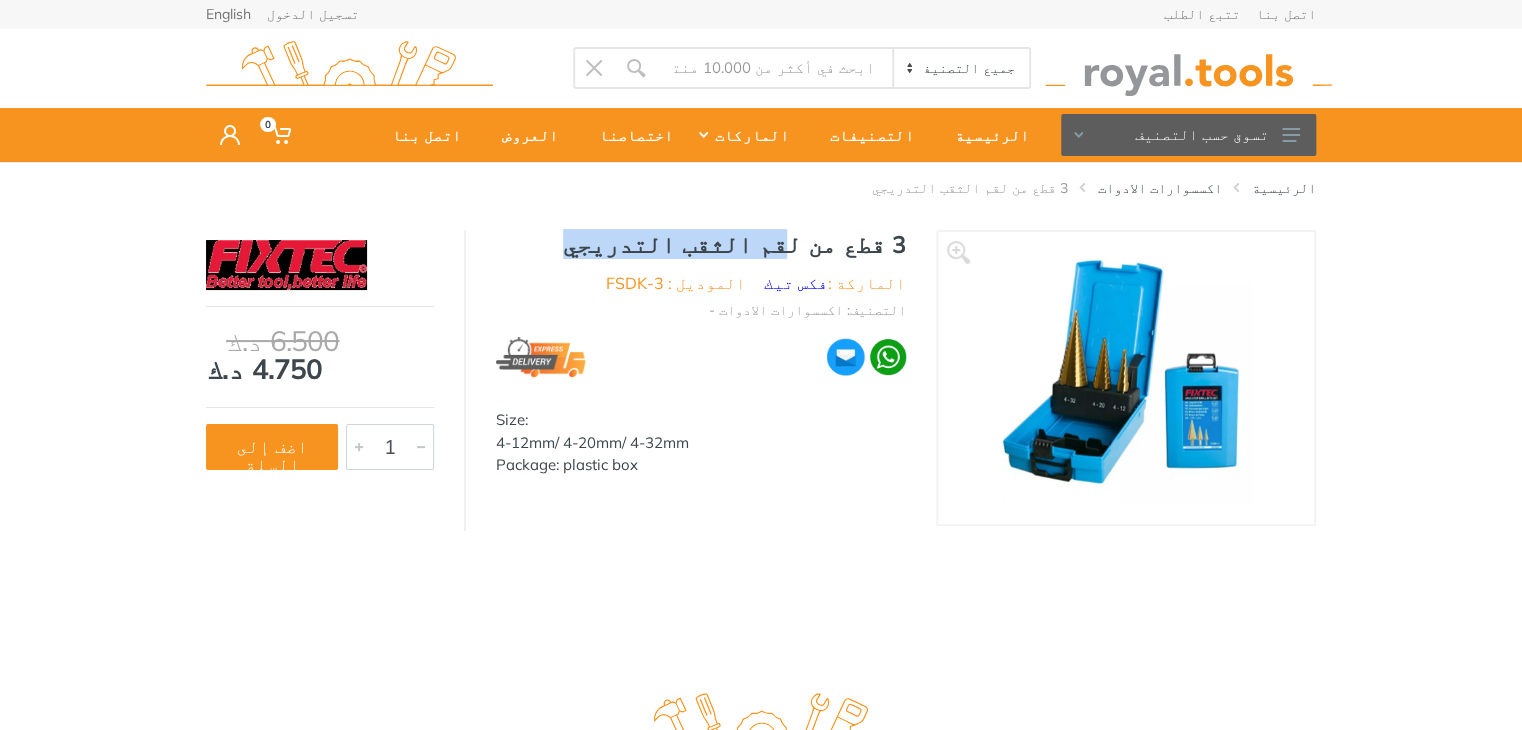 drag, startPoint x: 812, startPoint y: 241, endPoint x: 662, endPoint y: 249, distance: 150.21318 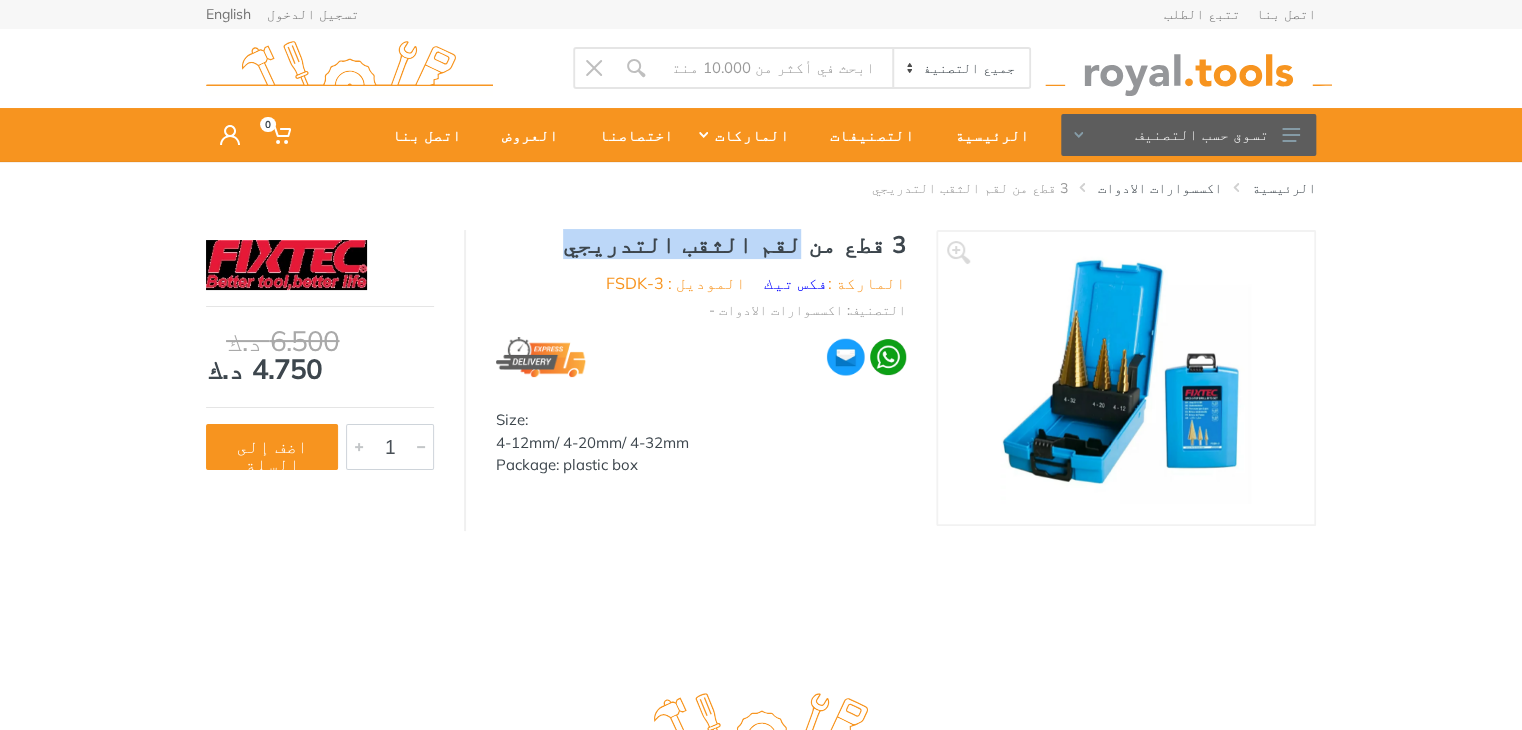 drag, startPoint x: 817, startPoint y: 246, endPoint x: 663, endPoint y: 246, distance: 154 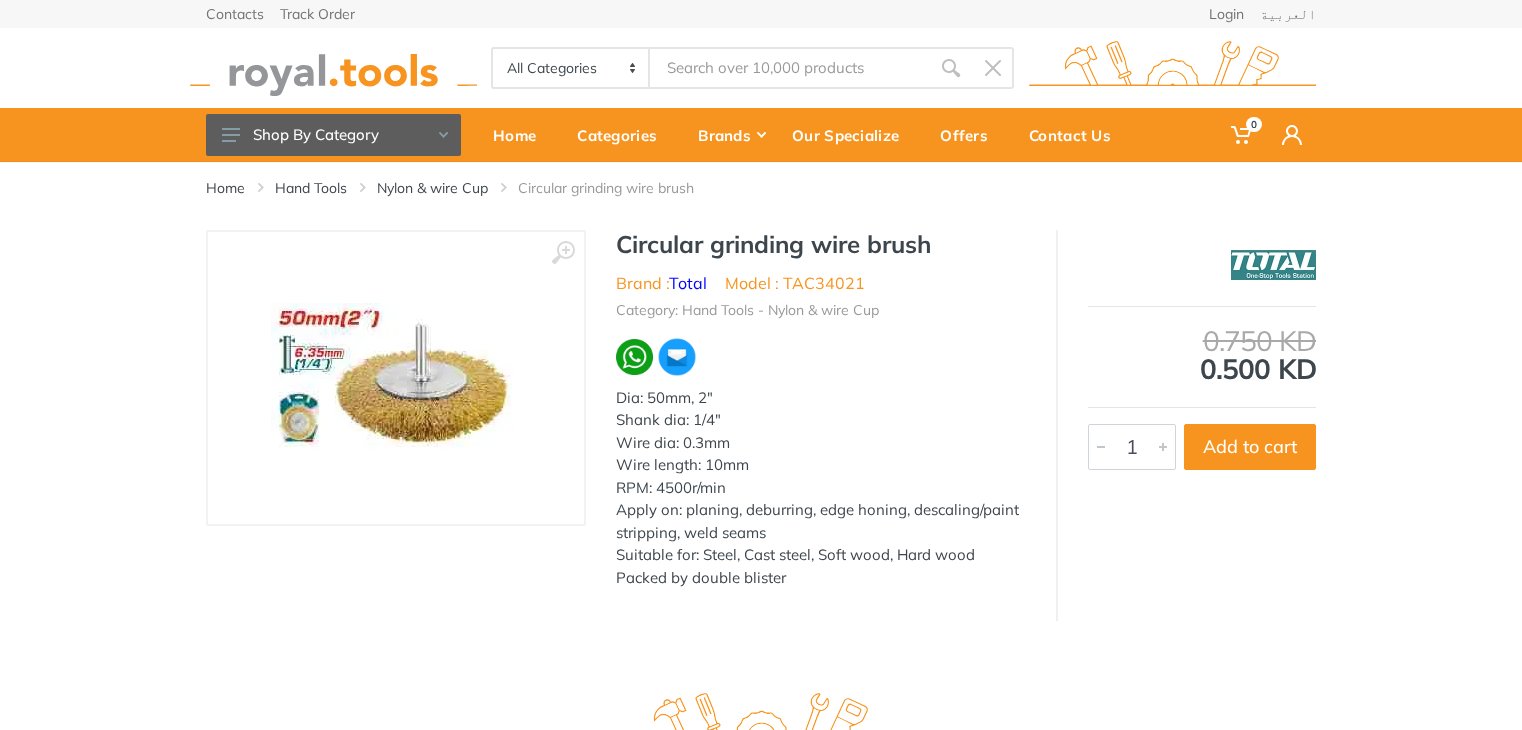 scroll, scrollTop: 0, scrollLeft: 0, axis: both 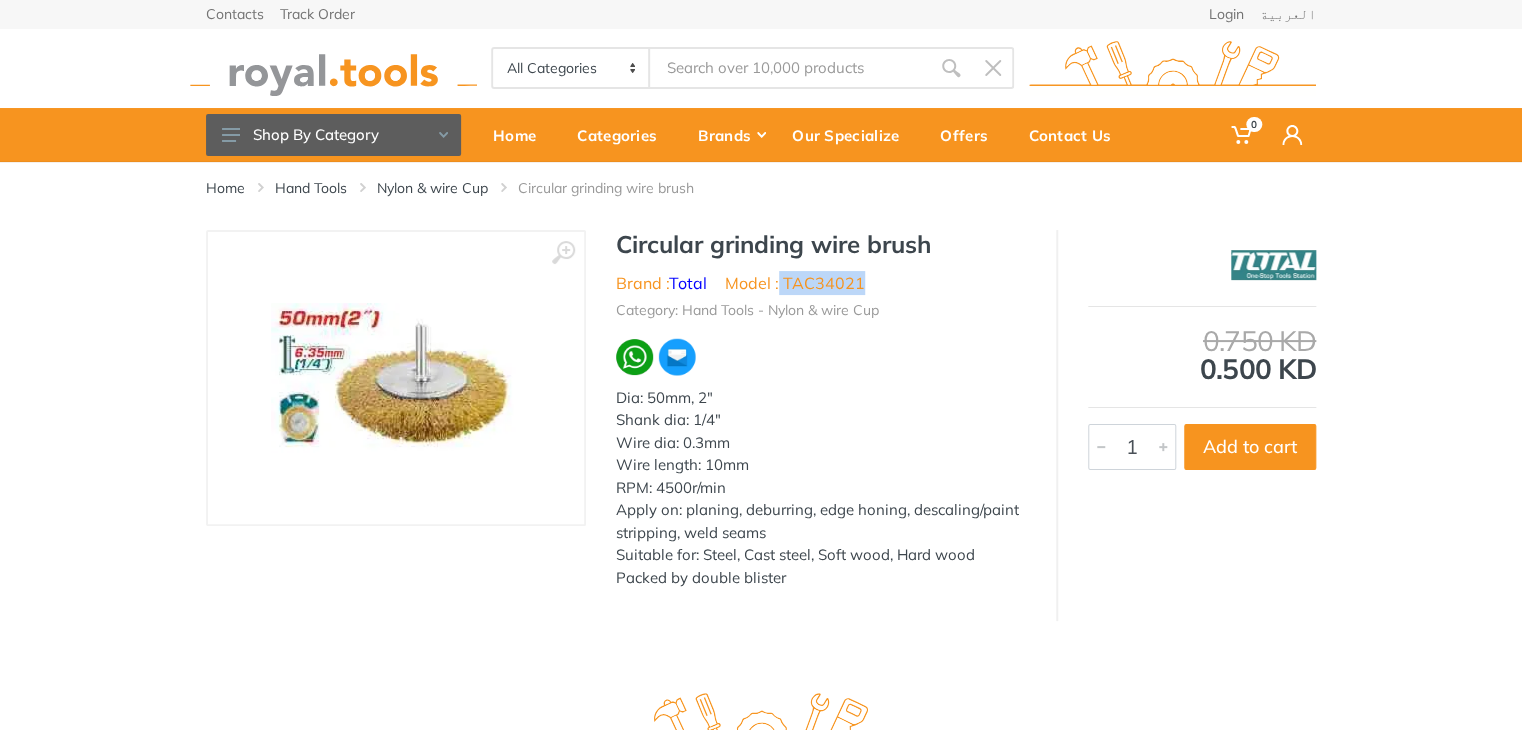 drag, startPoint x: 867, startPoint y: 290, endPoint x: 779, endPoint y: 282, distance: 88.362885 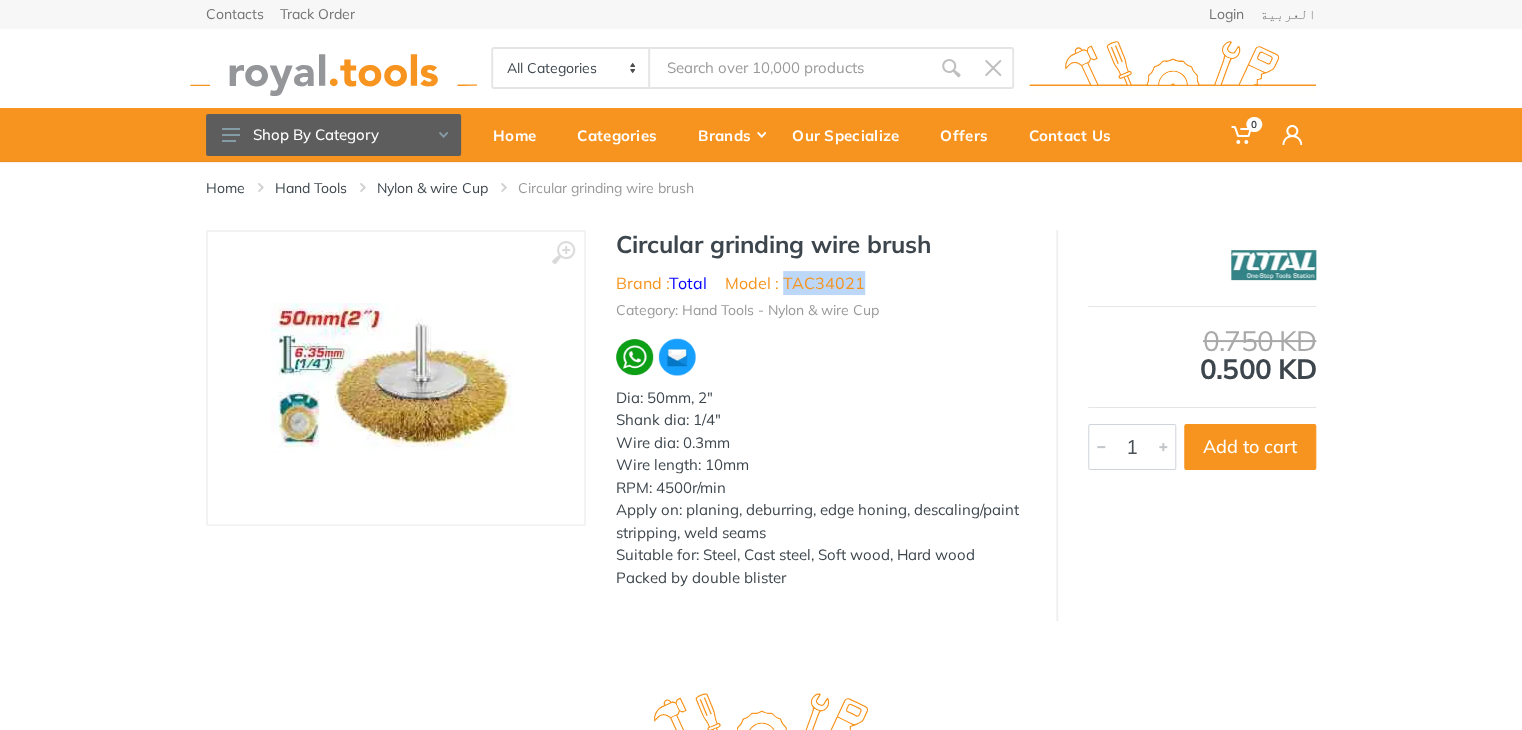 drag, startPoint x: 869, startPoint y: 278, endPoint x: 784, endPoint y: 281, distance: 85.052925 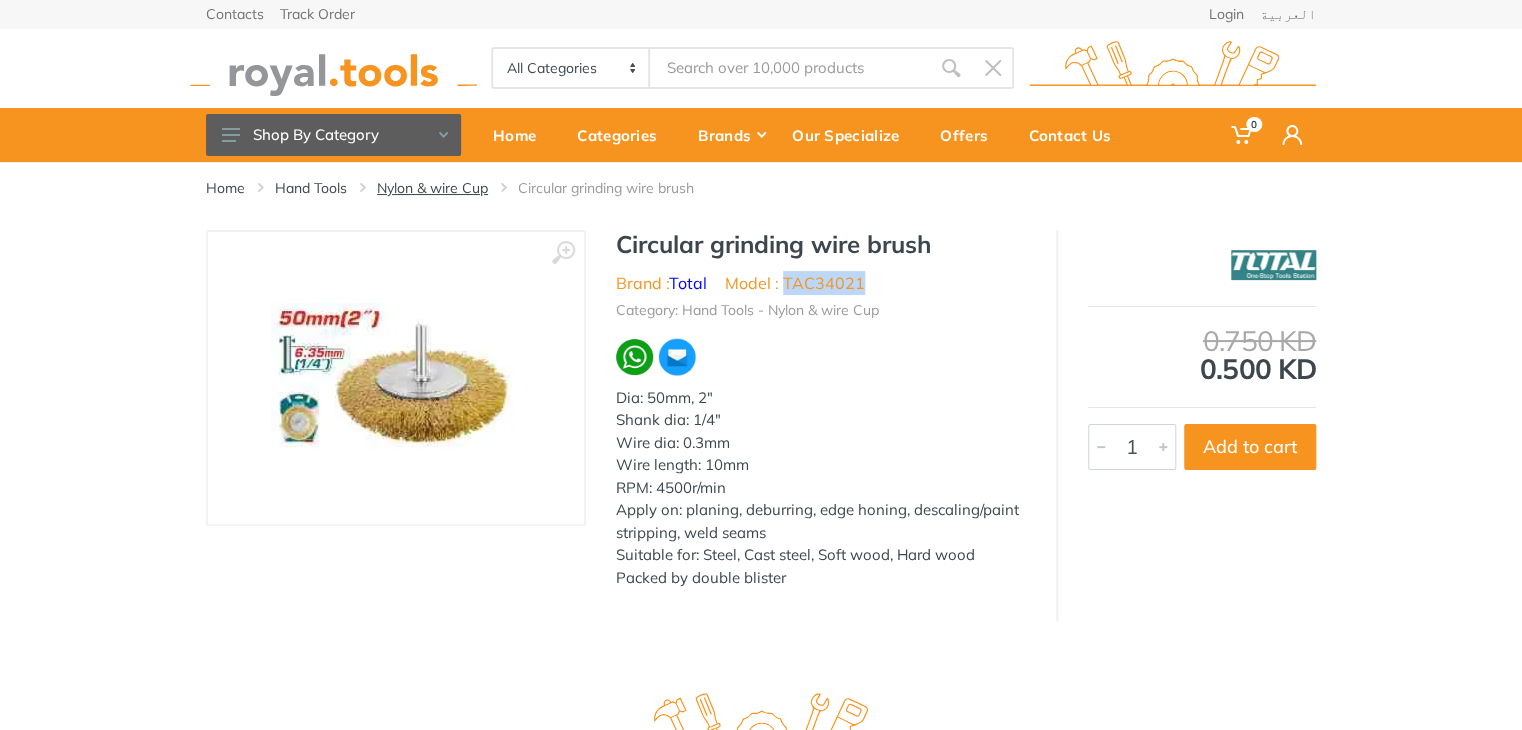click on "Nylon & wire Cup" at bounding box center [432, 188] 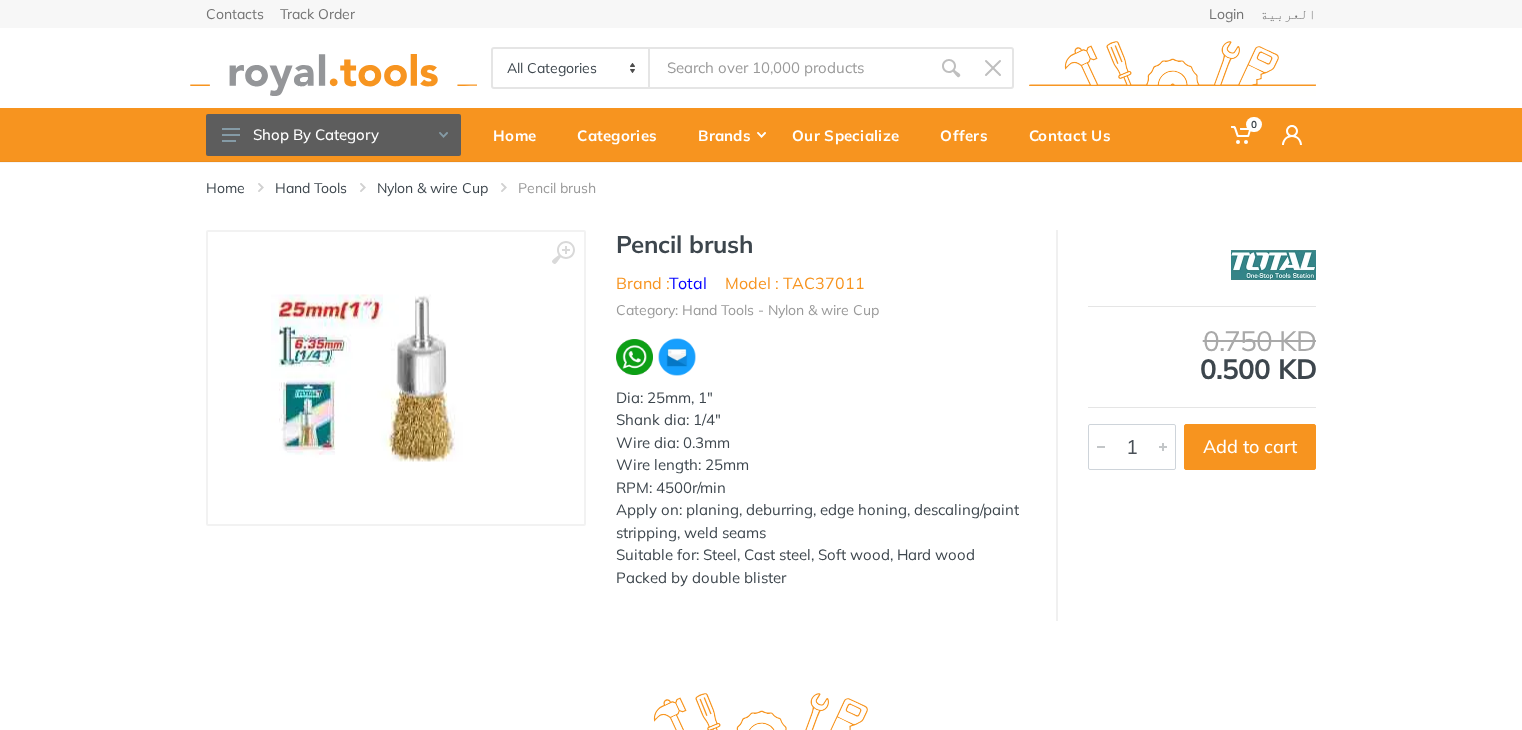 scroll, scrollTop: 0, scrollLeft: 0, axis: both 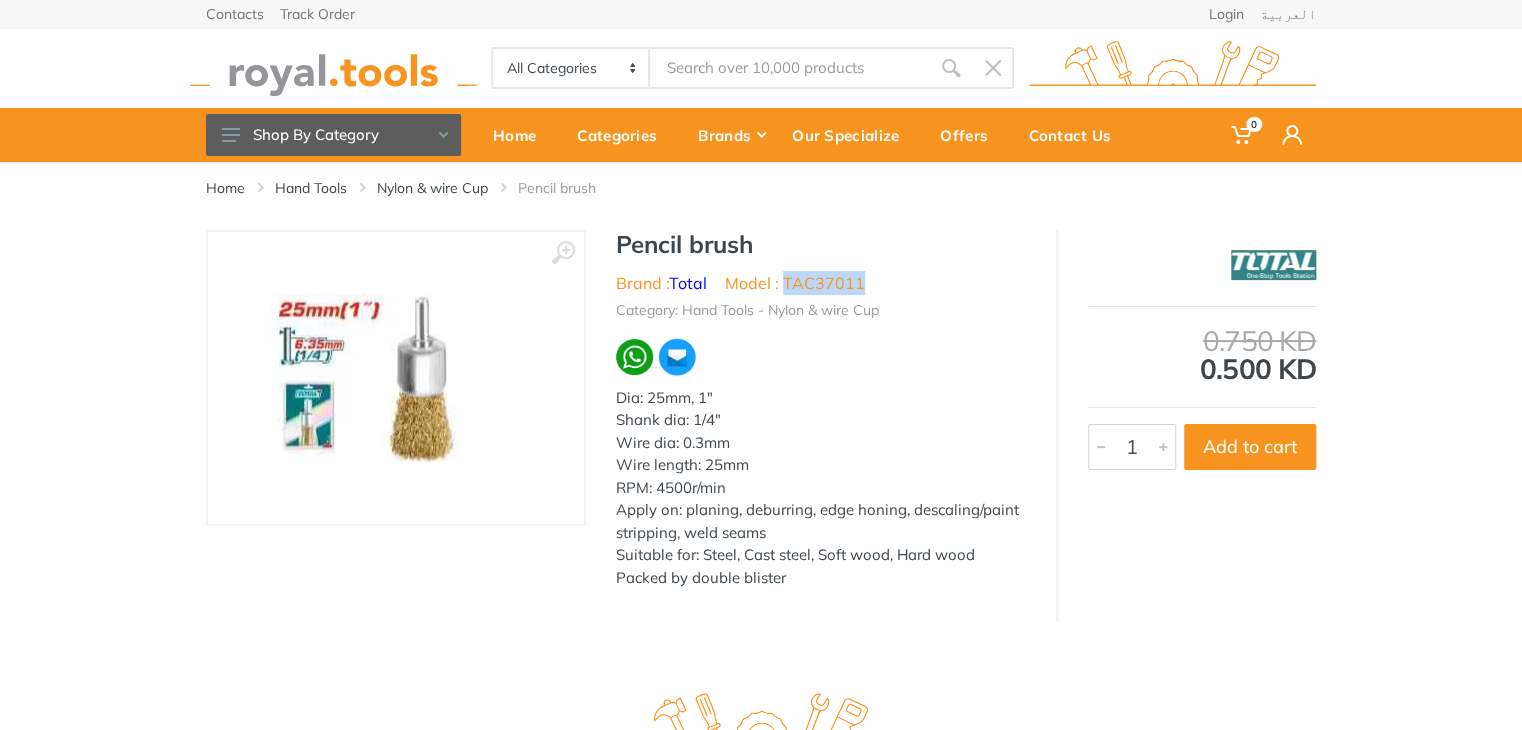 drag, startPoint x: 875, startPoint y: 289, endPoint x: 786, endPoint y: 290, distance: 89.005615 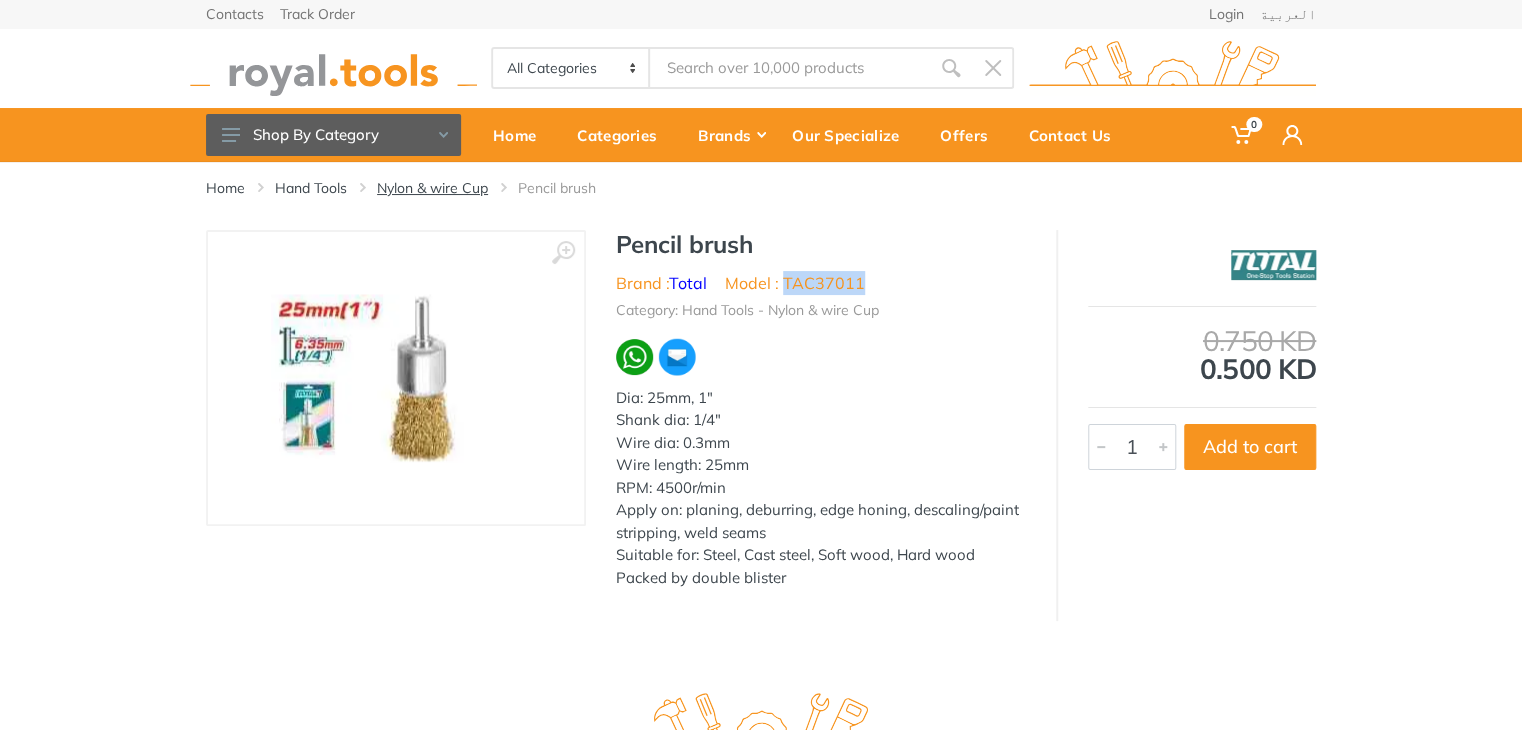 click on "Nylon & wire Cup" at bounding box center [432, 188] 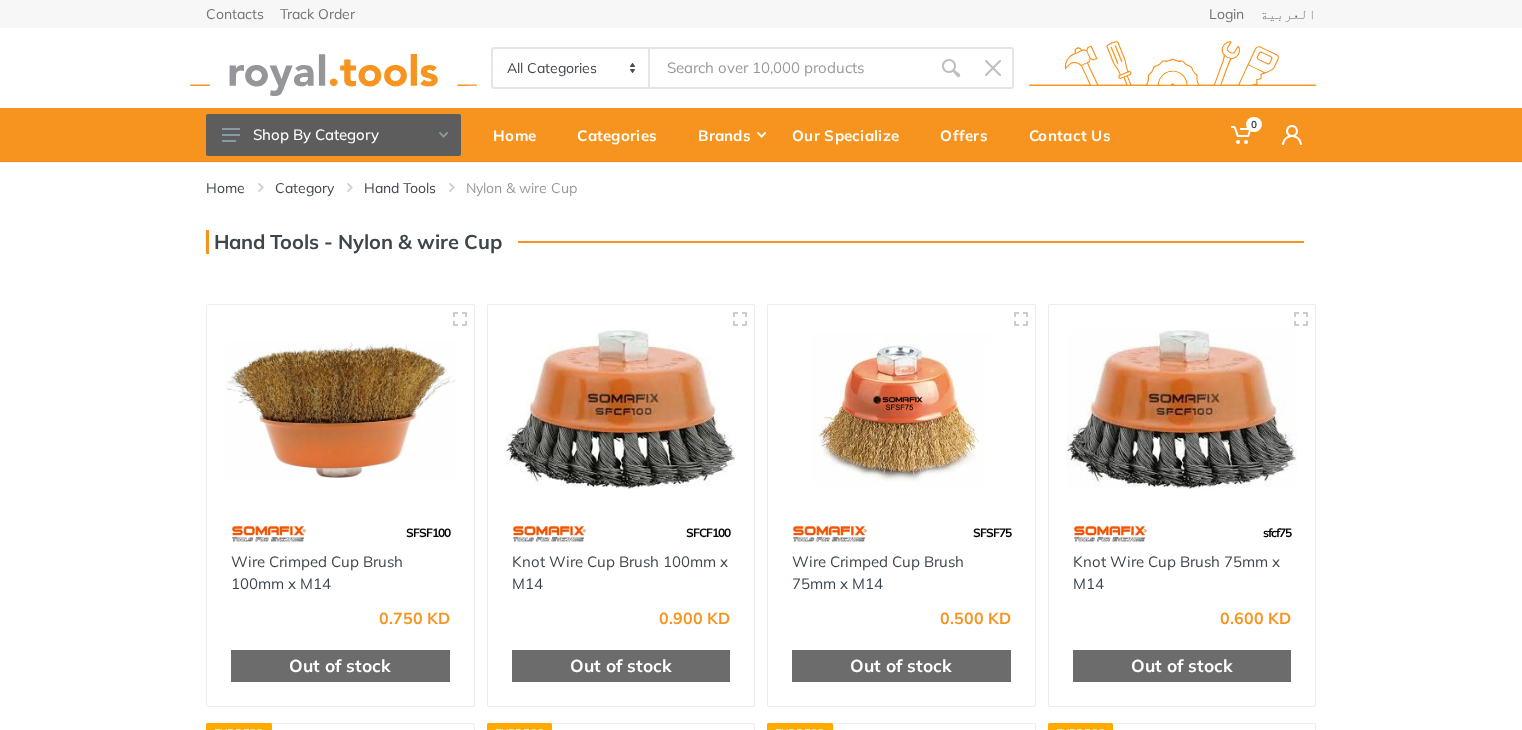 scroll, scrollTop: 0, scrollLeft: 0, axis: both 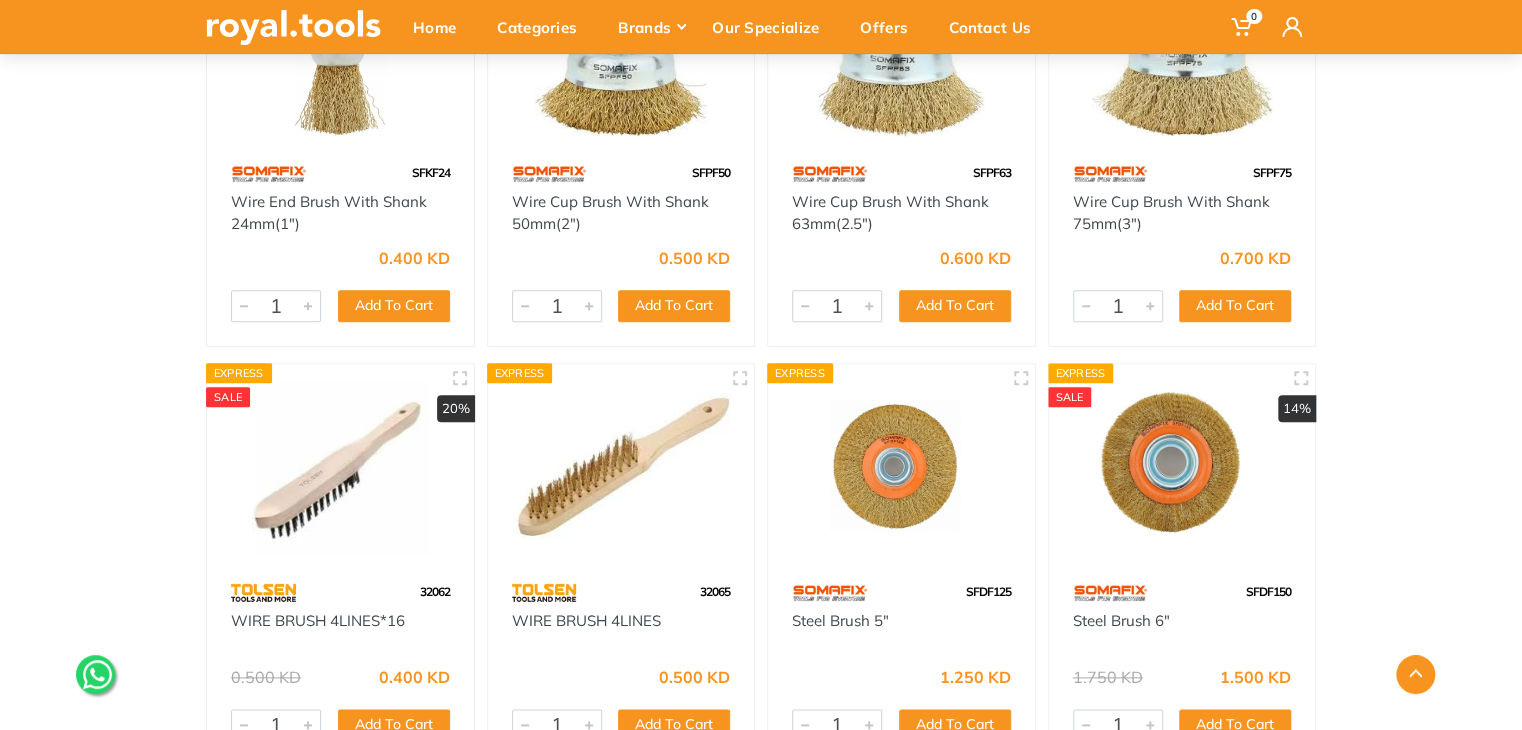 click at bounding box center [1182, 468] 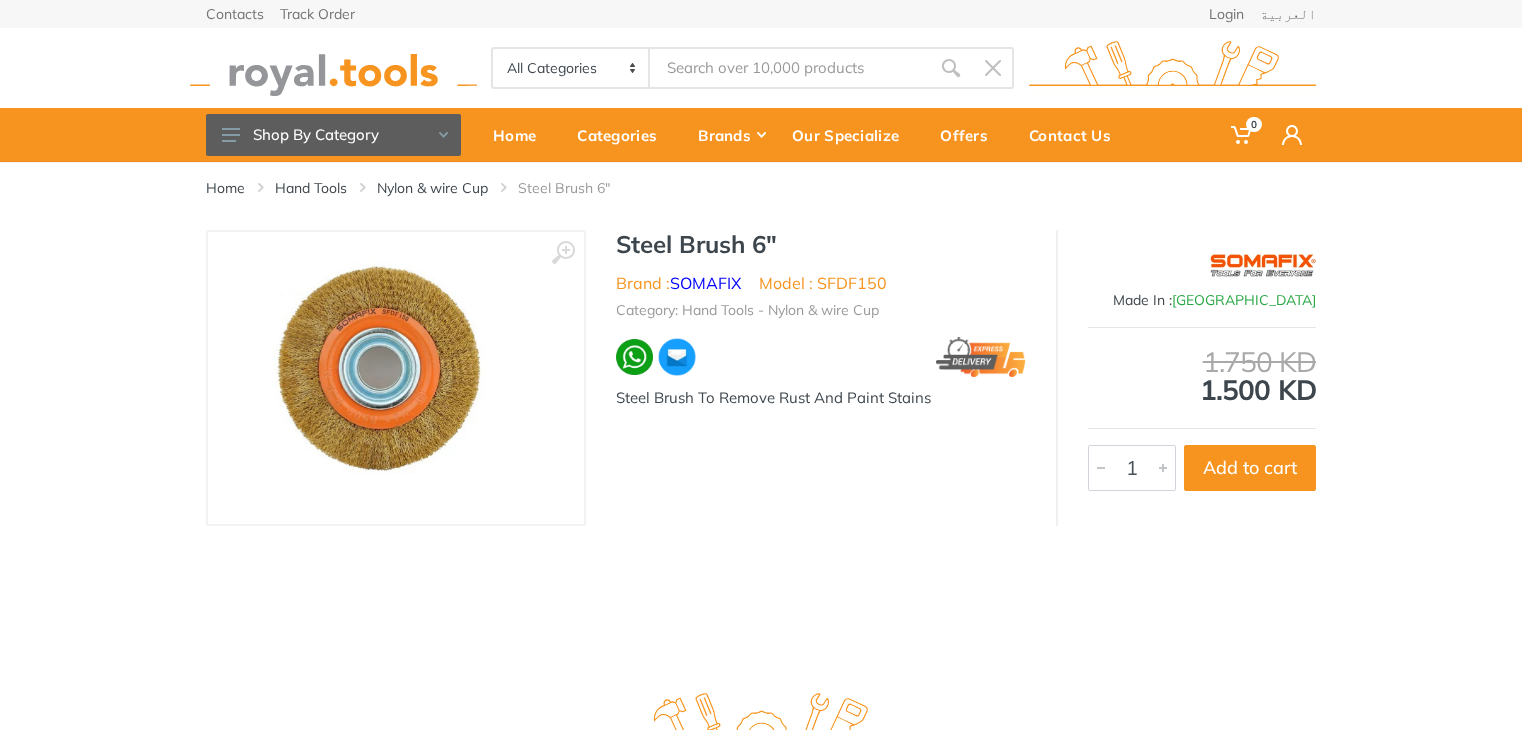 scroll, scrollTop: 0, scrollLeft: 0, axis: both 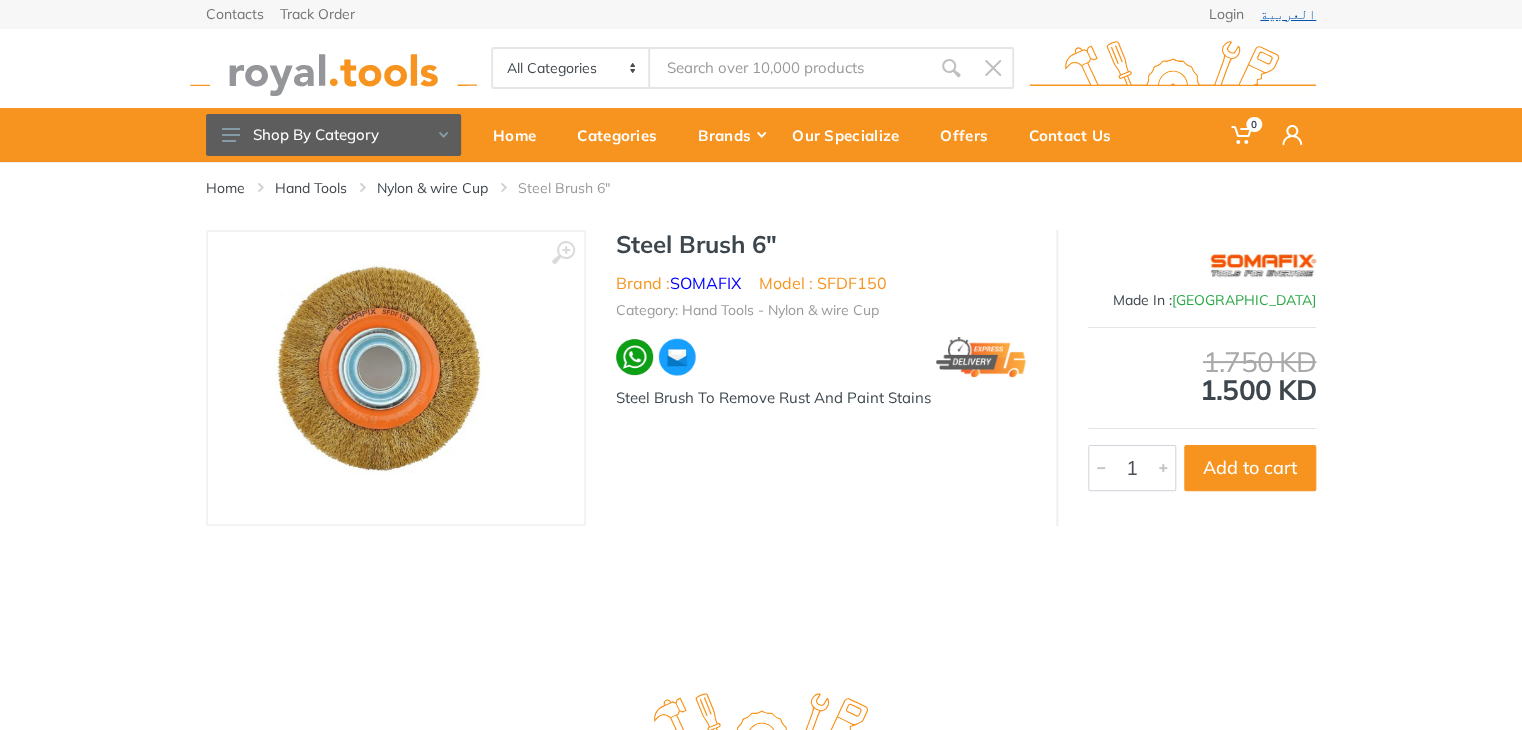 click on "العربية" at bounding box center [1288, 14] 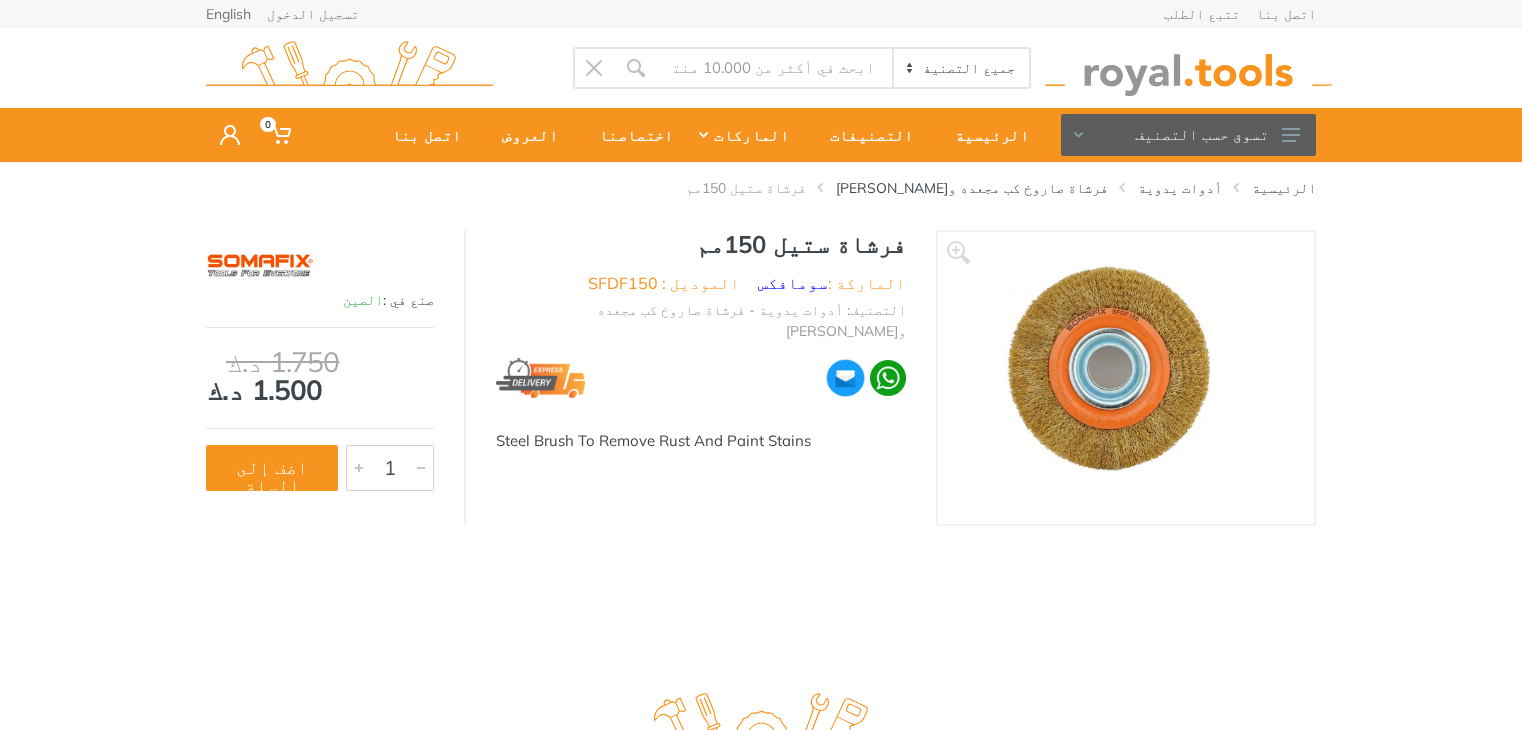 scroll, scrollTop: 0, scrollLeft: 0, axis: both 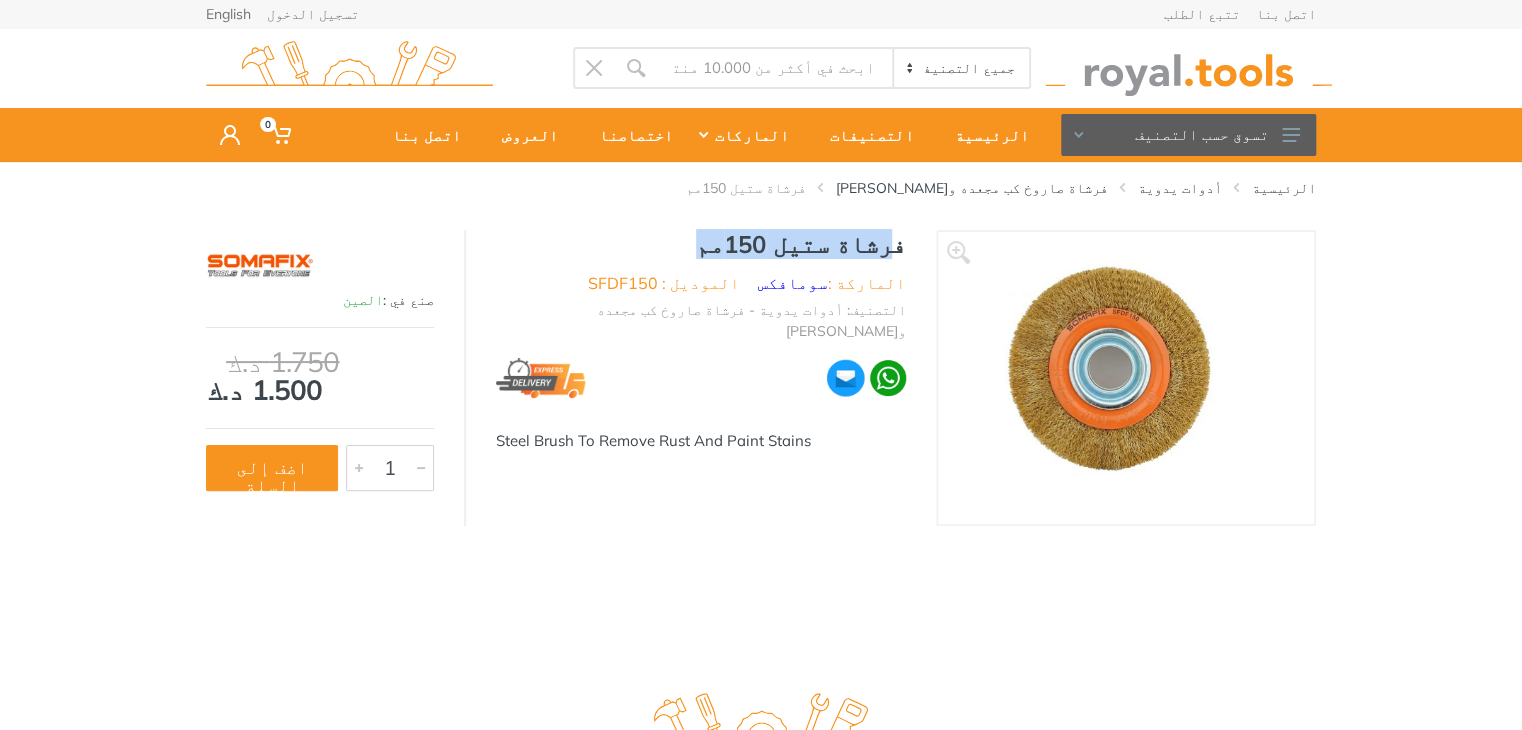 drag, startPoint x: 892, startPoint y: 247, endPoint x: 727, endPoint y: 245, distance: 165.01212 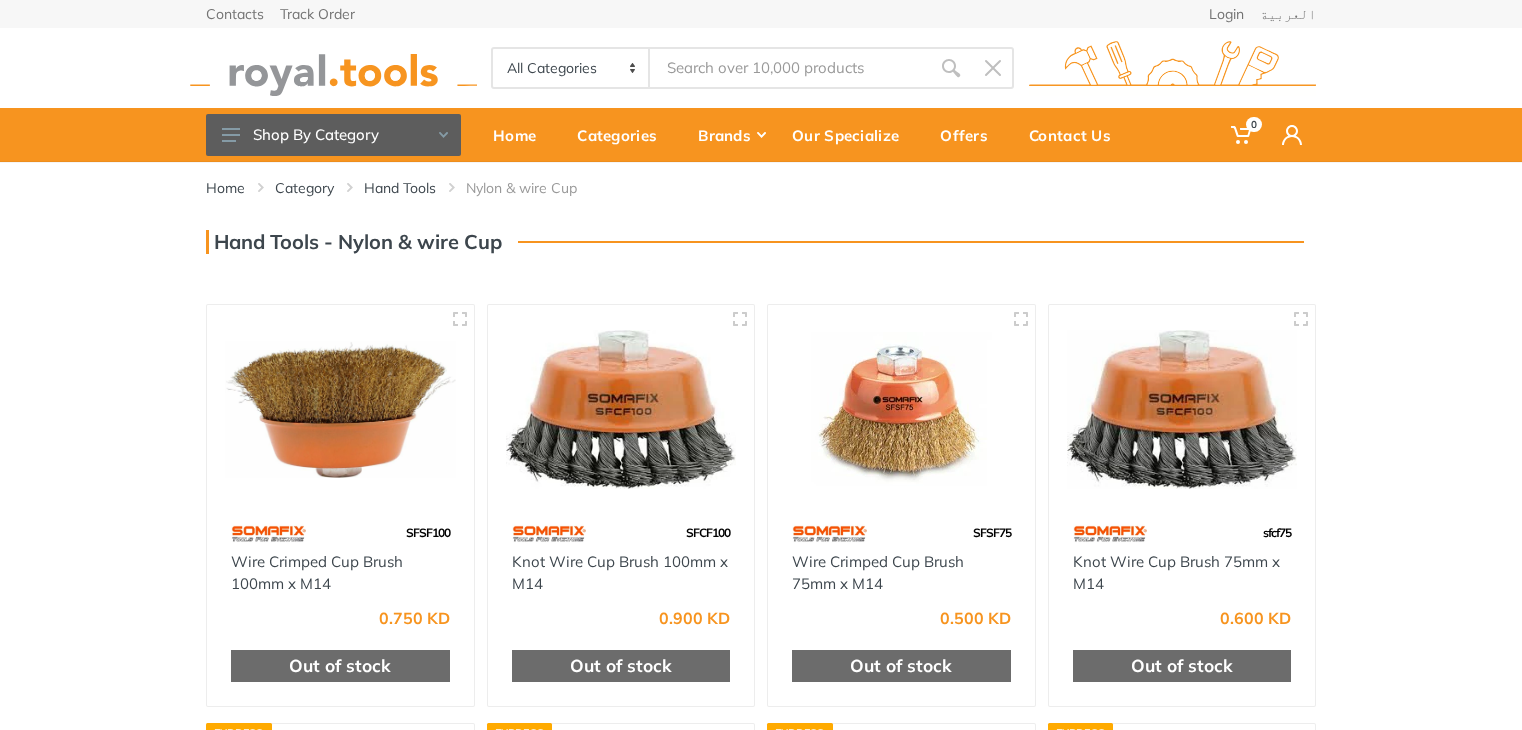 scroll, scrollTop: 0, scrollLeft: 0, axis: both 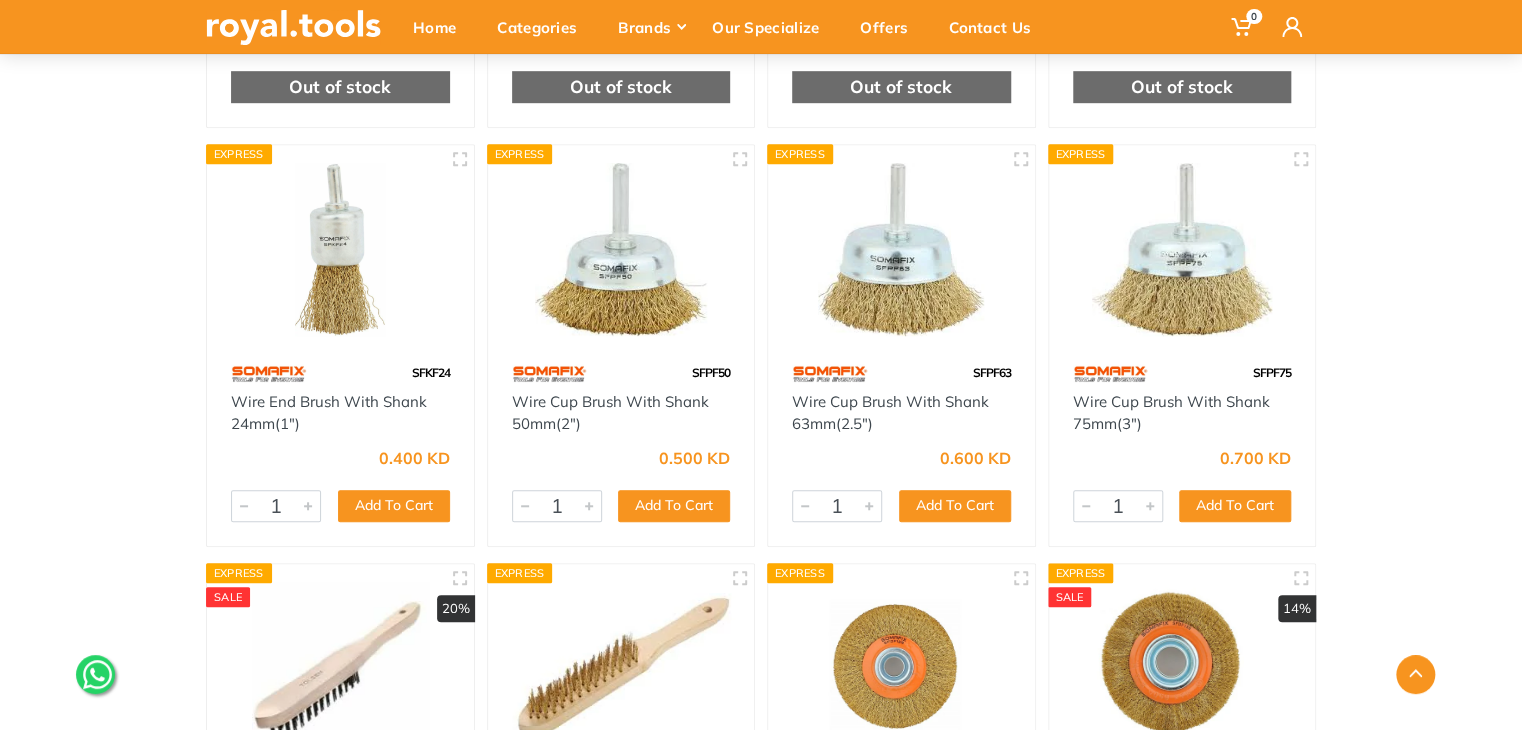click at bounding box center (340, 249) 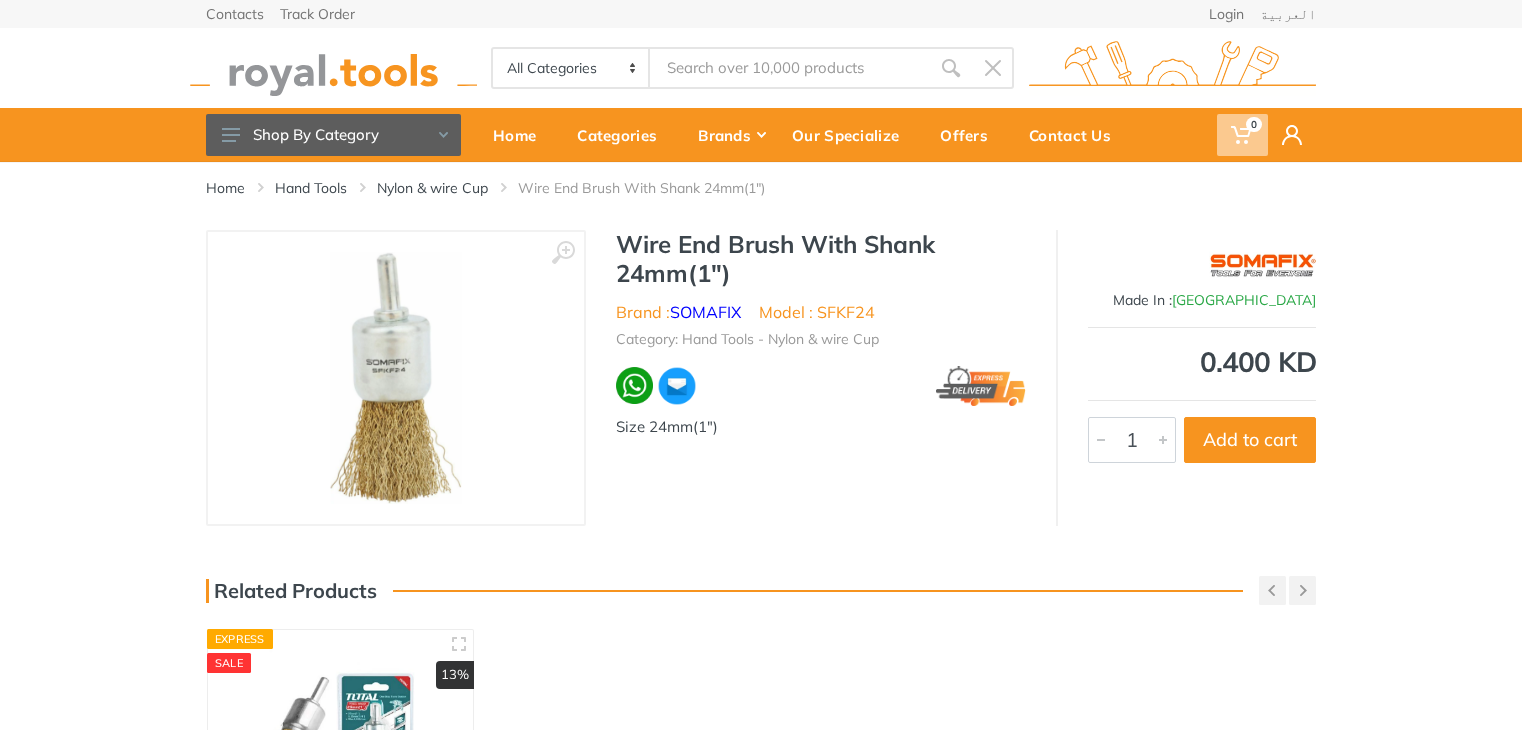 scroll, scrollTop: 0, scrollLeft: 0, axis: both 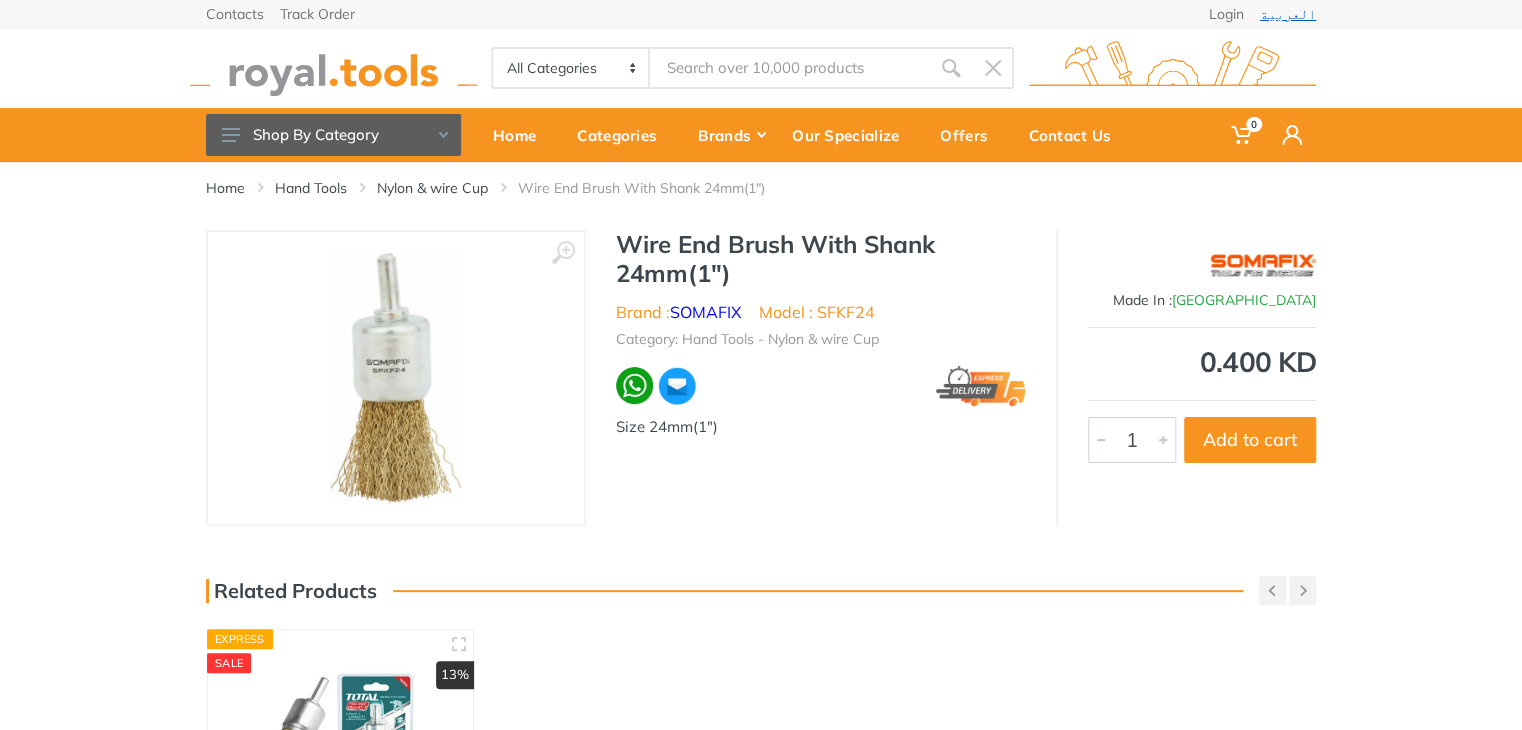 click on "العربية" at bounding box center (1288, 14) 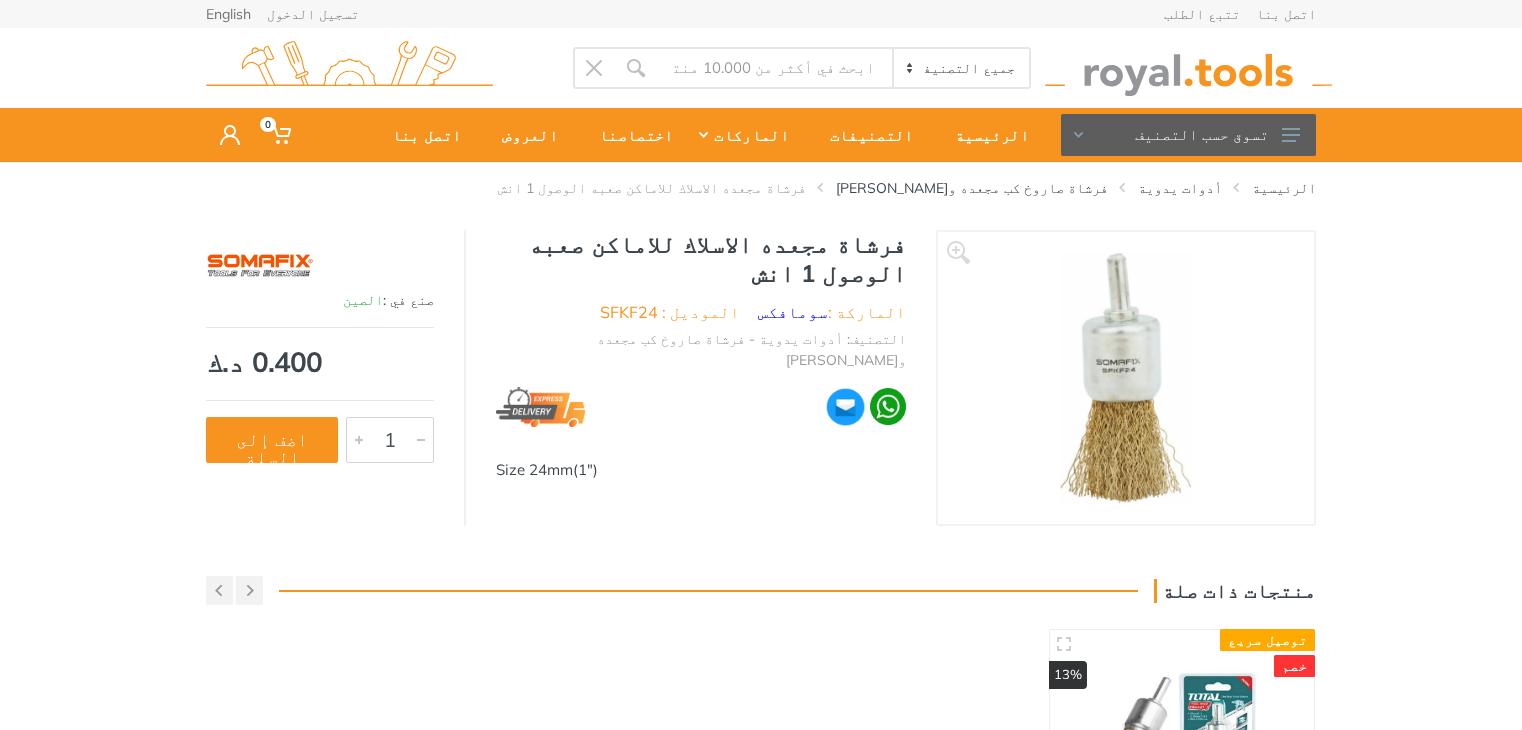 scroll, scrollTop: 0, scrollLeft: 0, axis: both 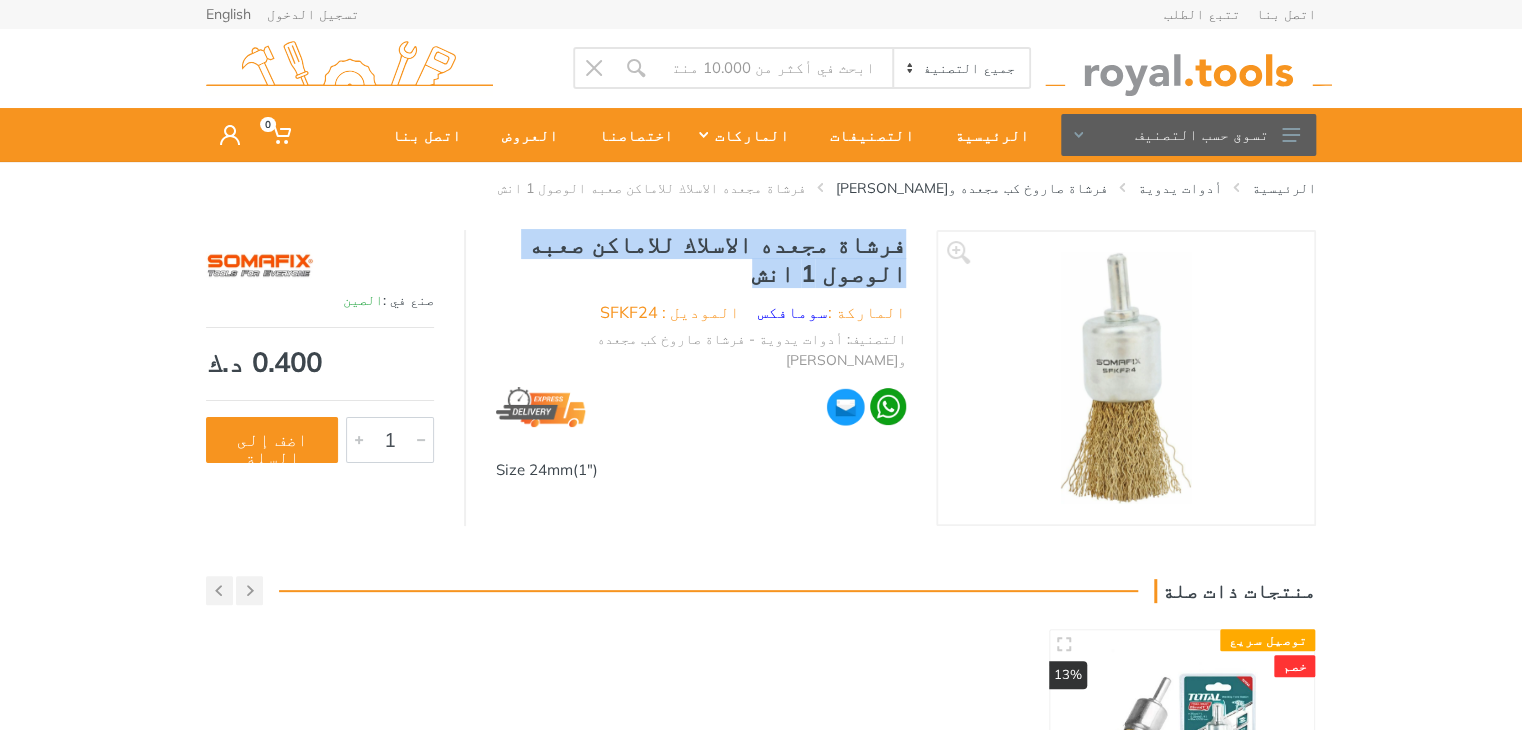drag, startPoint x: 868, startPoint y: 269, endPoint x: 909, endPoint y: 245, distance: 47.507893 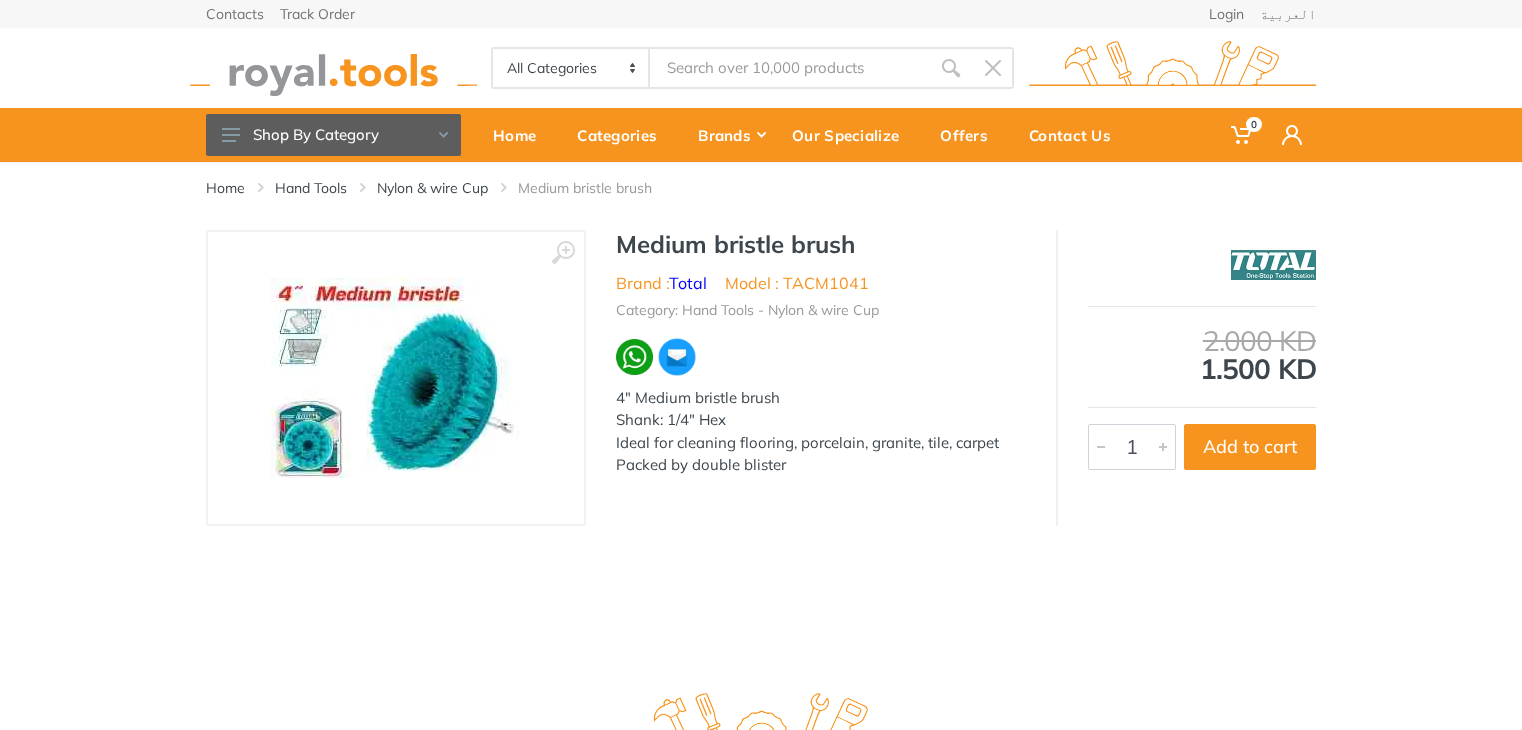 scroll, scrollTop: 0, scrollLeft: 0, axis: both 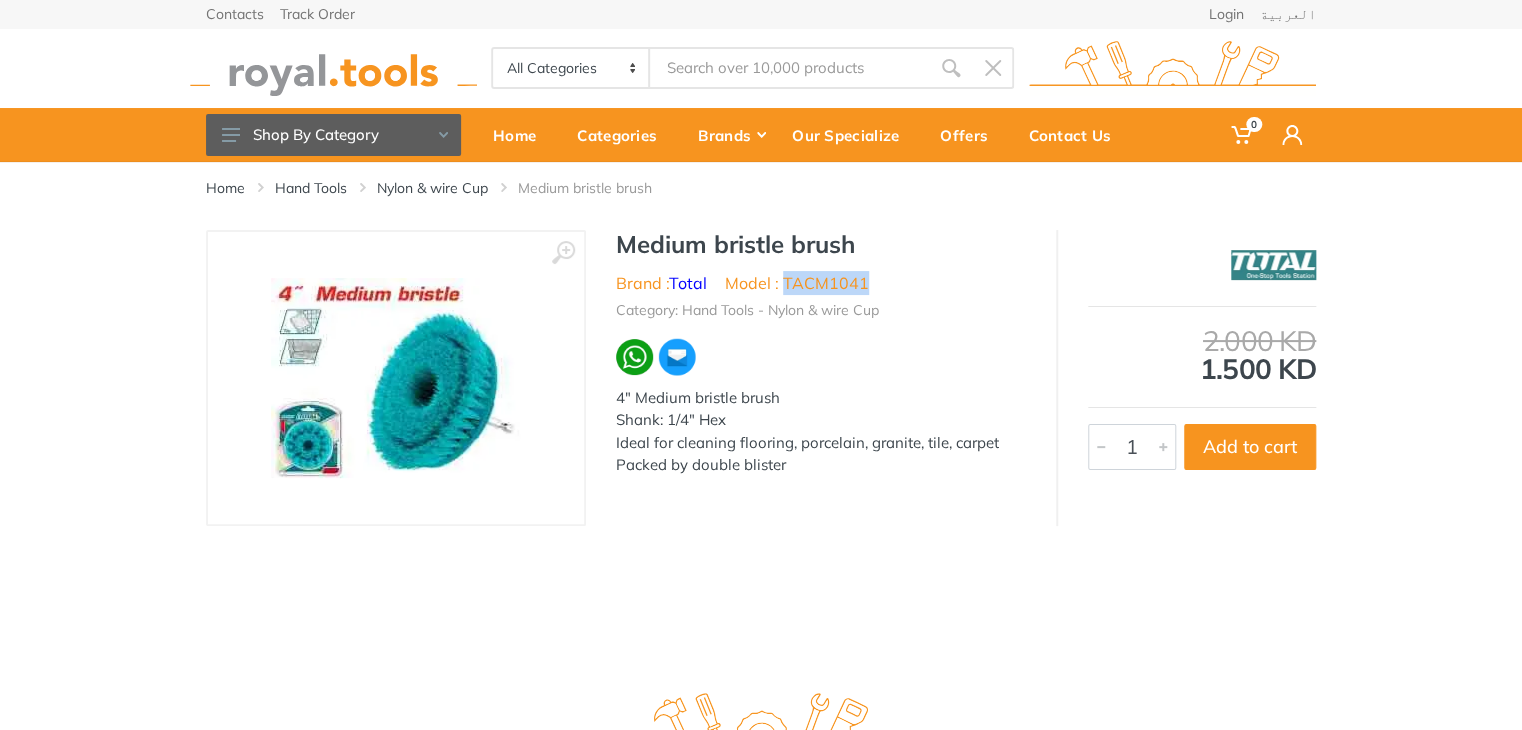 drag, startPoint x: 858, startPoint y: 280, endPoint x: 784, endPoint y: 281, distance: 74.00676 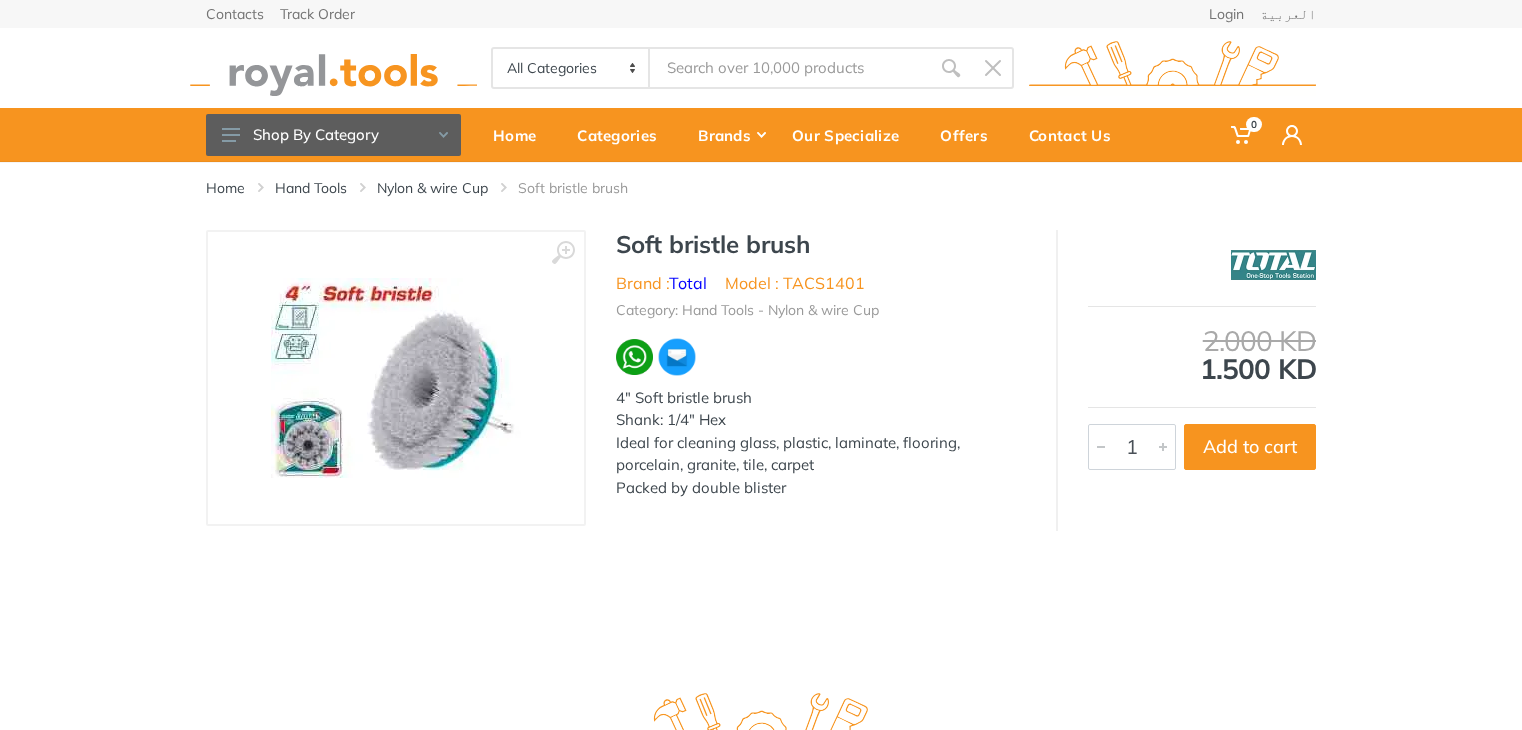 scroll, scrollTop: 0, scrollLeft: 0, axis: both 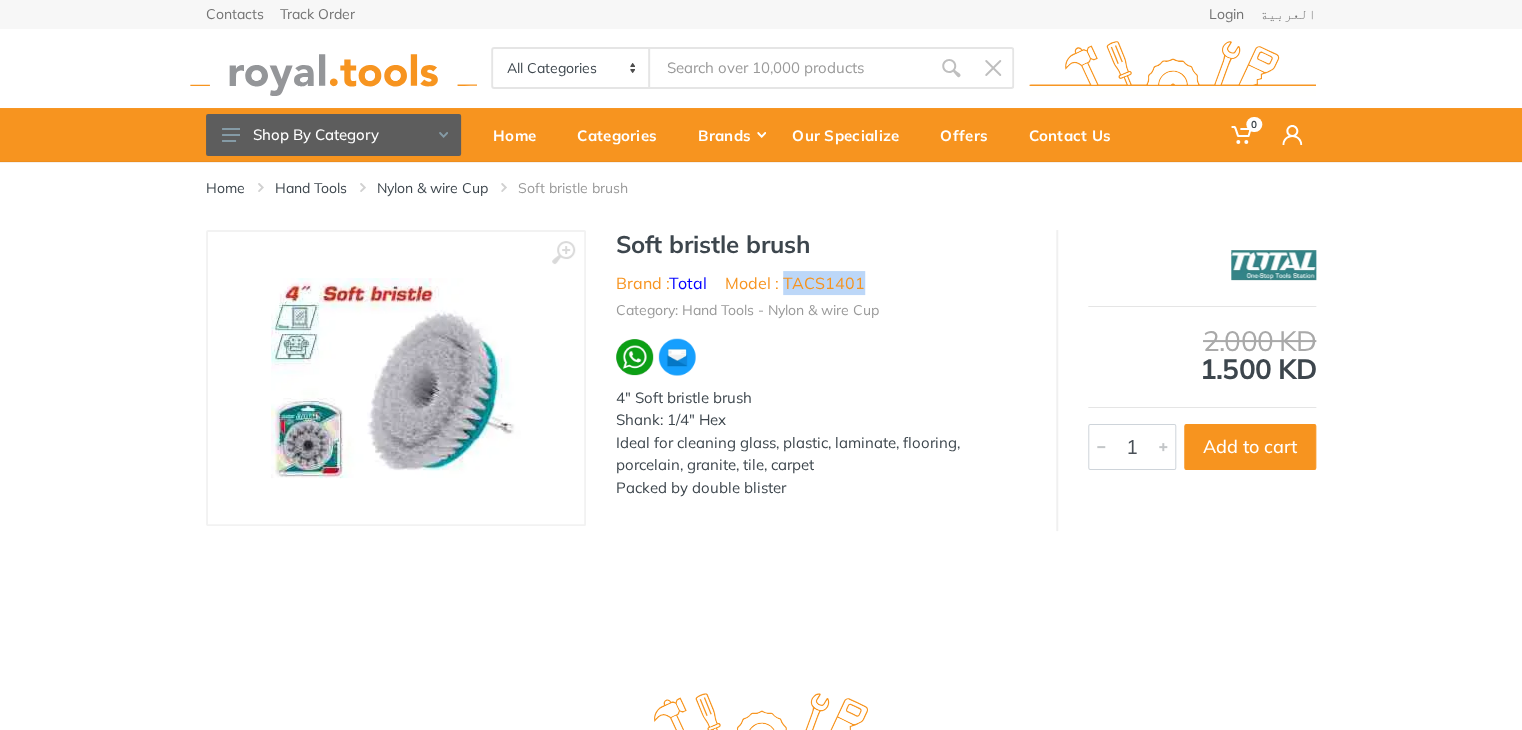 drag, startPoint x: 874, startPoint y: 284, endPoint x: 783, endPoint y: 285, distance: 91.00549 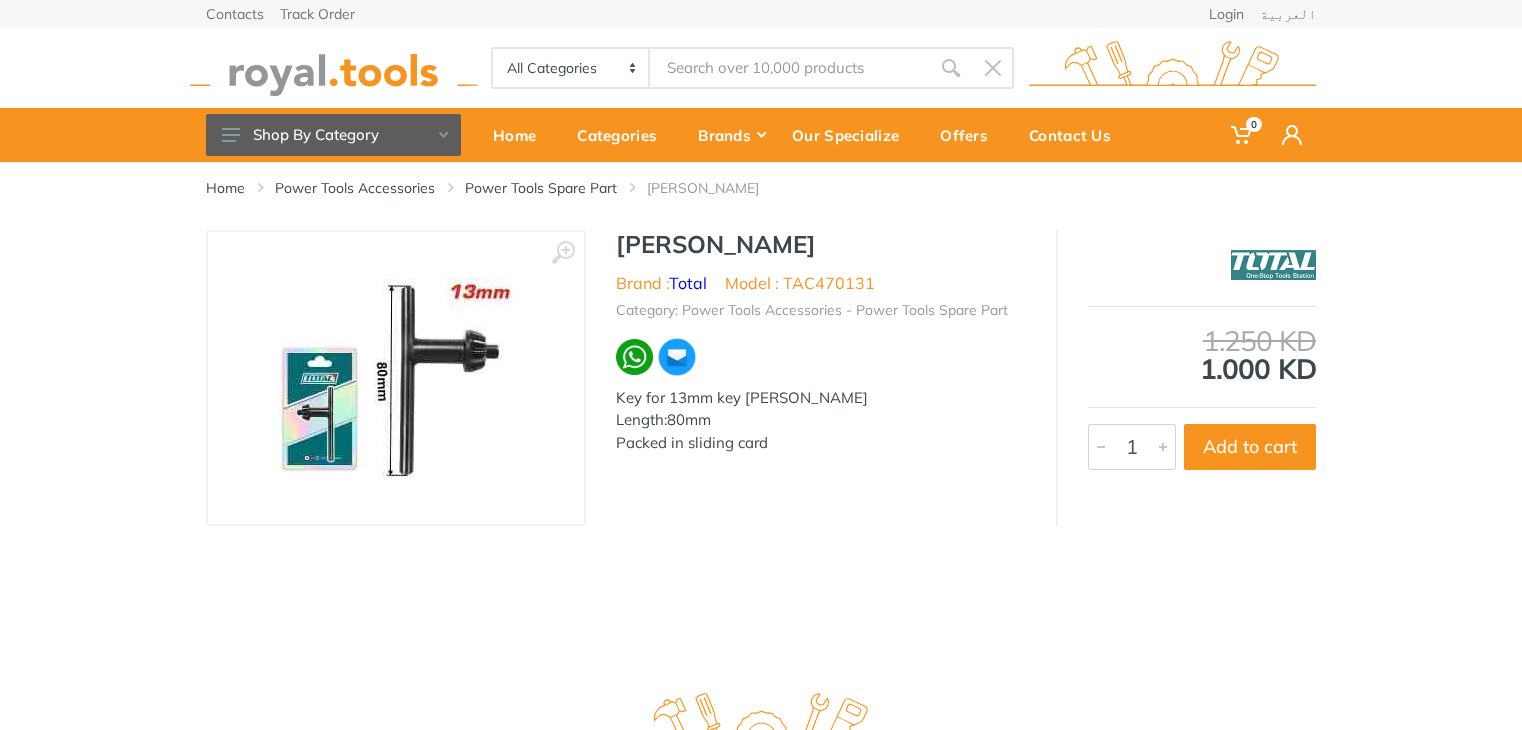 scroll, scrollTop: 0, scrollLeft: 0, axis: both 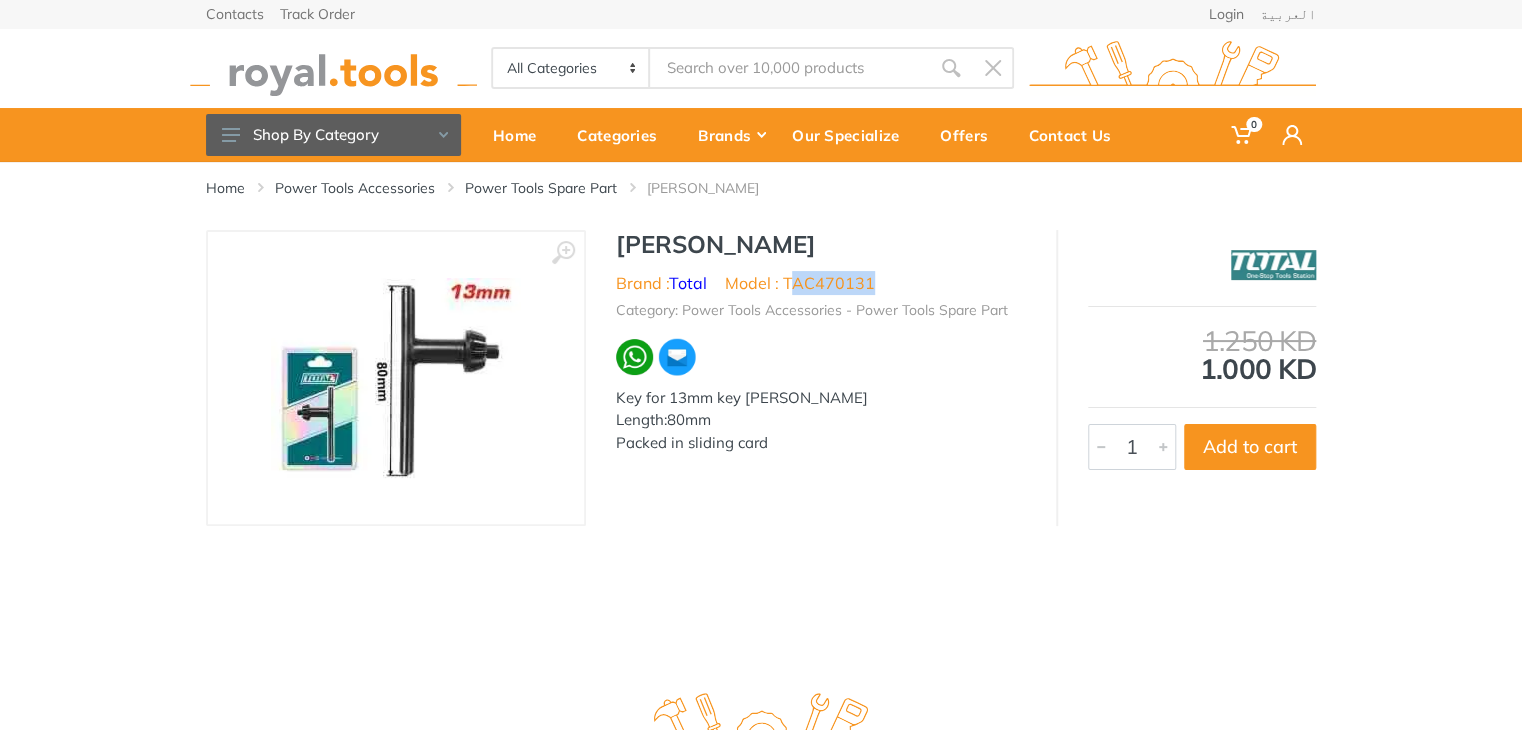 drag, startPoint x: 879, startPoint y: 284, endPoint x: 788, endPoint y: 282, distance: 91.02197 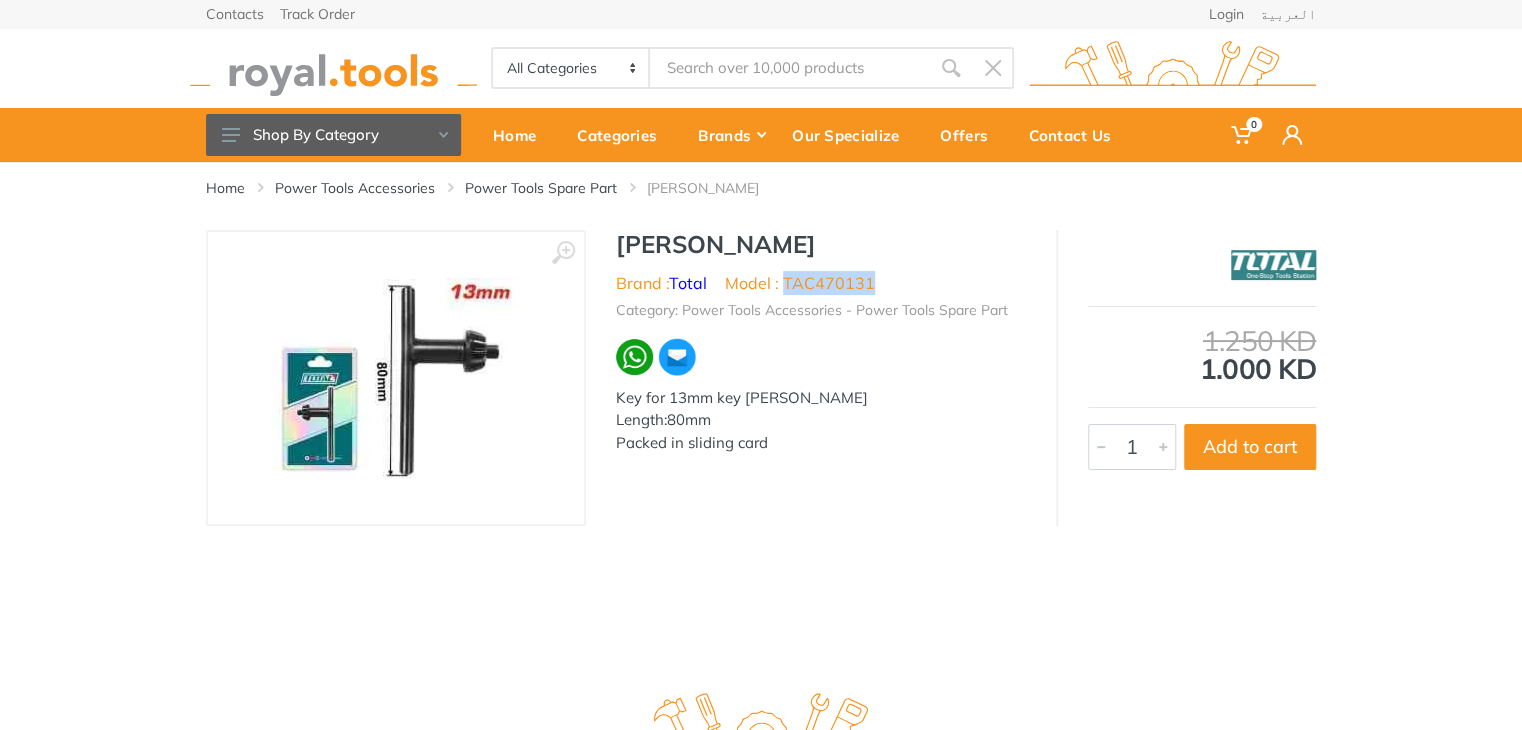 drag, startPoint x: 879, startPoint y: 288, endPoint x: 788, endPoint y: 281, distance: 91.26884 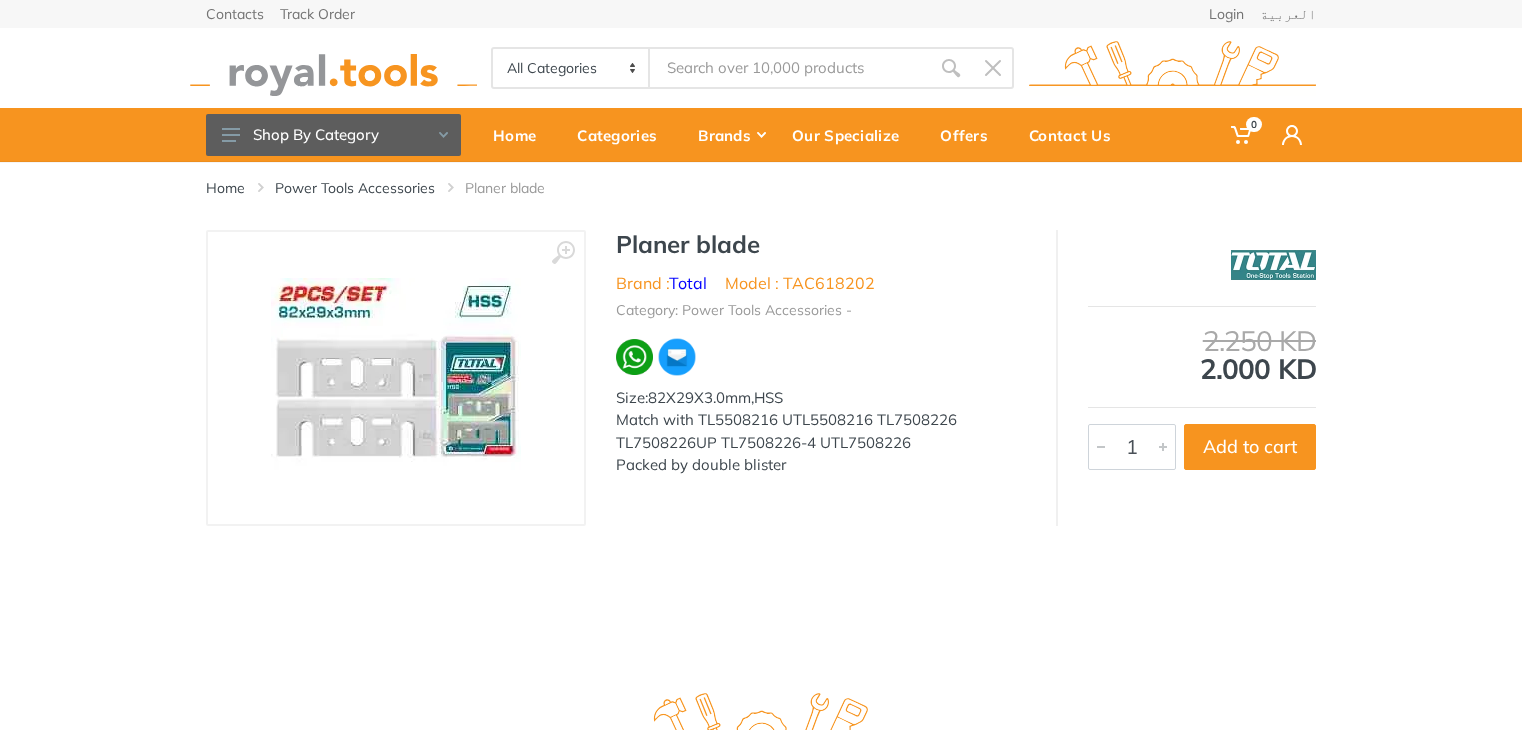 scroll, scrollTop: 0, scrollLeft: 0, axis: both 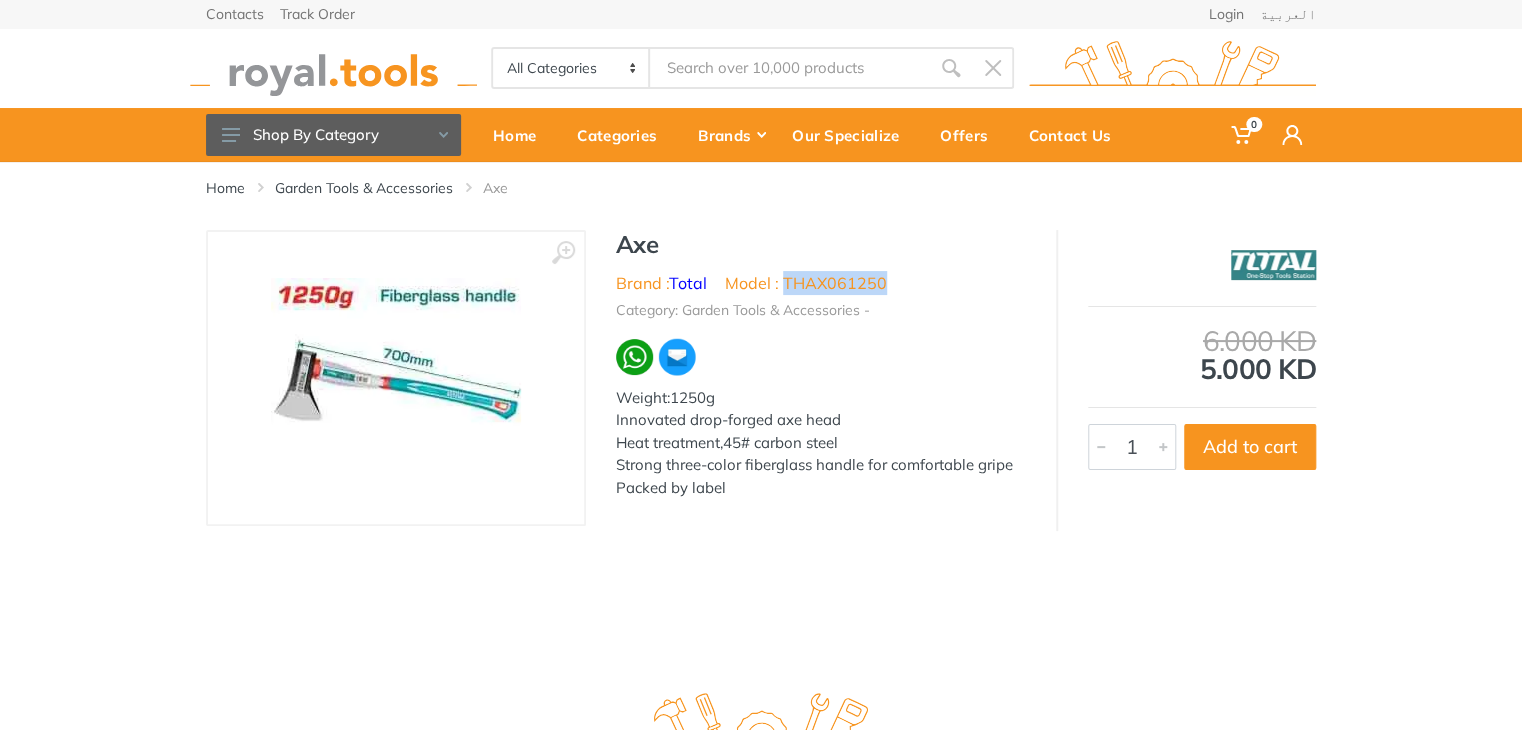 drag, startPoint x: 928, startPoint y: 280, endPoint x: 788, endPoint y: 283, distance: 140.03214 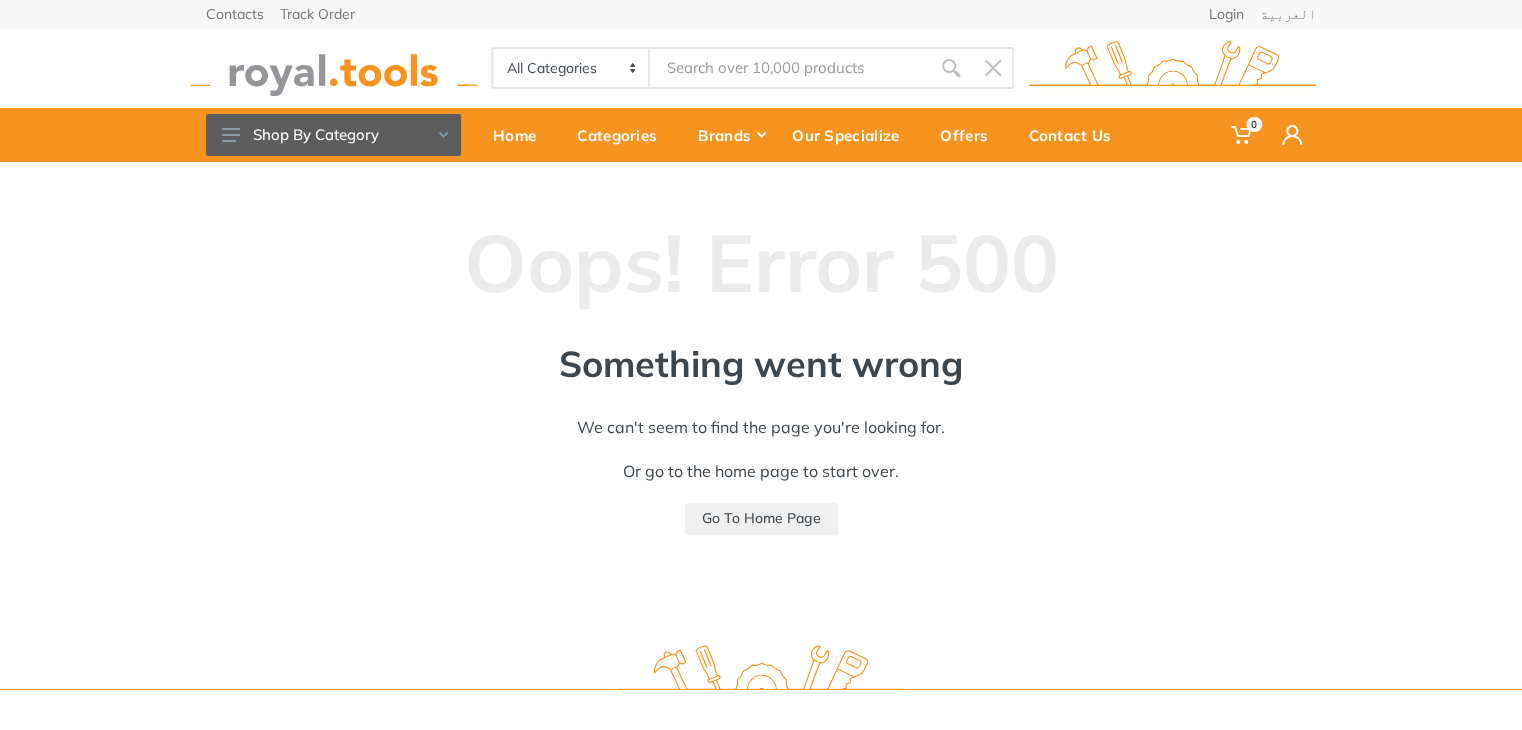 scroll, scrollTop: 0, scrollLeft: 0, axis: both 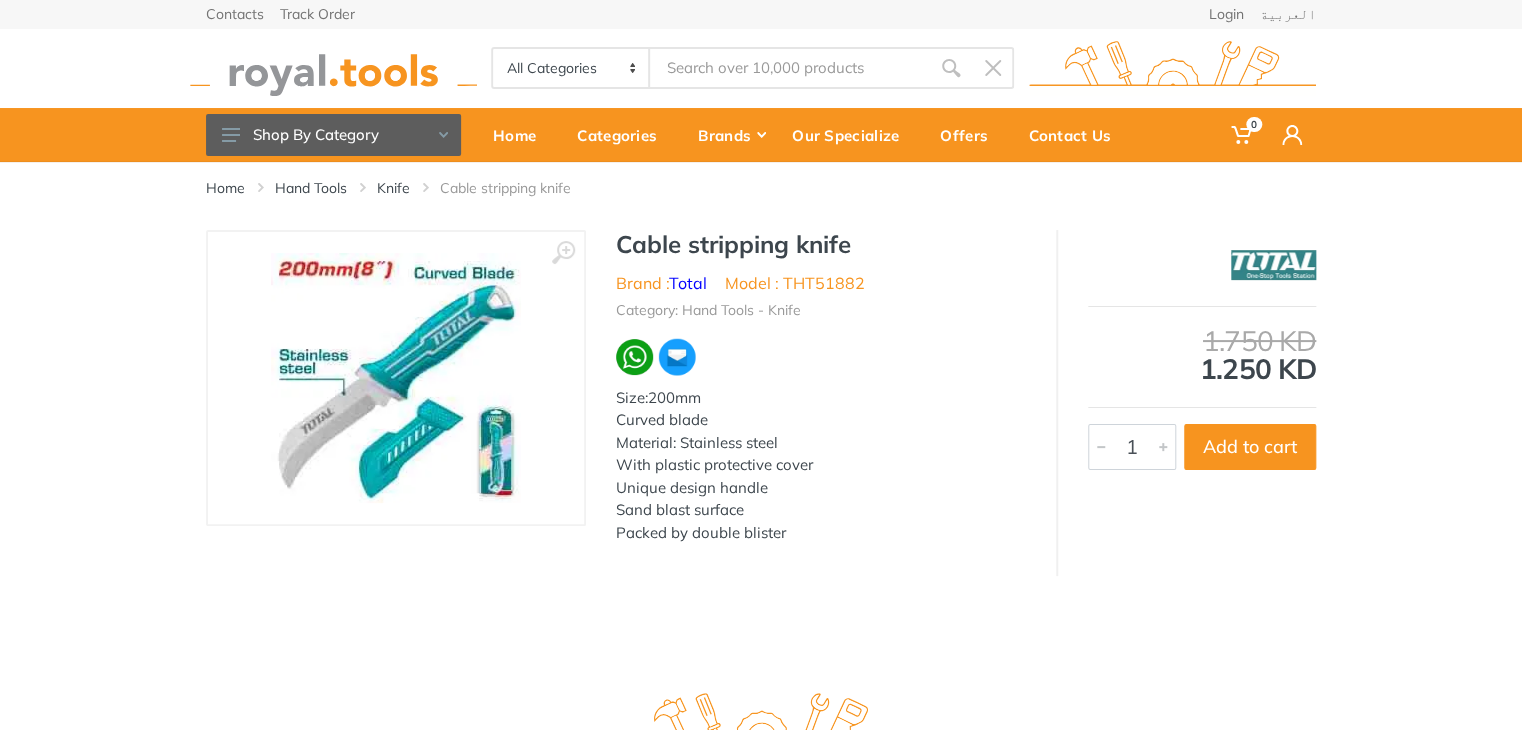 click on "العربية" at bounding box center (1288, 14) 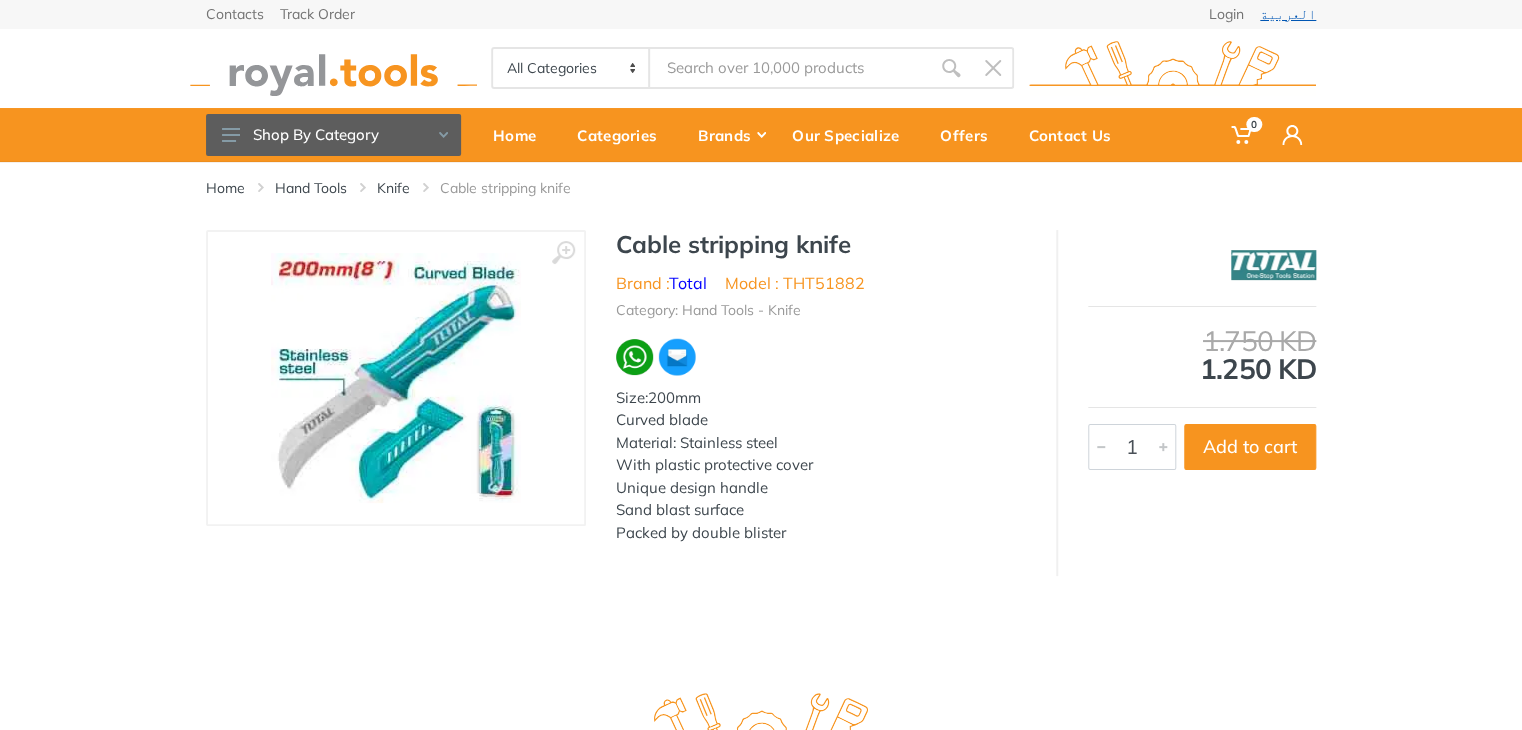 click on "العربية" at bounding box center [1288, 14] 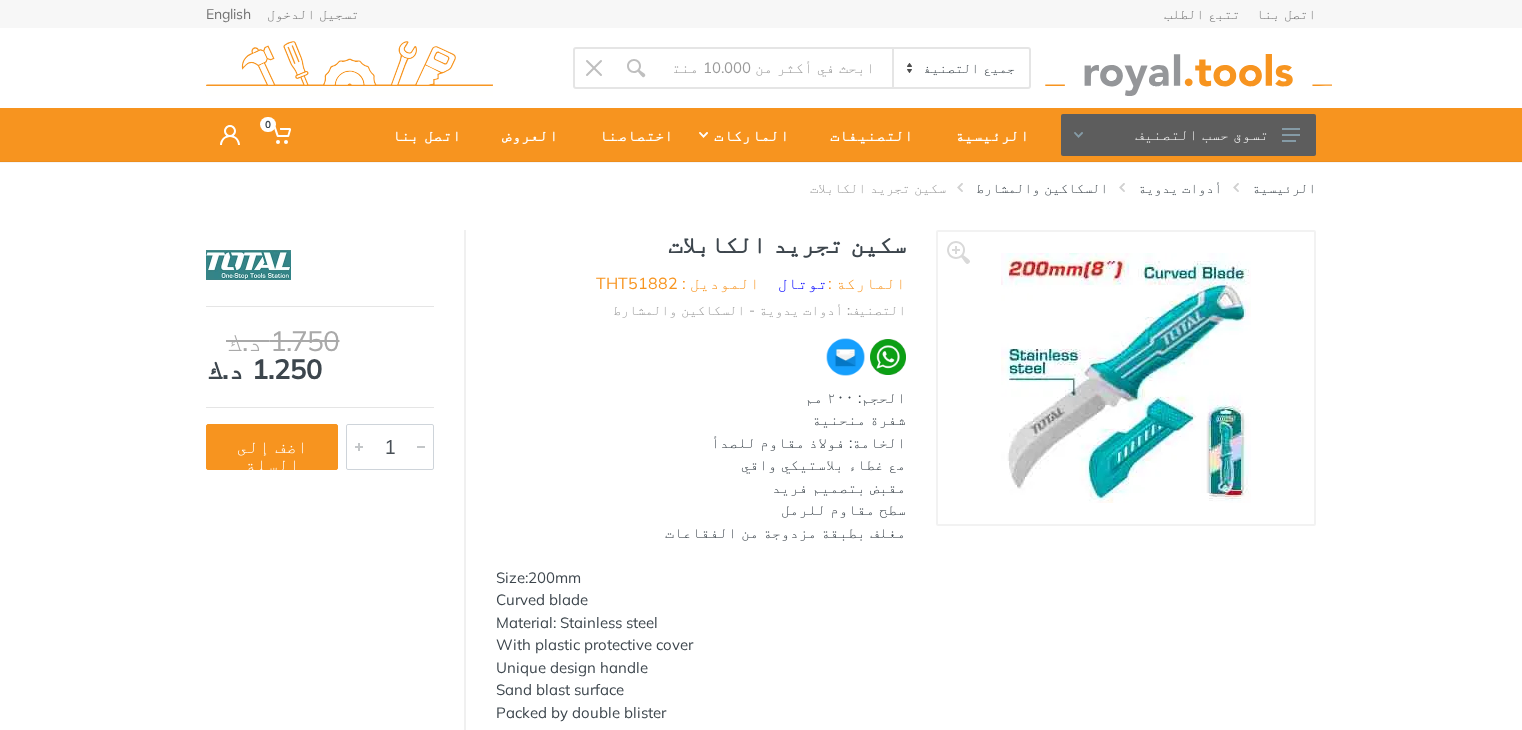 scroll, scrollTop: 0, scrollLeft: 0, axis: both 